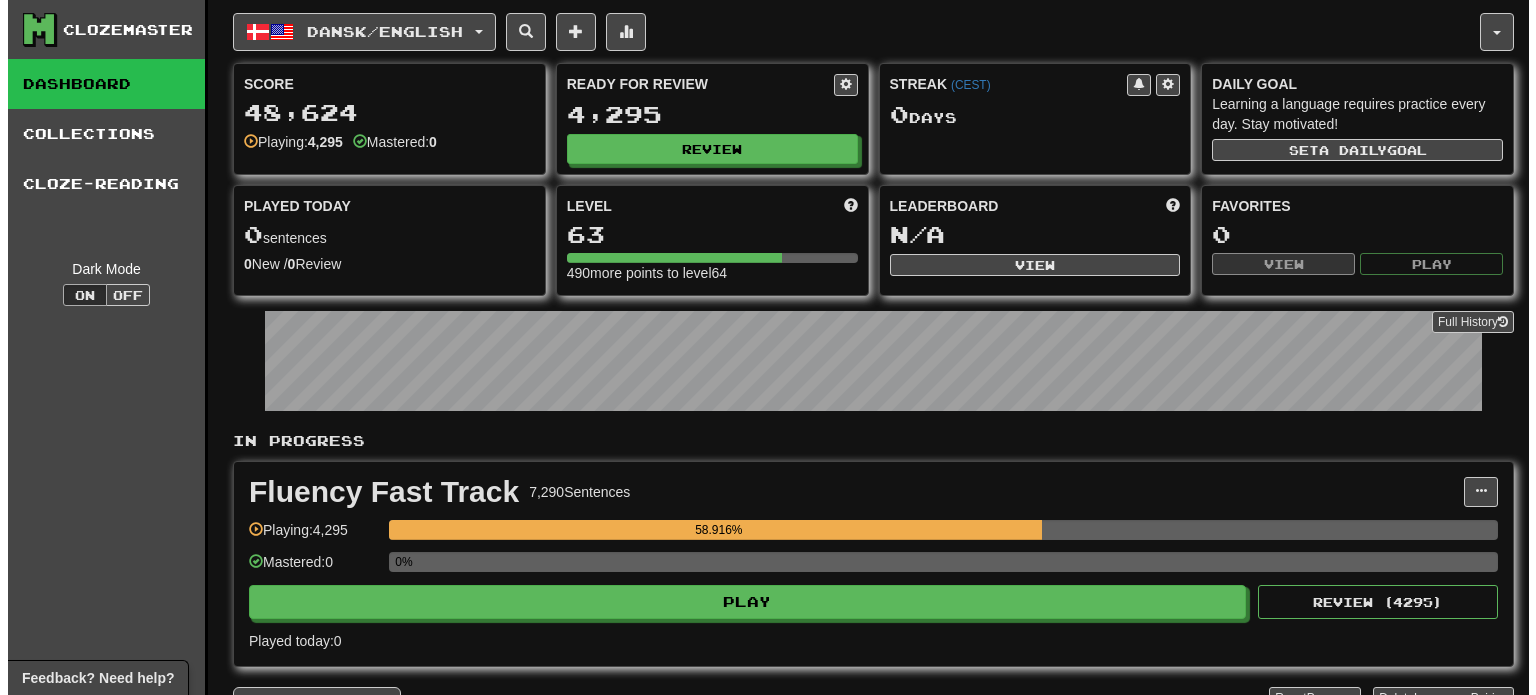 scroll, scrollTop: 0, scrollLeft: 0, axis: both 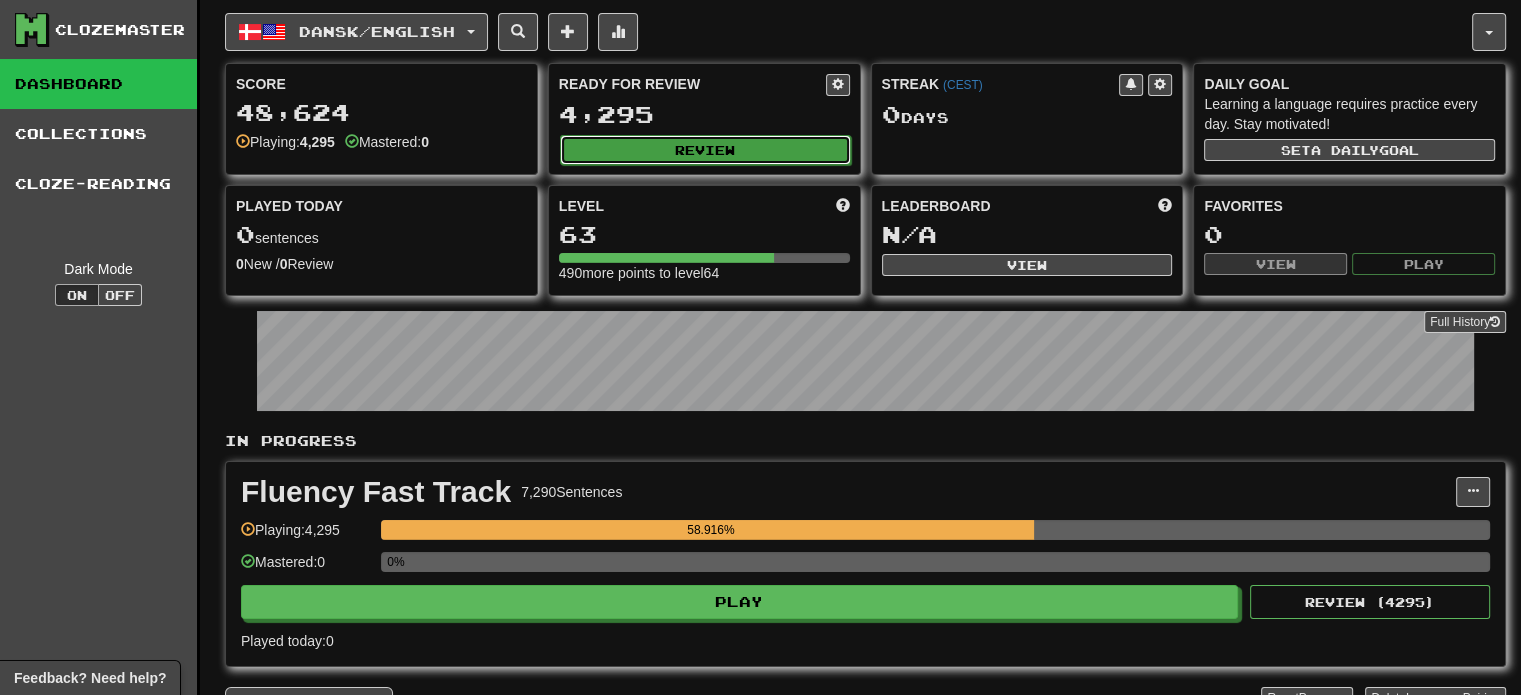 click on "Review" at bounding box center (705, 150) 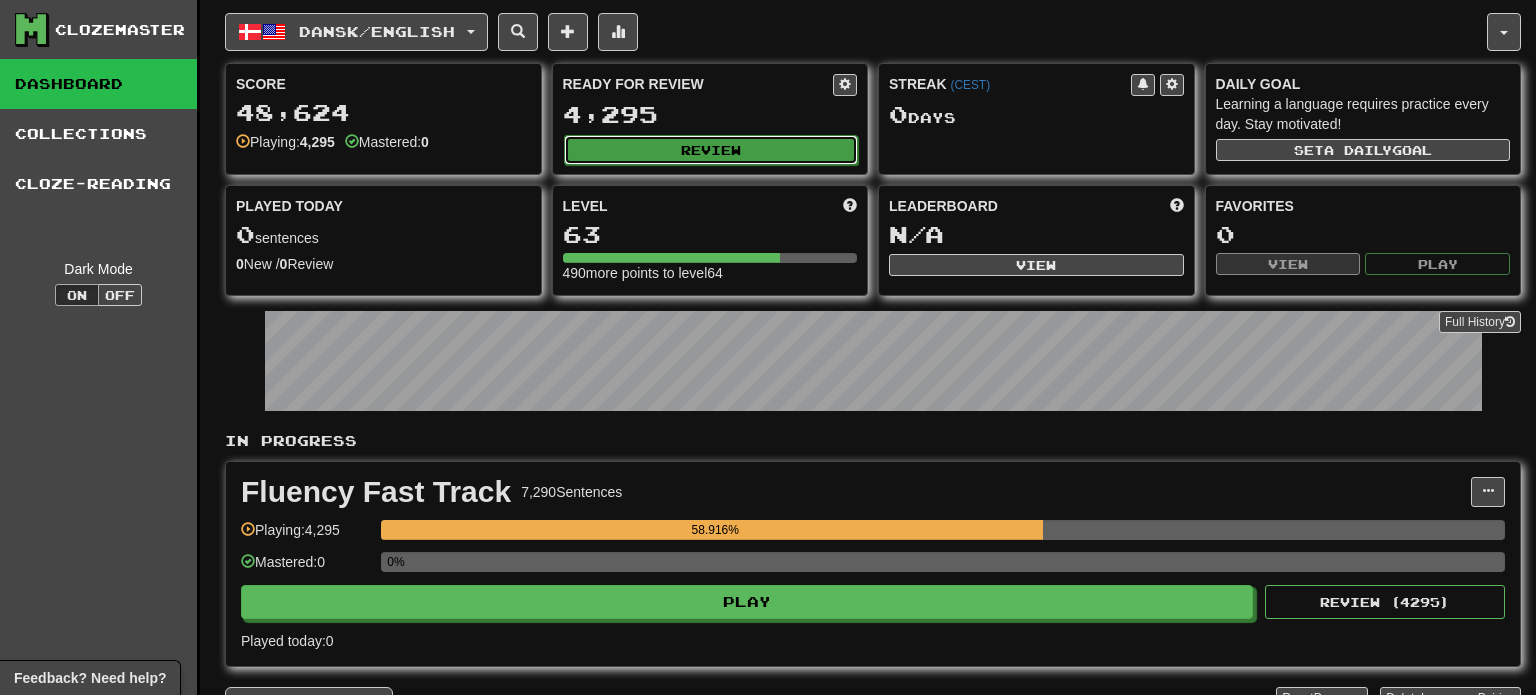 select on "**" 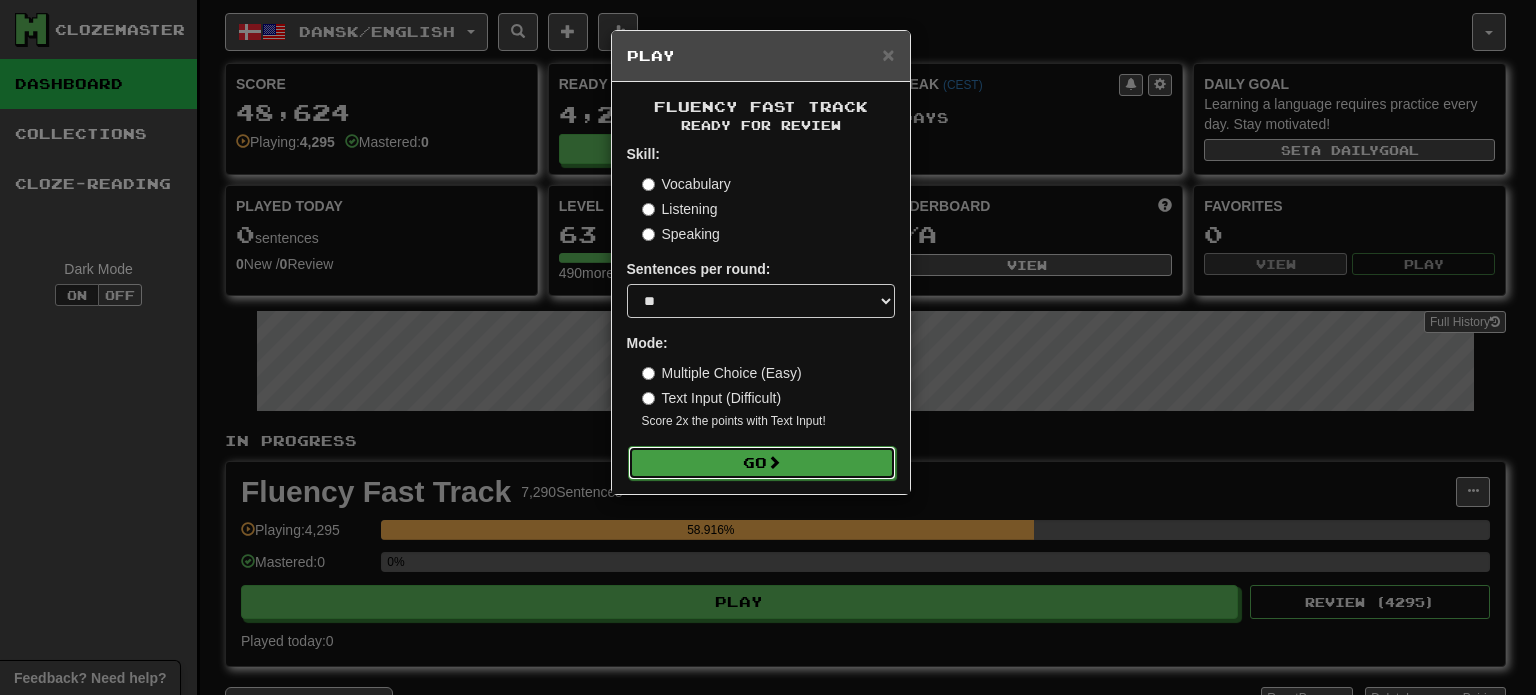 click on "Go" at bounding box center (762, 463) 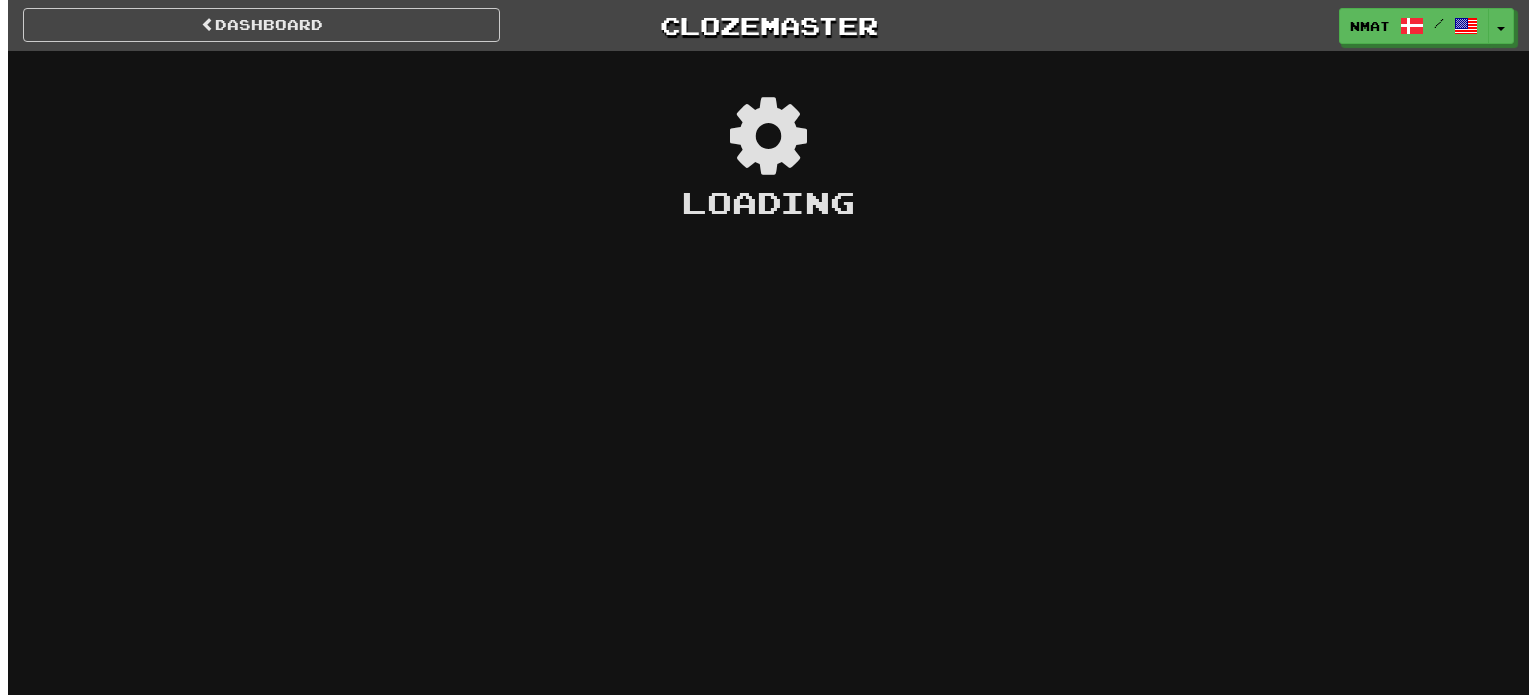 scroll, scrollTop: 0, scrollLeft: 0, axis: both 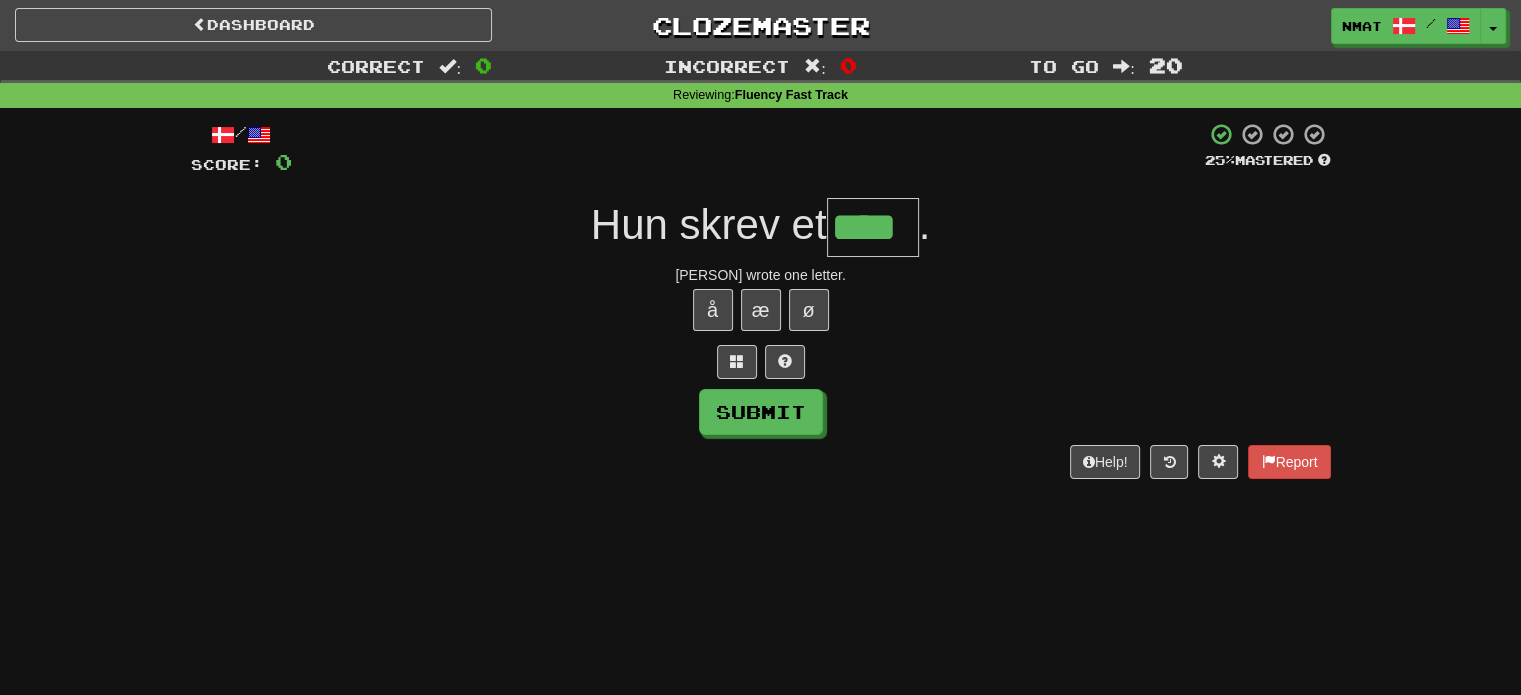 type on "****" 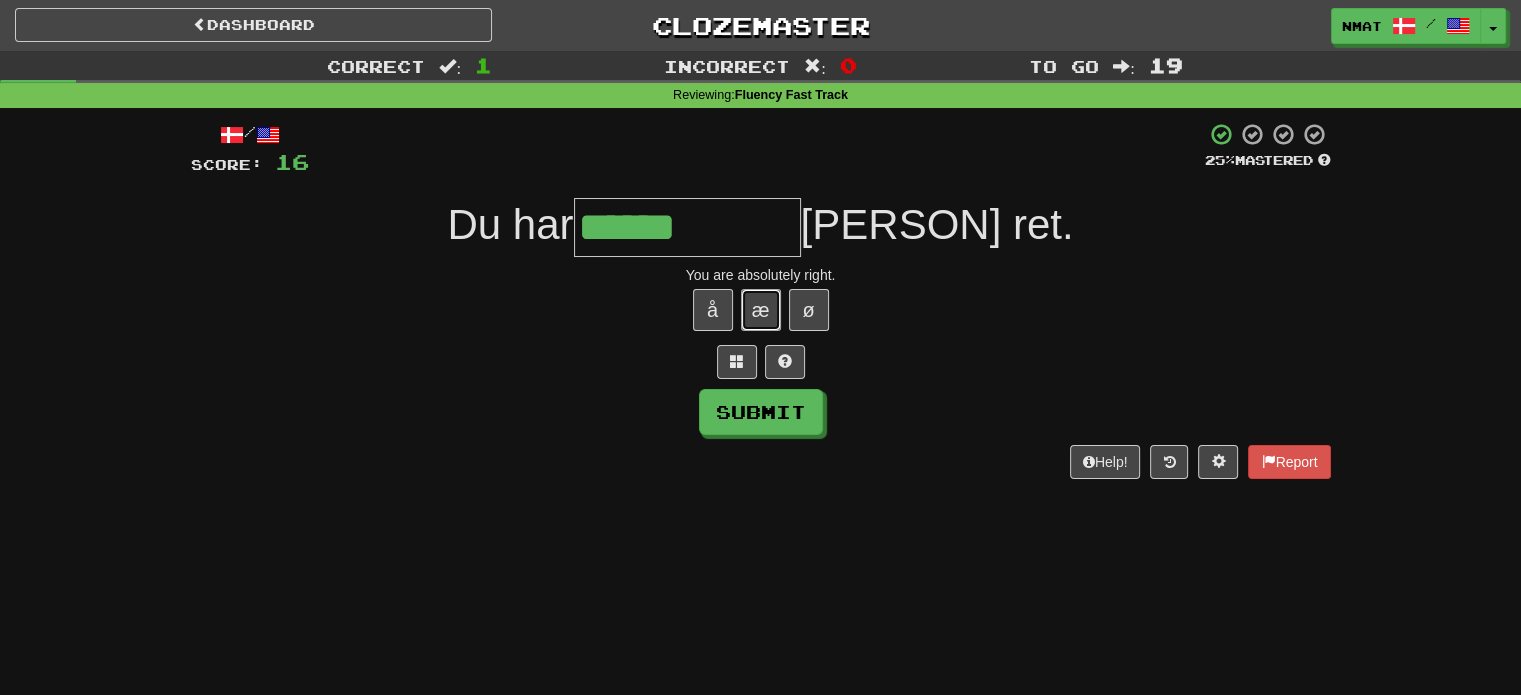 click on "æ" at bounding box center (761, 310) 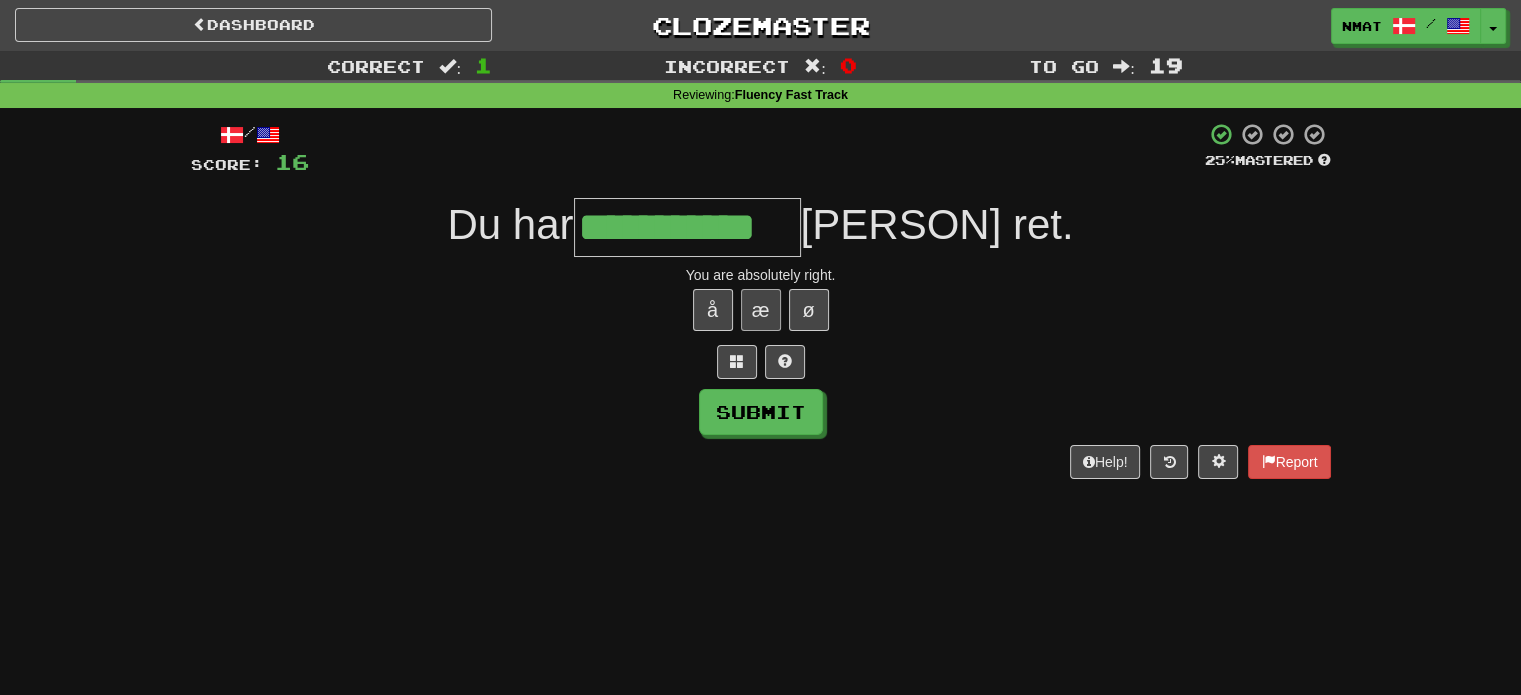 type on "**********" 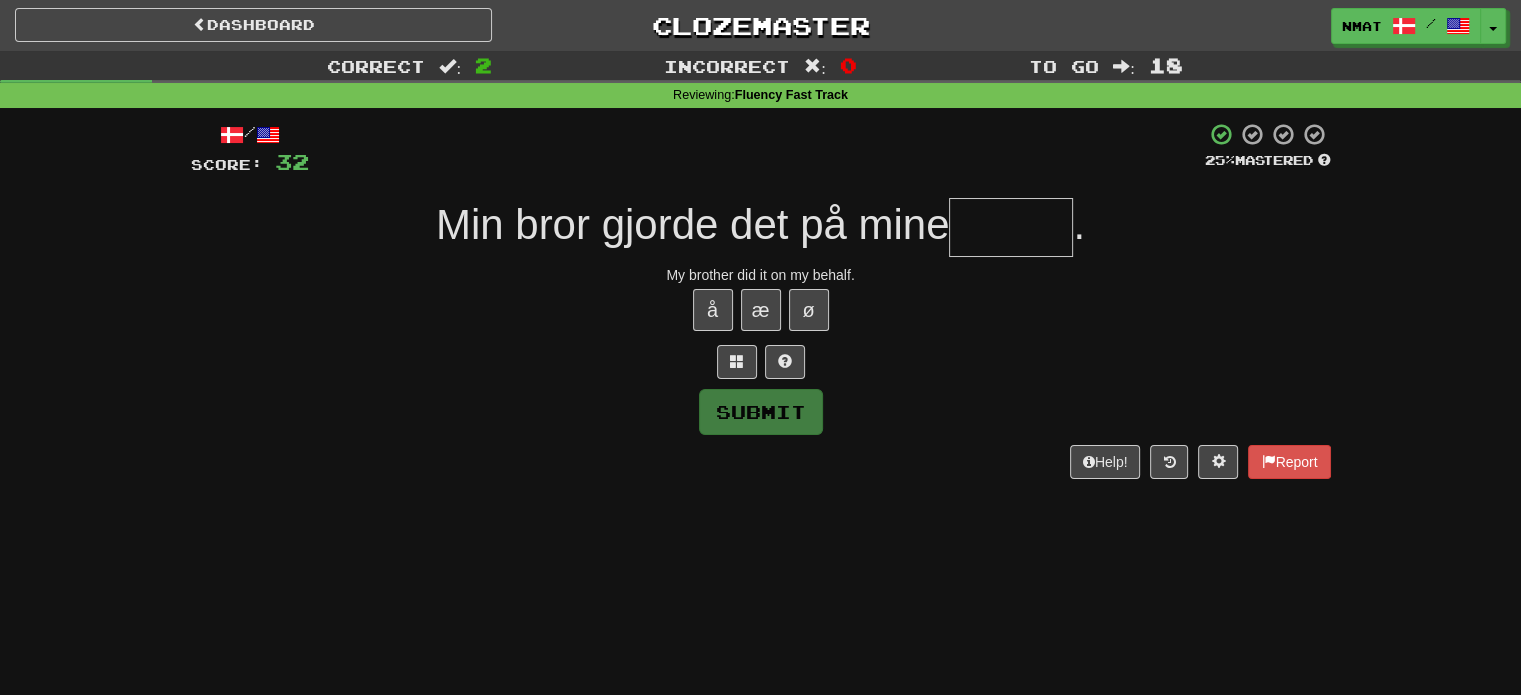 type on "*" 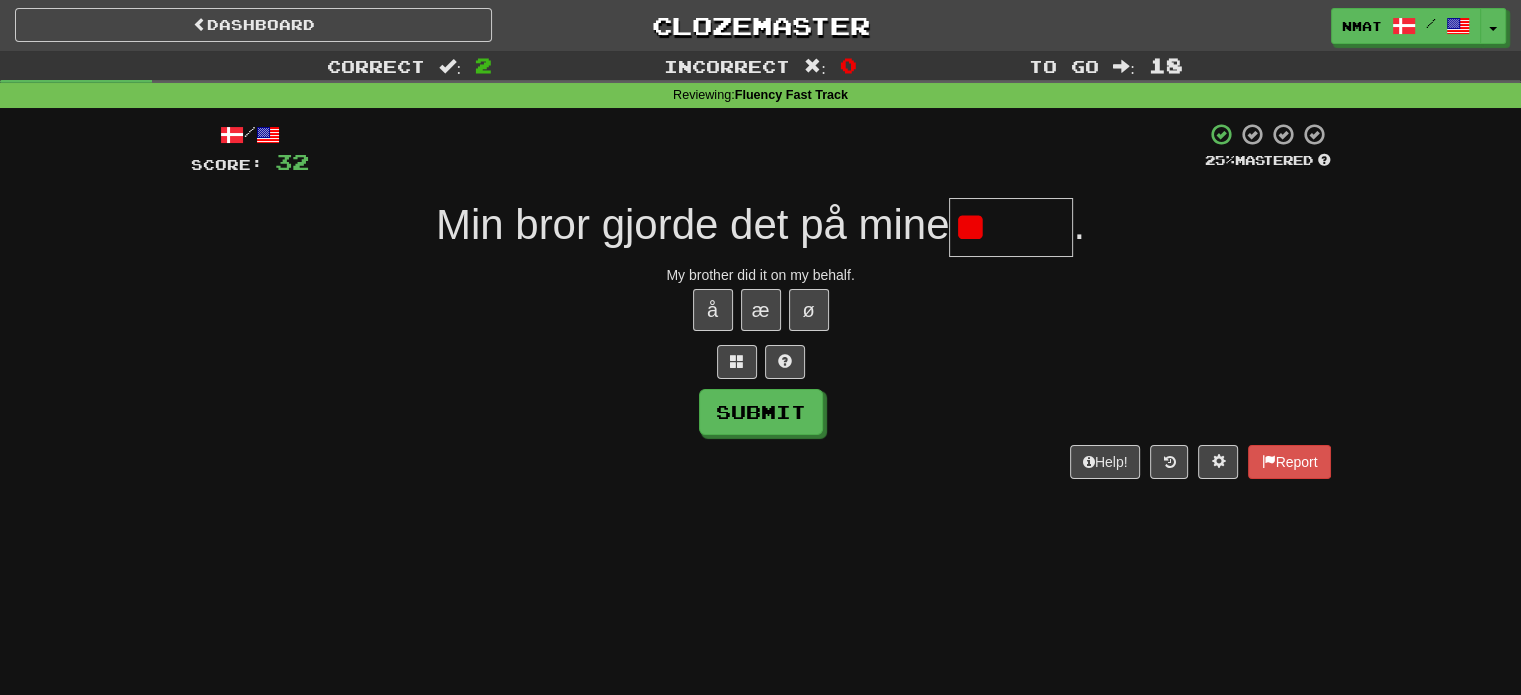 type on "*" 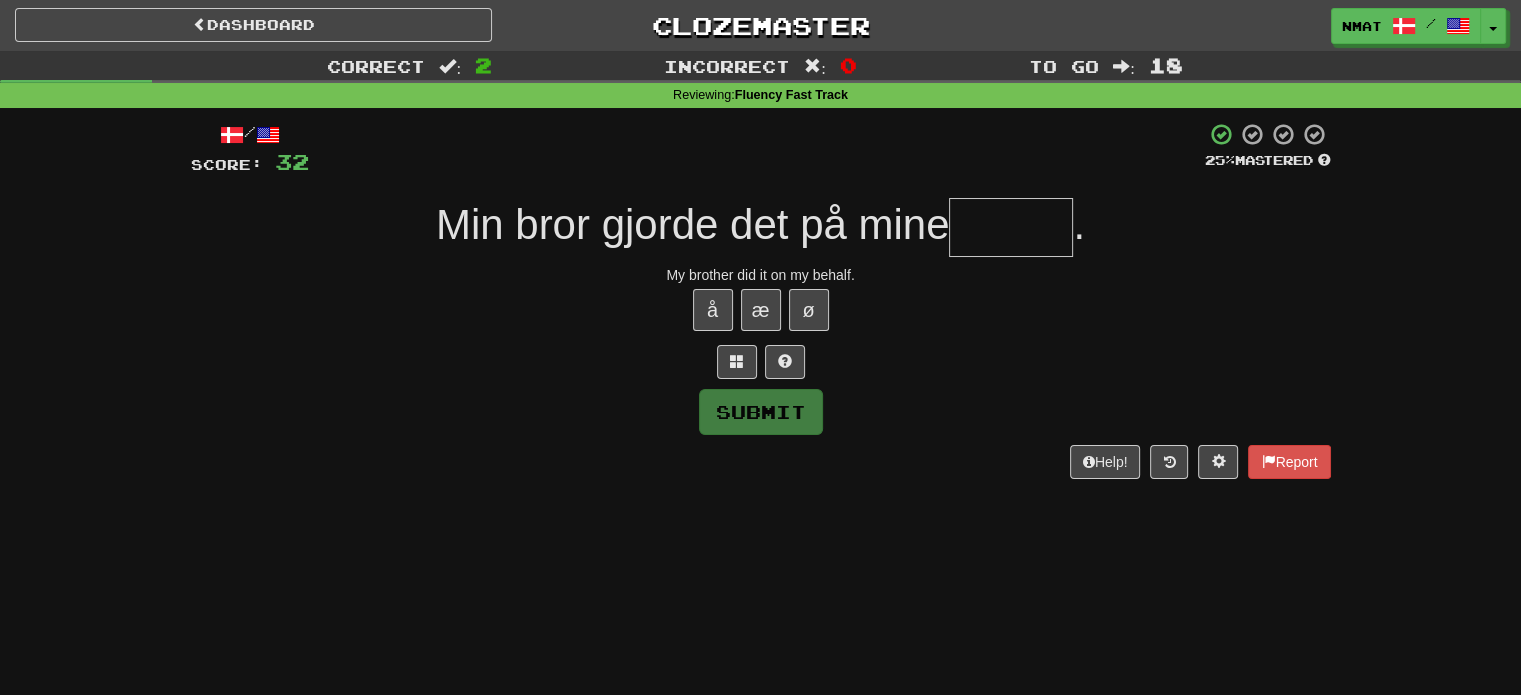 type on "*" 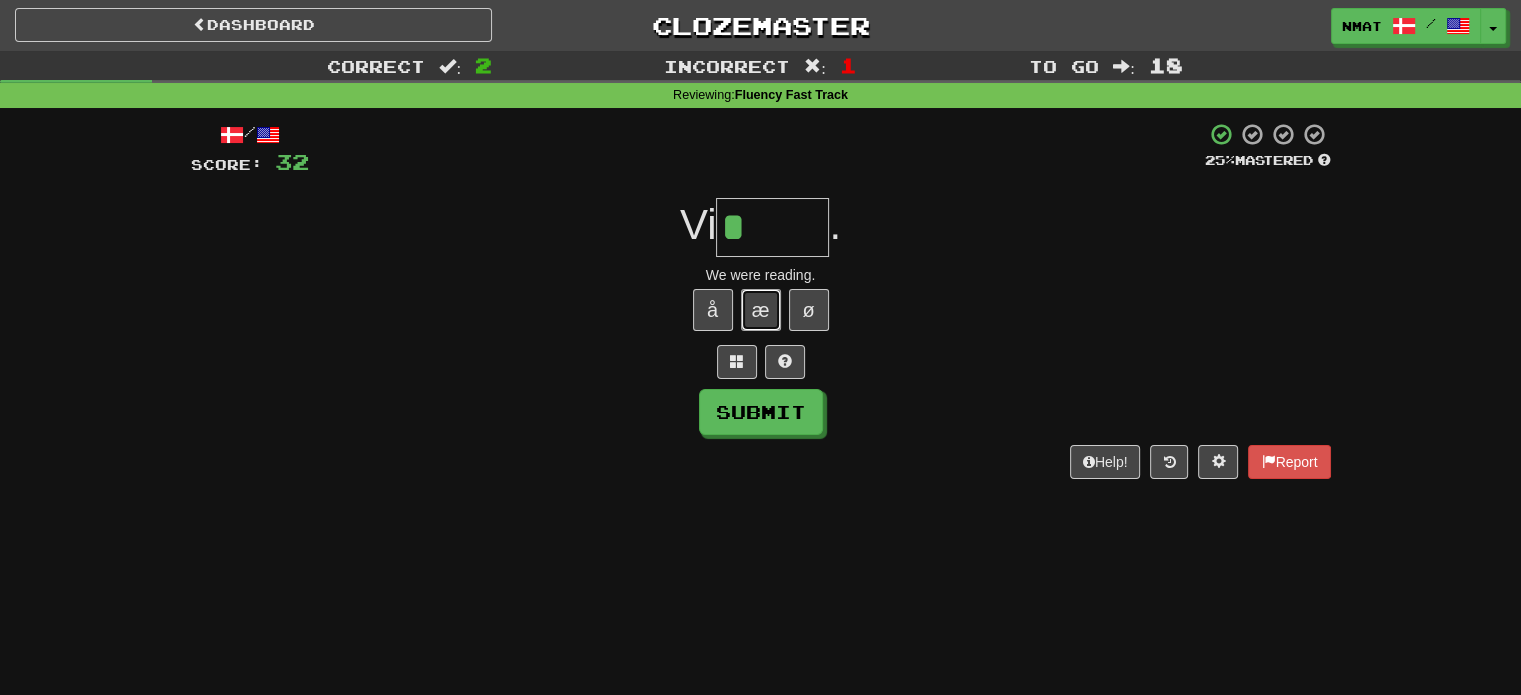 click on "æ" at bounding box center (761, 310) 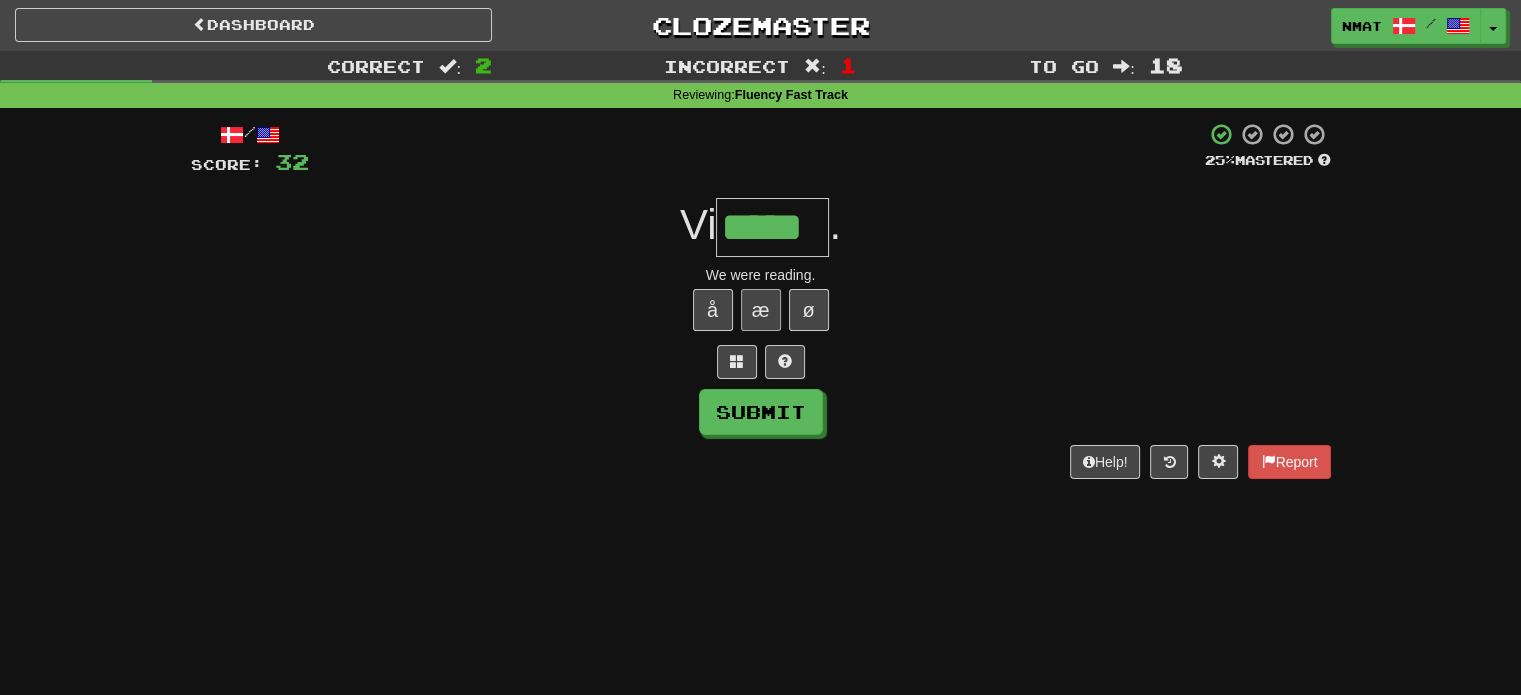 type on "*****" 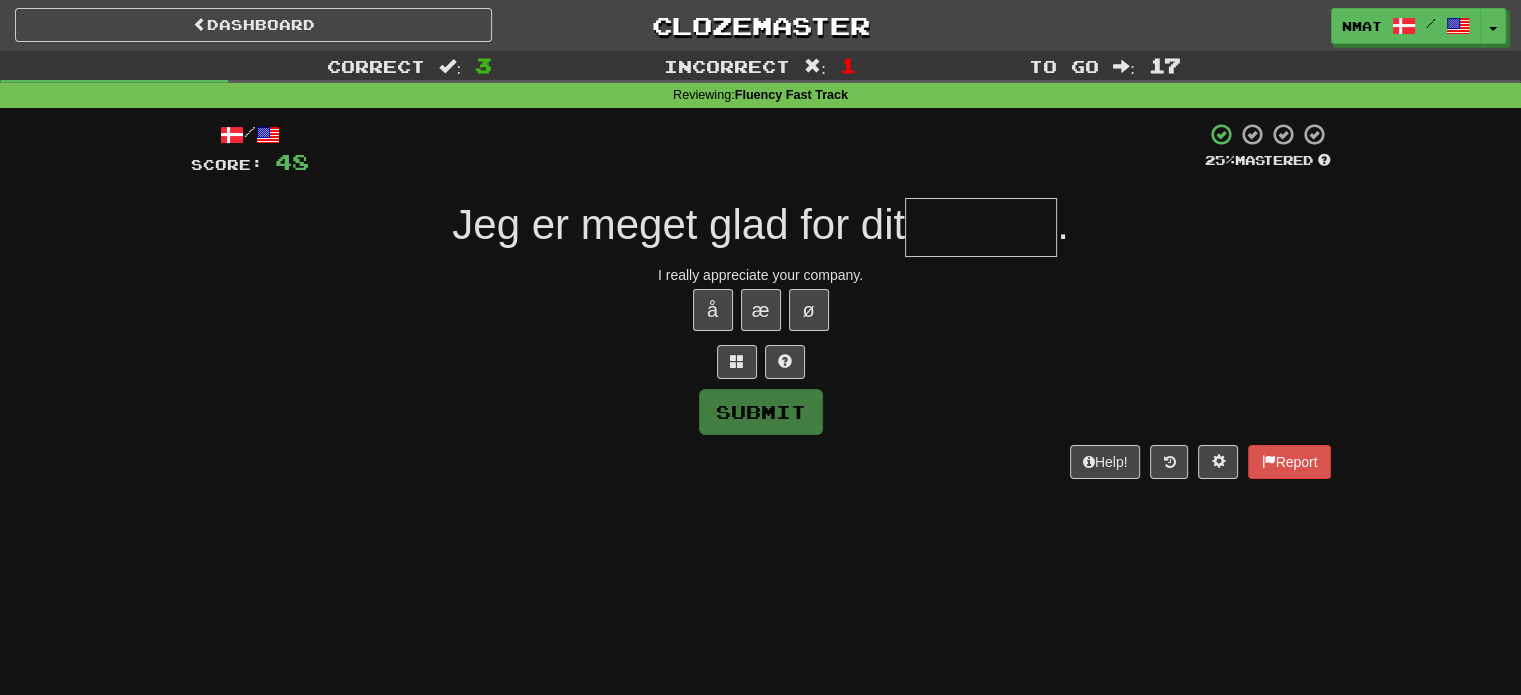 type on "*" 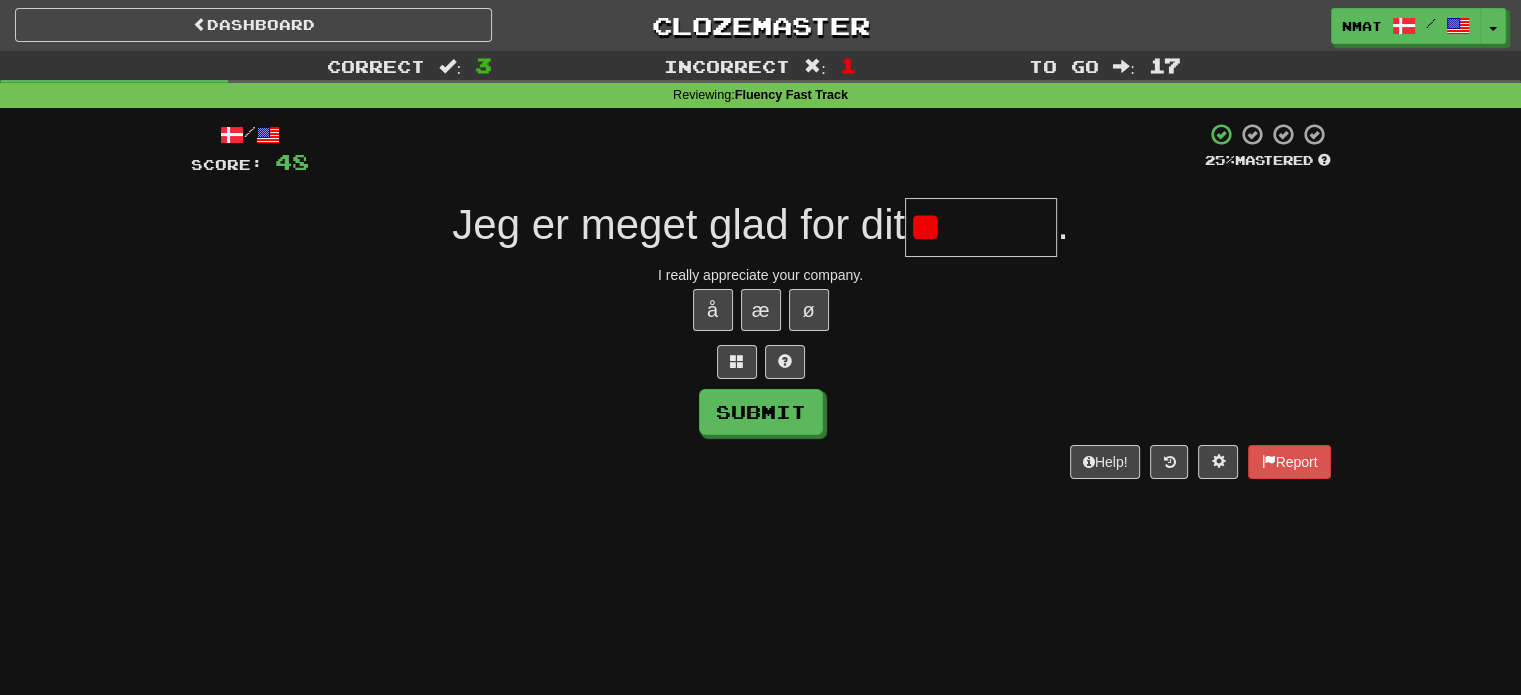 type on "*" 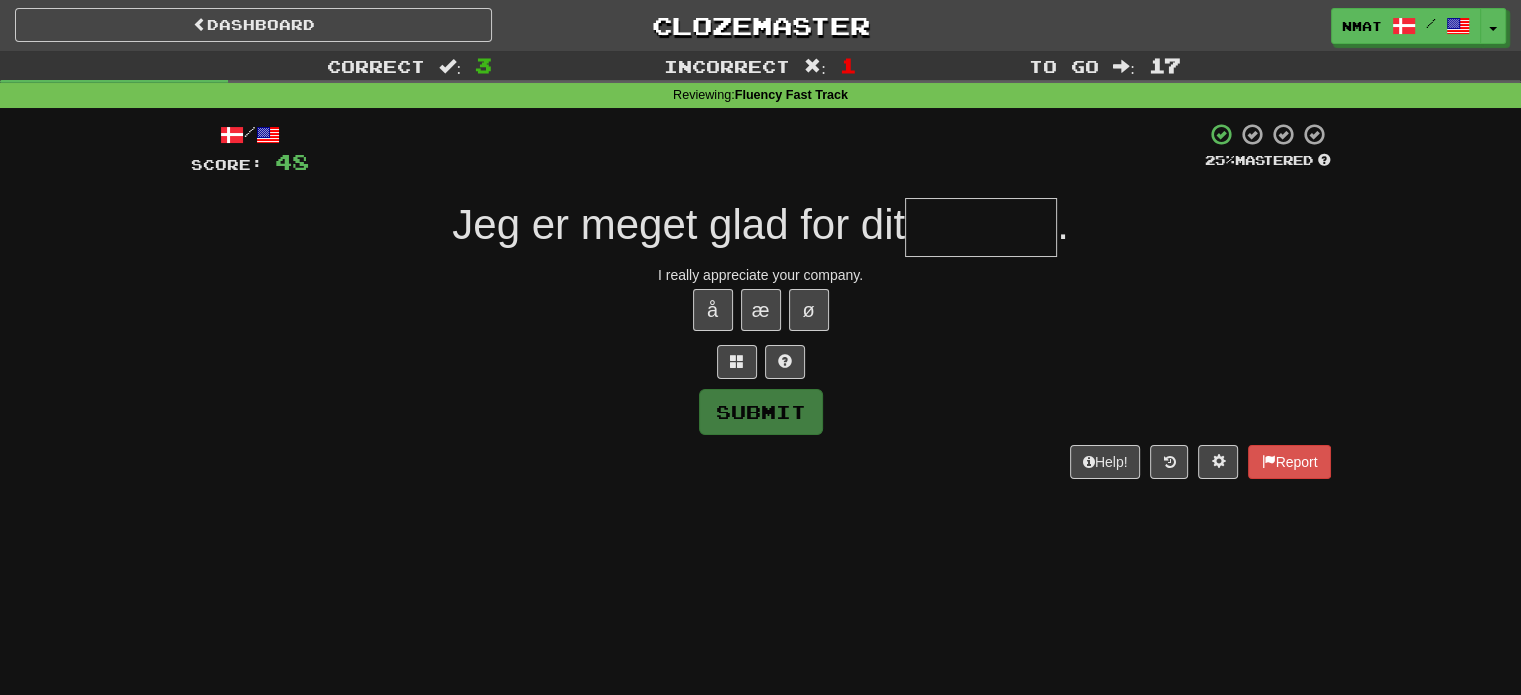 type on "*" 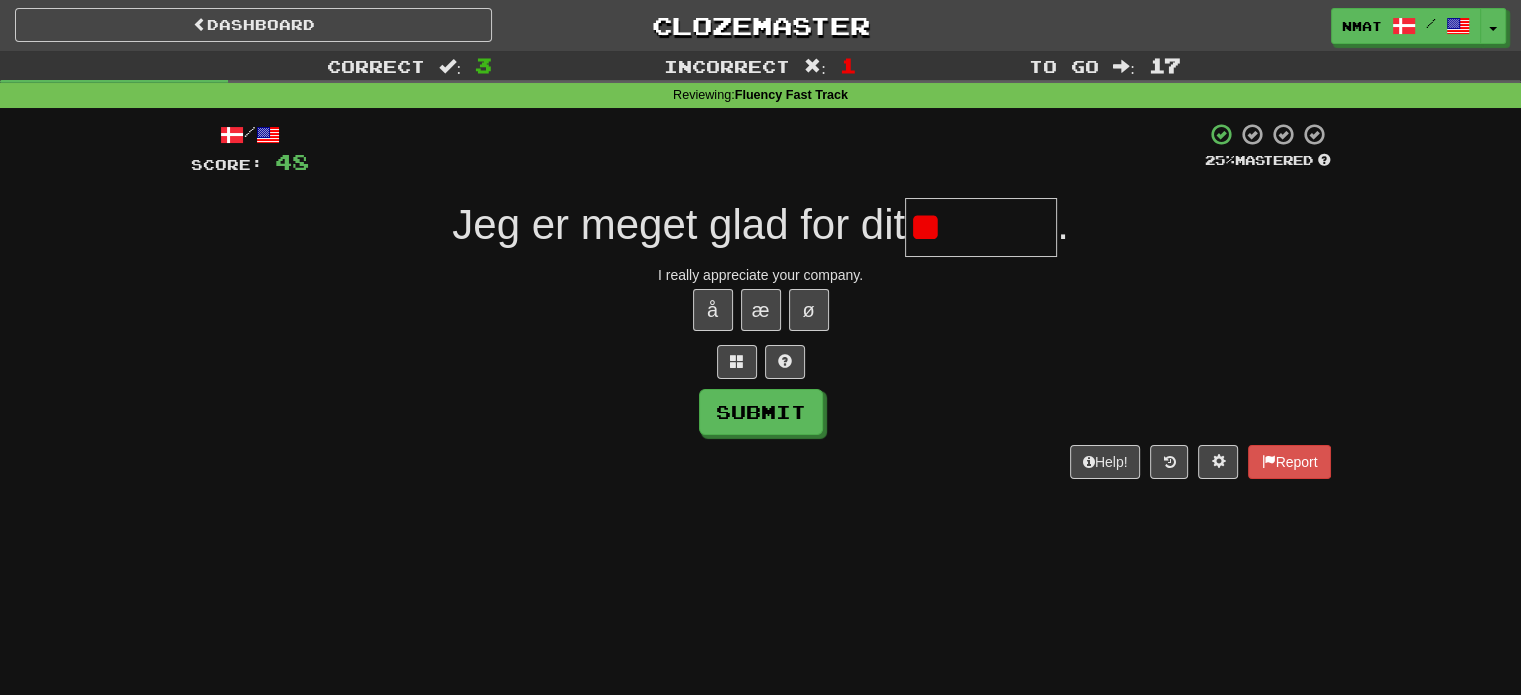 type on "*" 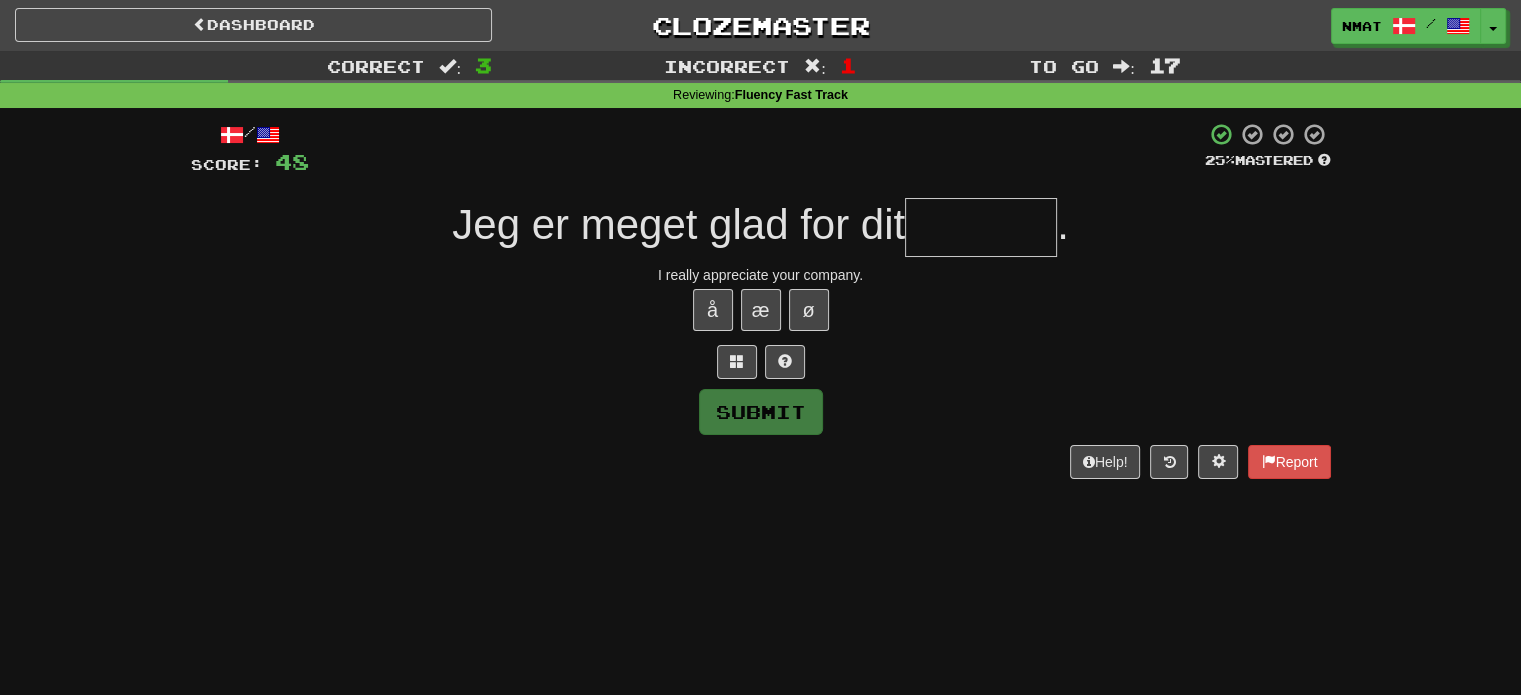type on "*******" 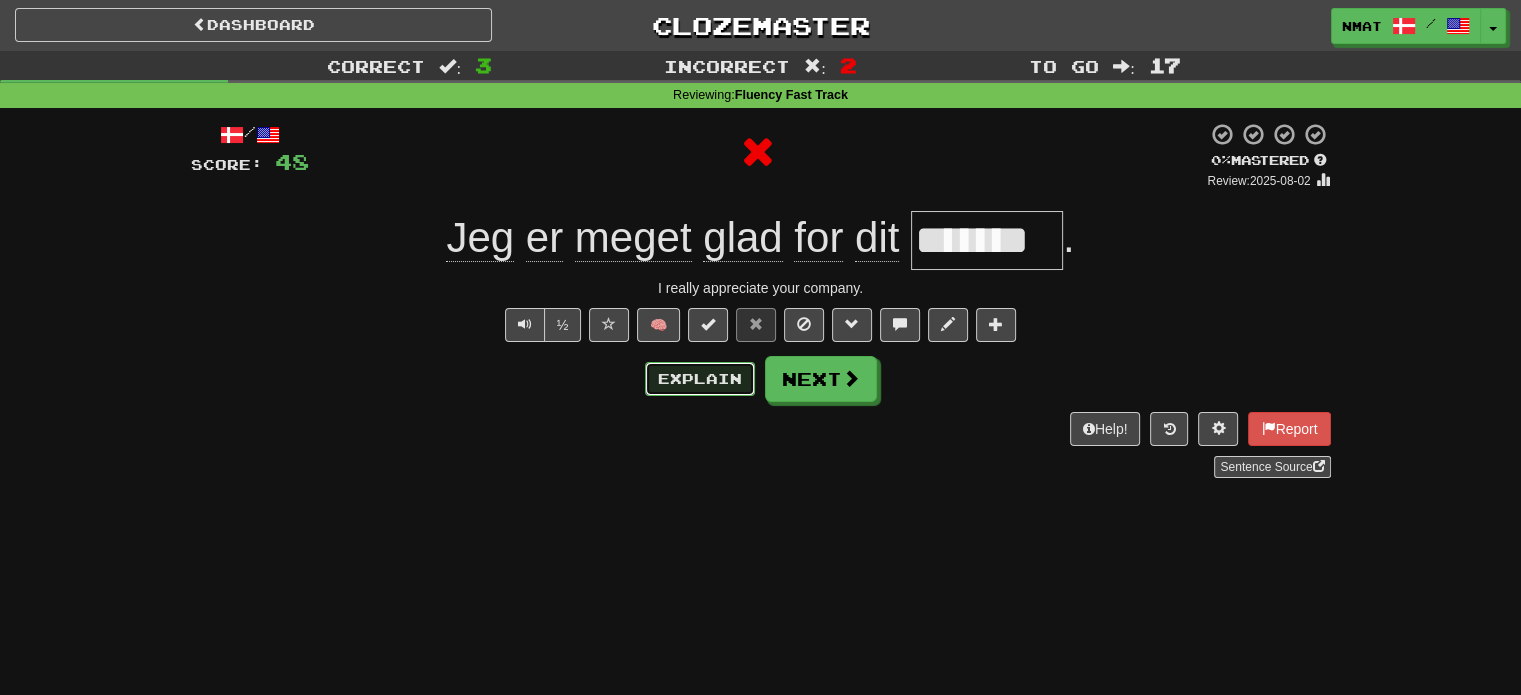 click on "Explain" at bounding box center [700, 379] 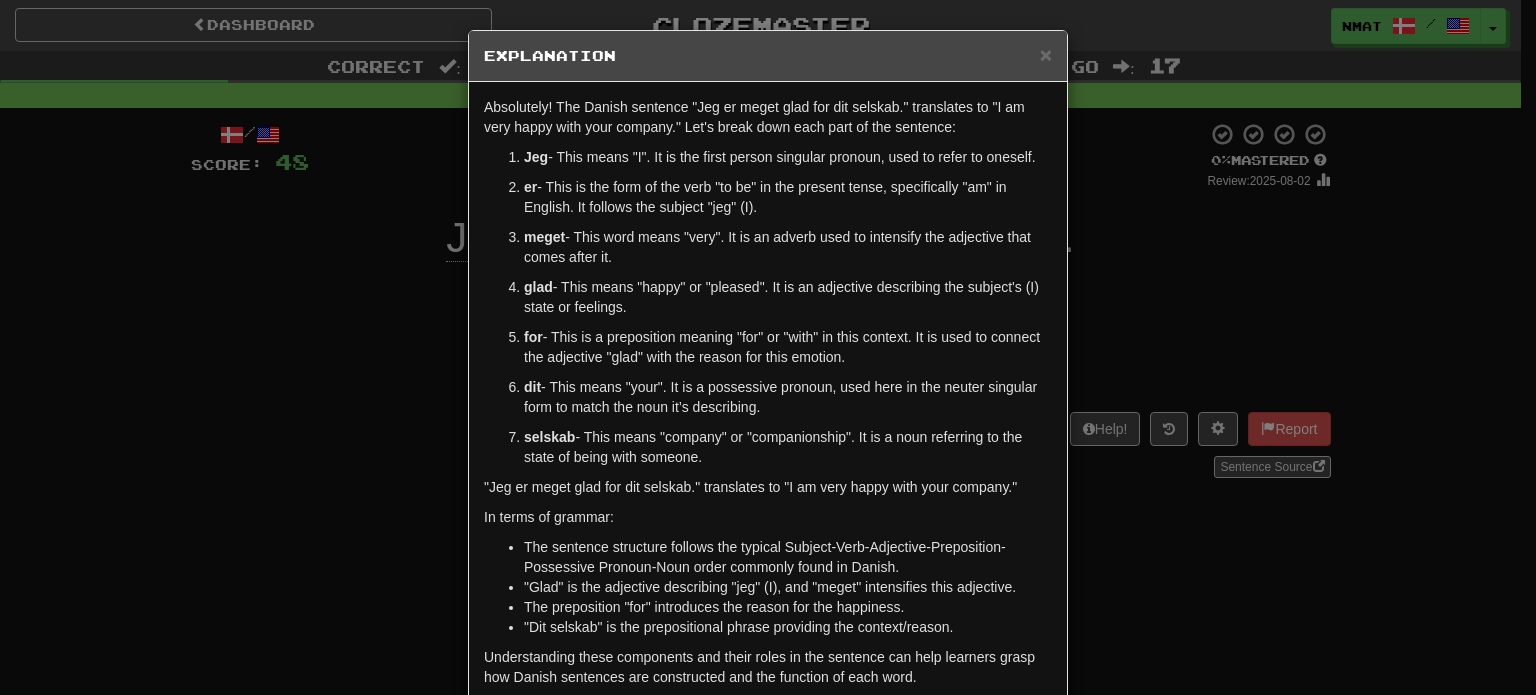 scroll, scrollTop: 131, scrollLeft: 0, axis: vertical 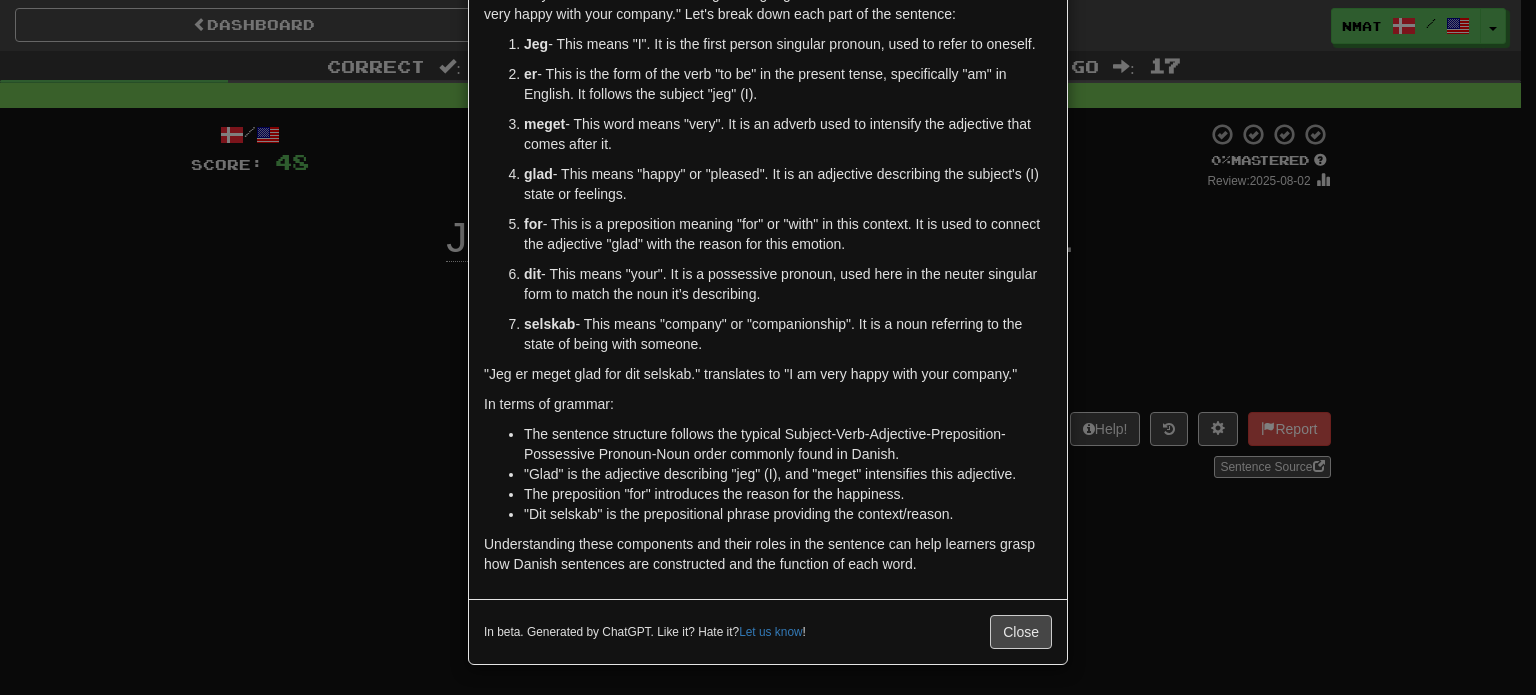 click on "× Explanation Absolutely! The Danish sentence "Jeg er meget glad for dit selskab." translates to "I am very happy with your company." Let's break down each part of the sentence:
Jeg  - This means "I". It is the first person singular pronoun, used to refer to oneself.
er  - This is the form of the verb "to be" in the present tense, specifically "am" in English. It follows the subject "jeg" (I).
meget  - This word means "very". It is an adverb used to intensify the adjective that comes after it.
glad  - This means "happy" or "pleased". It is an adjective describing the subject's (I) state or feelings.
for  - This is a preposition meaning "for" or "with" in this context. It is used to connect the adjective "glad" with the reason for this emotion.
dit  - This means "your". It is a possessive pronoun, used here in the neuter singular form to match the noun it’s describing.
selskab
In terms of grammar:
Let us know ! Close" at bounding box center [768, 347] 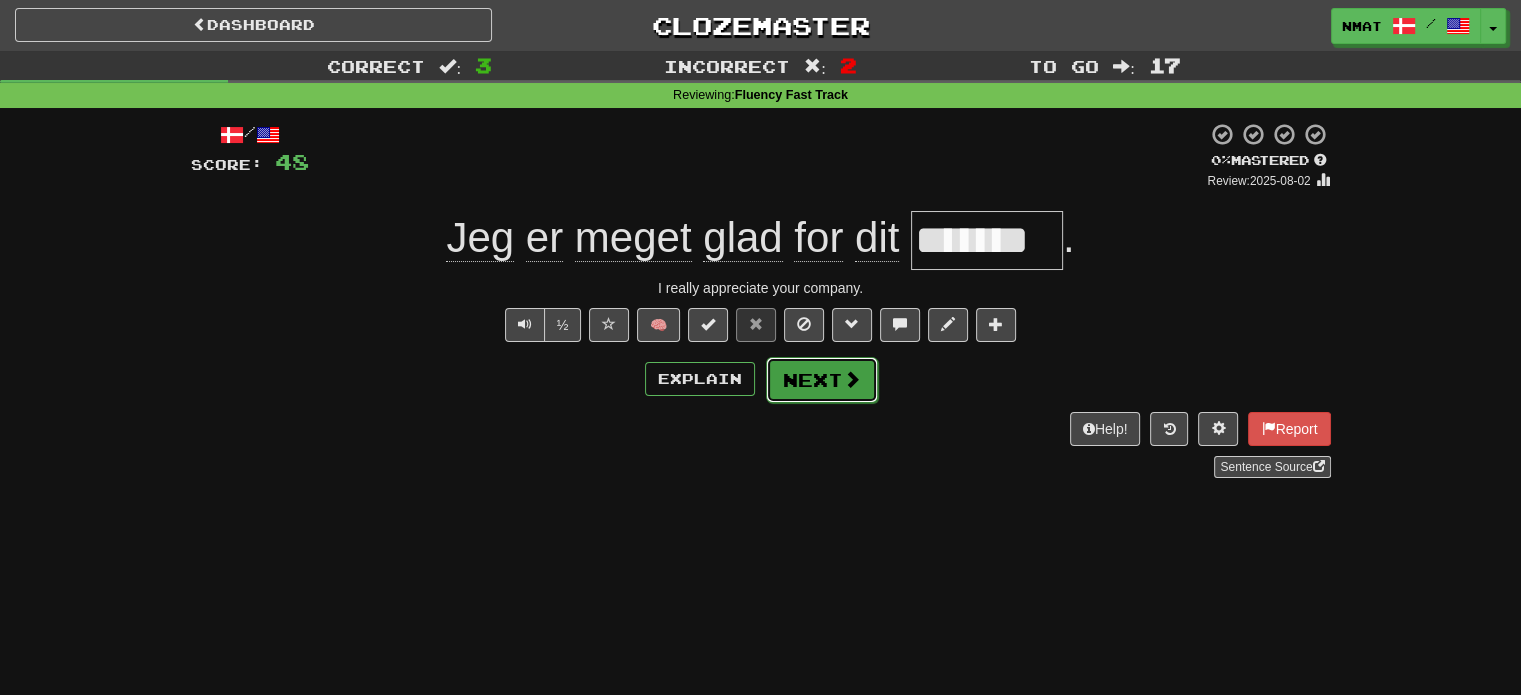 click on "Next" at bounding box center [822, 380] 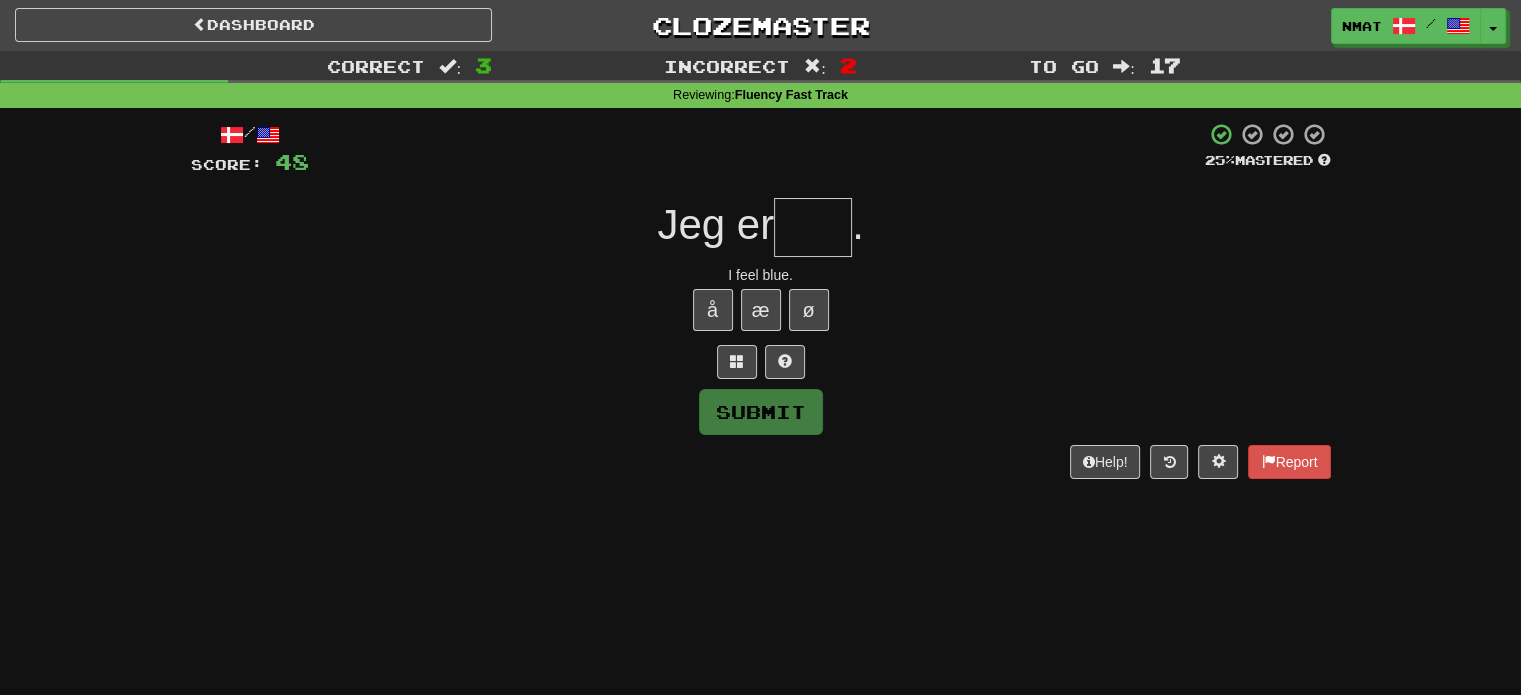 type on "*" 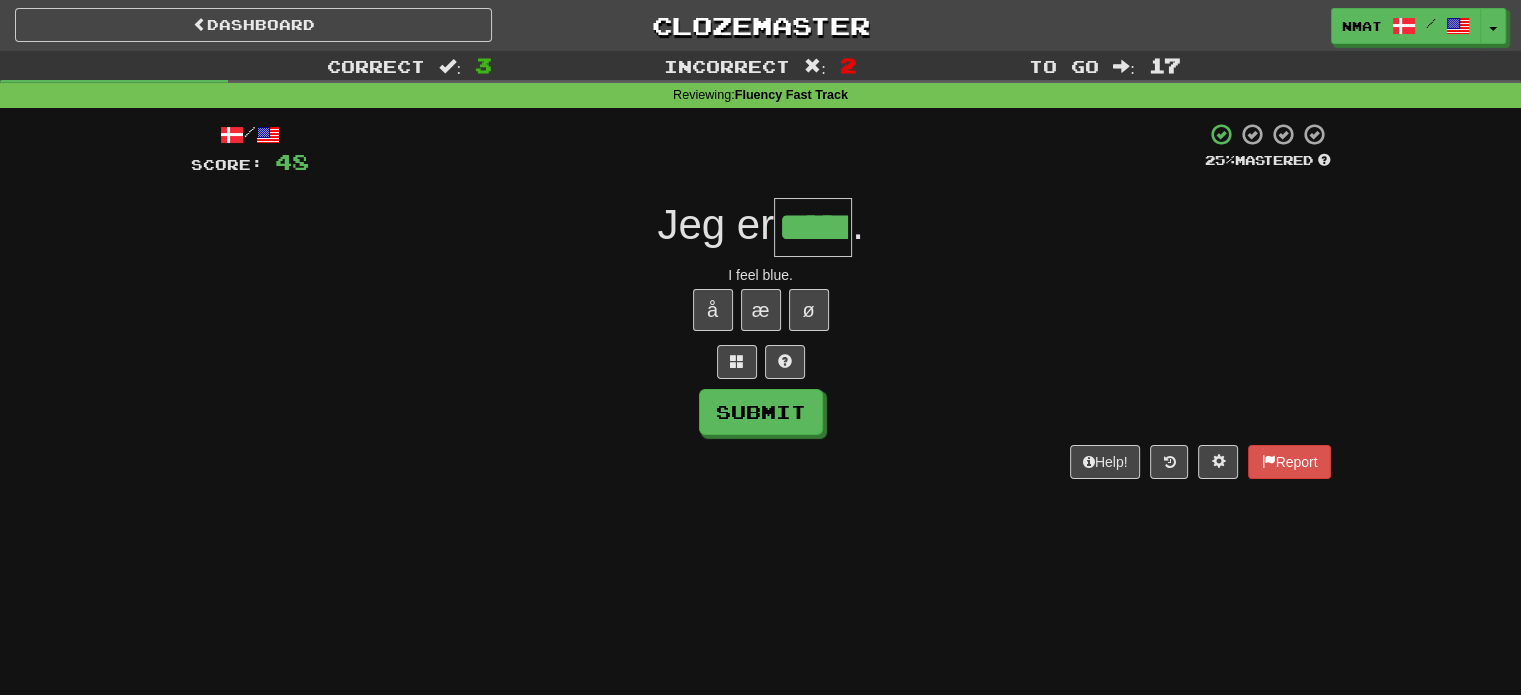 type on "*****" 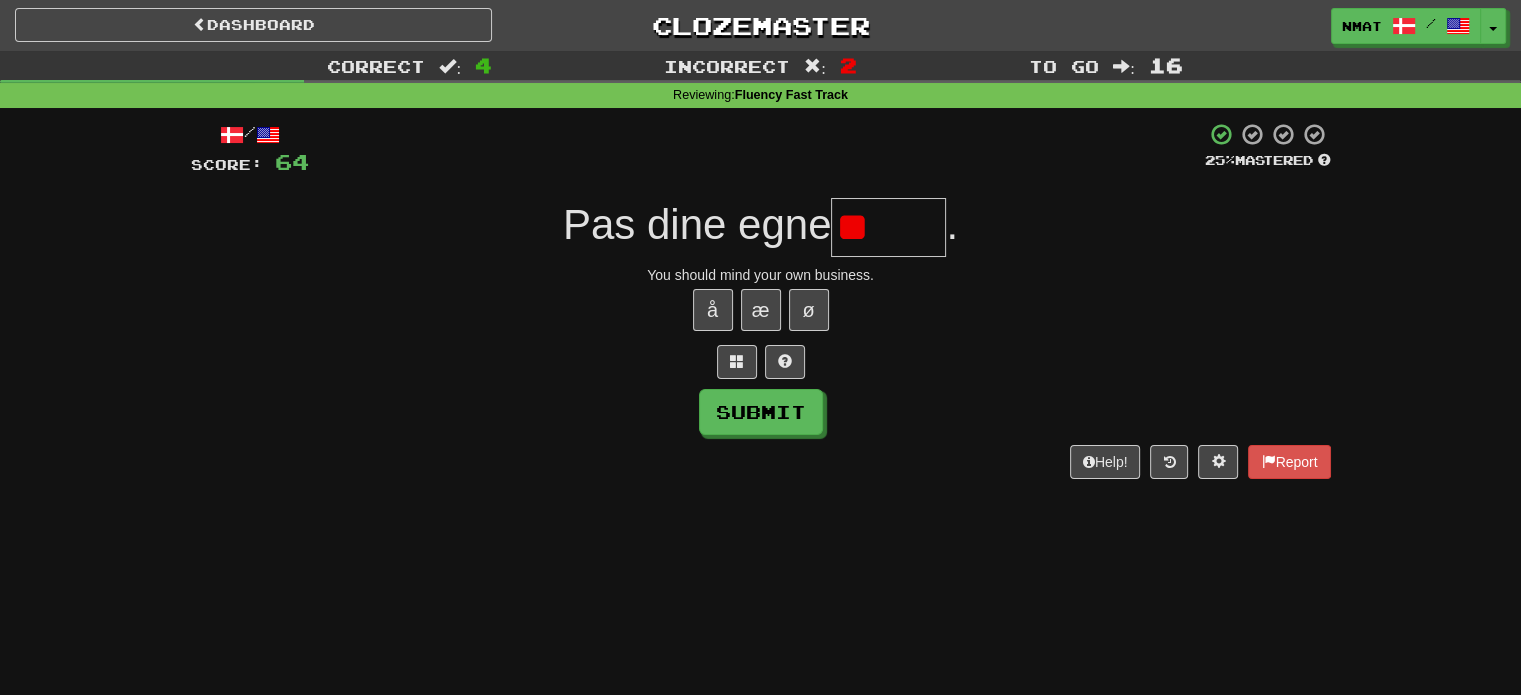 type on "*" 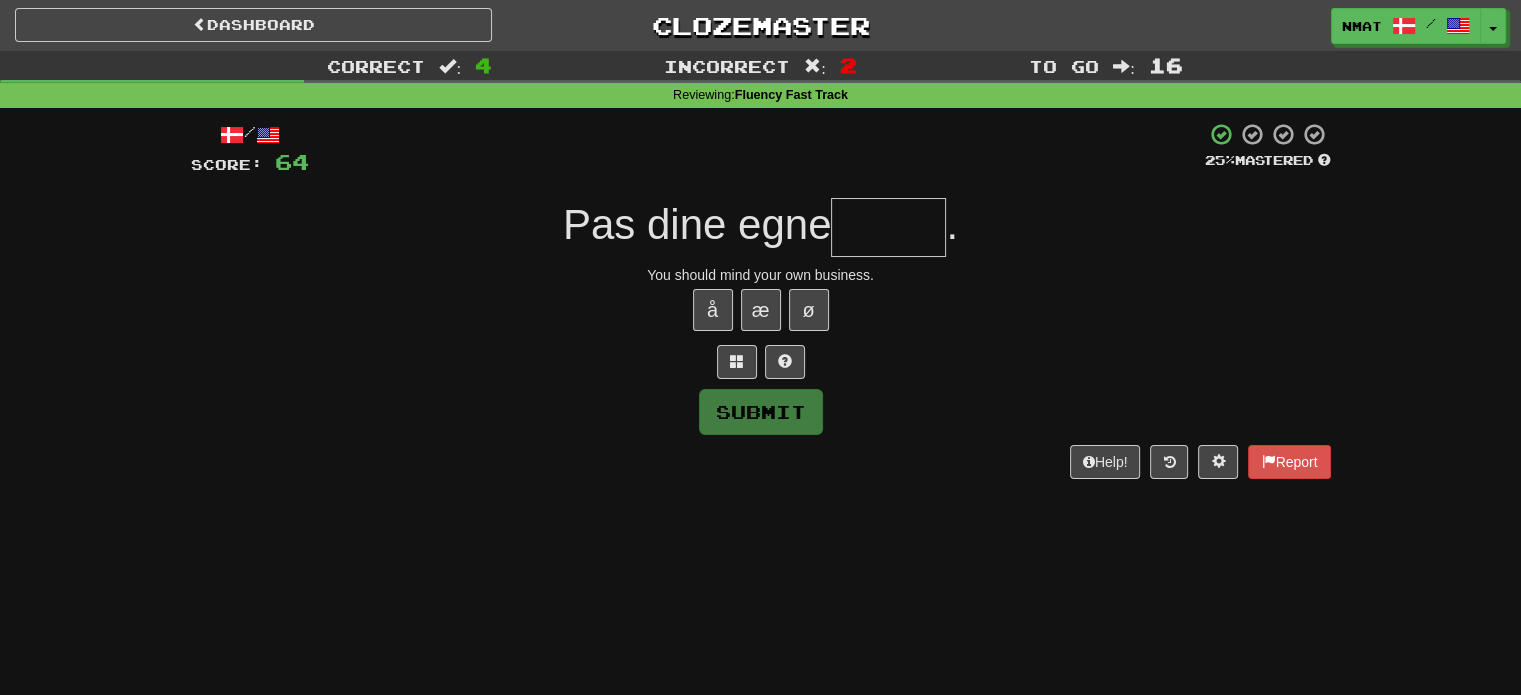 type on "*****" 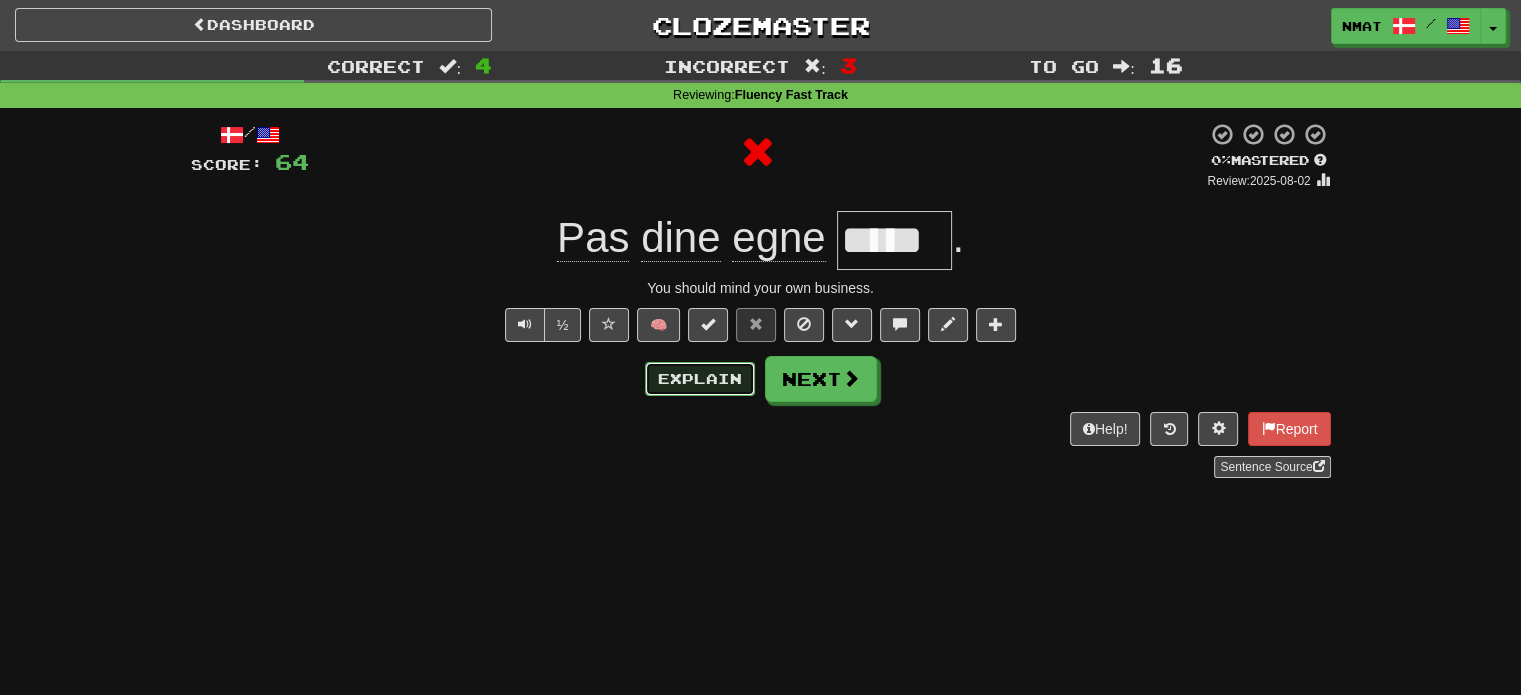 click on "Explain" at bounding box center [700, 379] 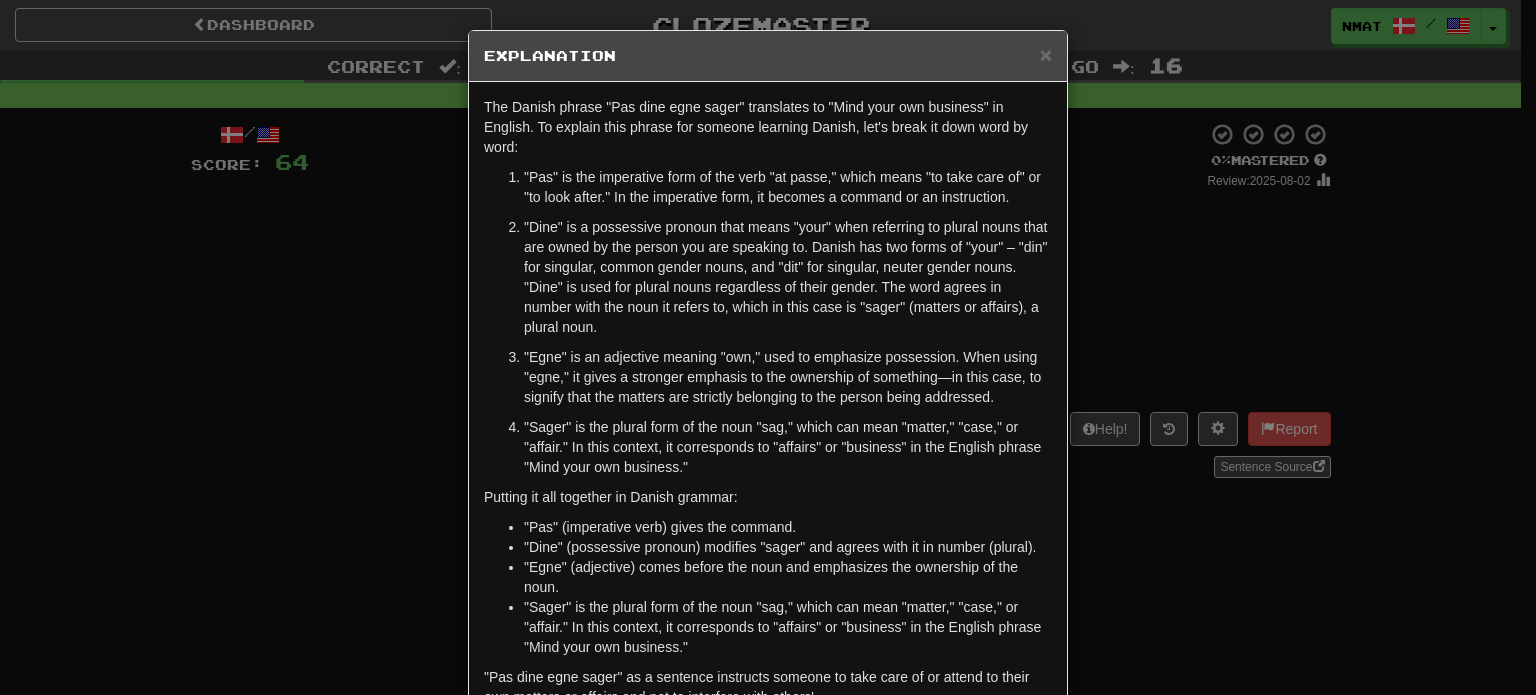 scroll, scrollTop: 111, scrollLeft: 0, axis: vertical 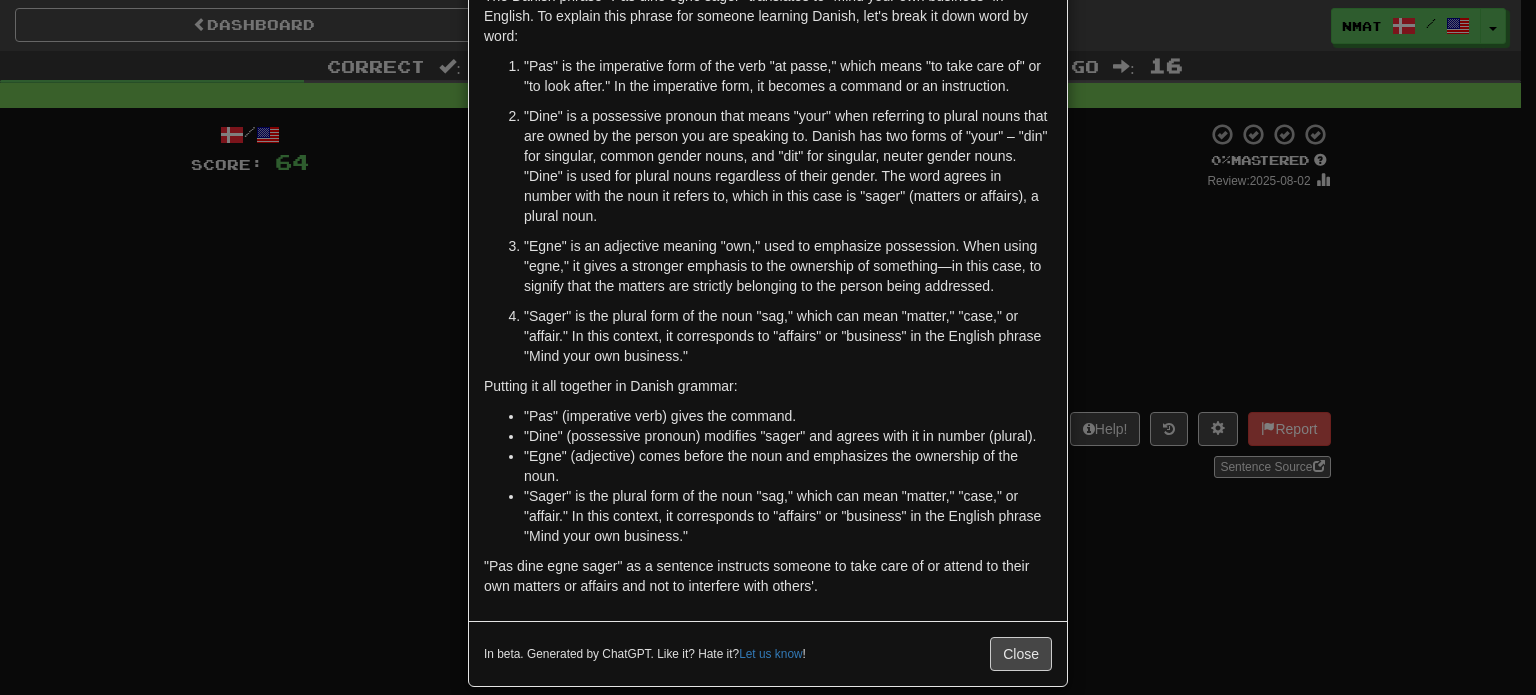 click on "× Explanation The Danish phrase "Pas dine egne sager" translates to "Mind your own business" in English. To explain this phrase for someone learning Danish, let's break it down word by word:
"Pas" is the imperative form of the verb "at passe," which means "to take care of" or "to look after." In the imperative form, it becomes a command or an instruction.
"Dine" is a possessive pronoun that means "your" when referring to plural nouns that are owned by the person you are speaking to. Danish has two forms of "your" – "din" for singular, common gender nouns, and "dit" for singular, neuter gender nouns. "Dine" is used for plural nouns regardless of their gender. The word agrees in number with the noun it refers to, which in this case is "sager" (matters or affairs), a plural noun.
"Sager" is the plural form of the noun "sag," which can mean "matter," "case," or "affair." In this context, it corresponds to "affairs" or "business" in the English phrase "Mind your own business."" at bounding box center (768, 347) 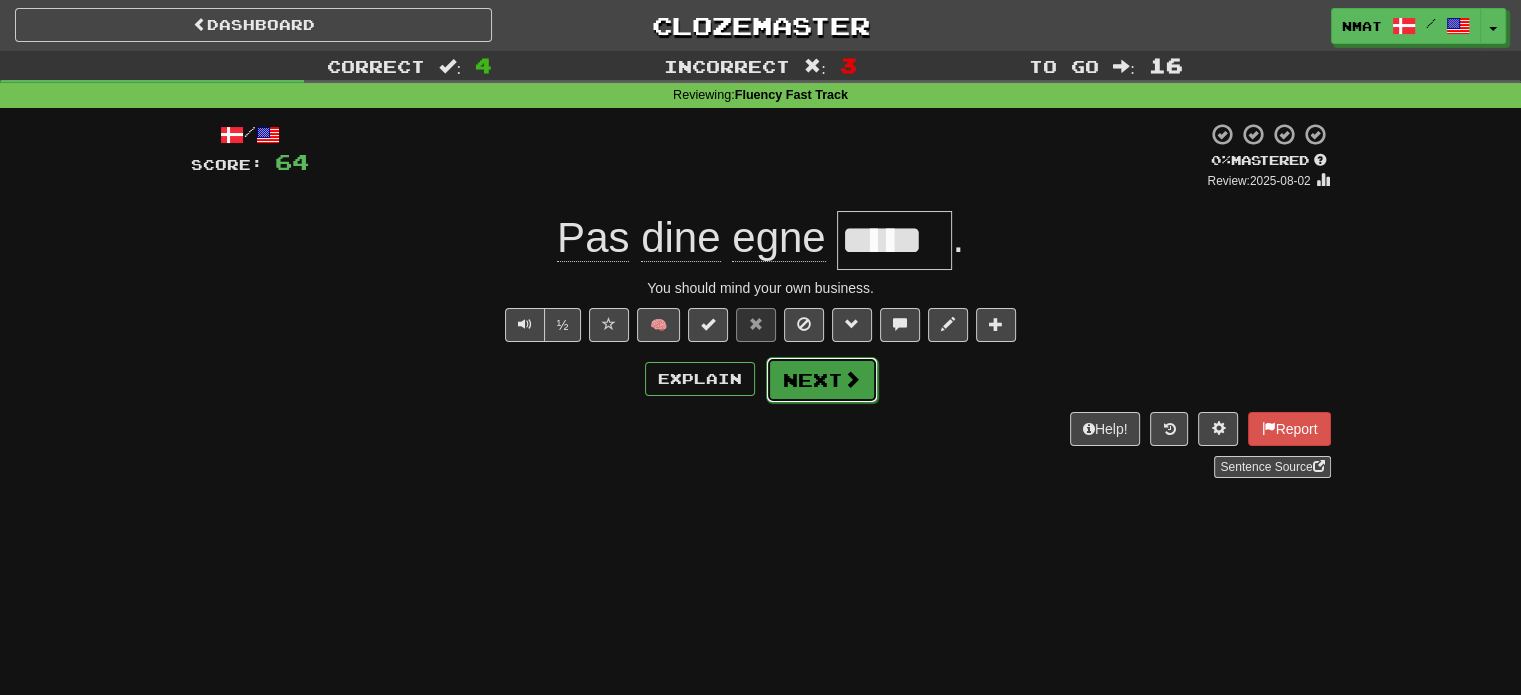 click on "Next" at bounding box center [822, 380] 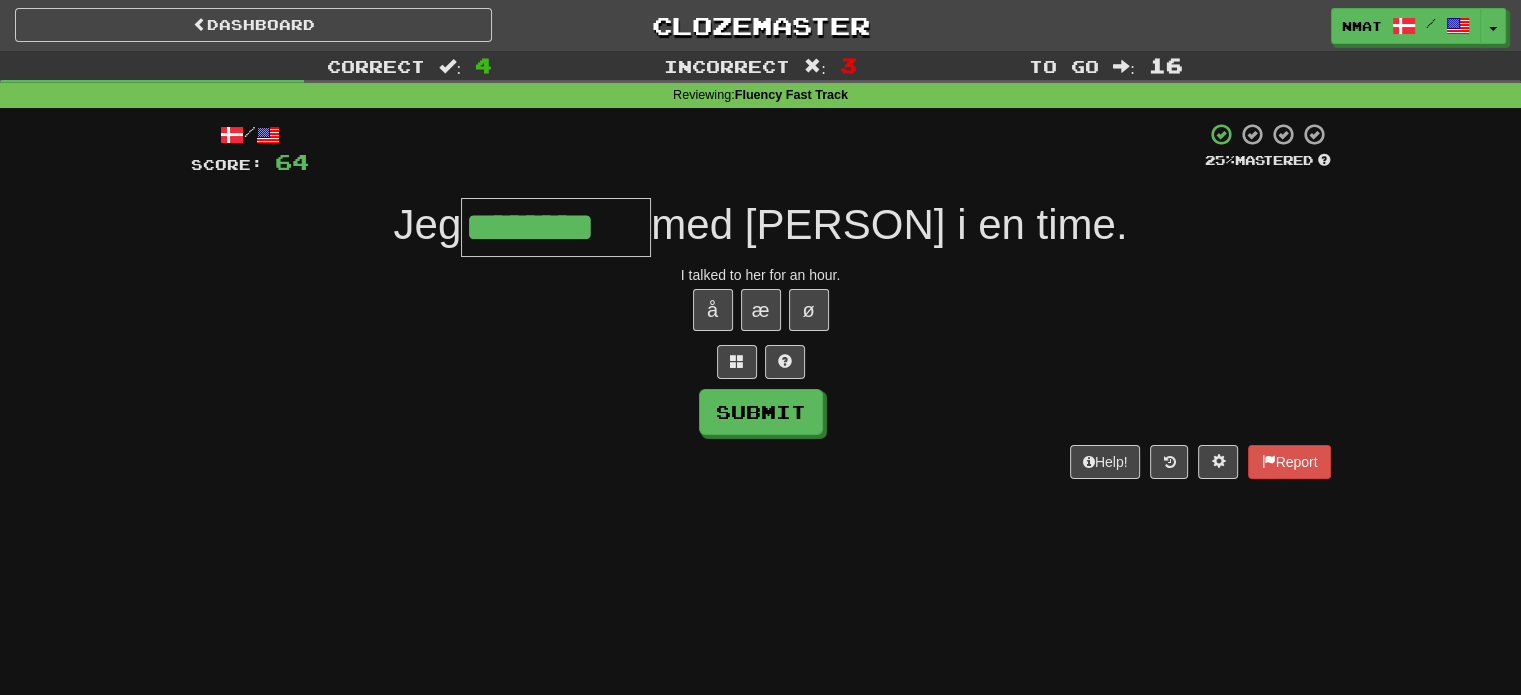 type on "********" 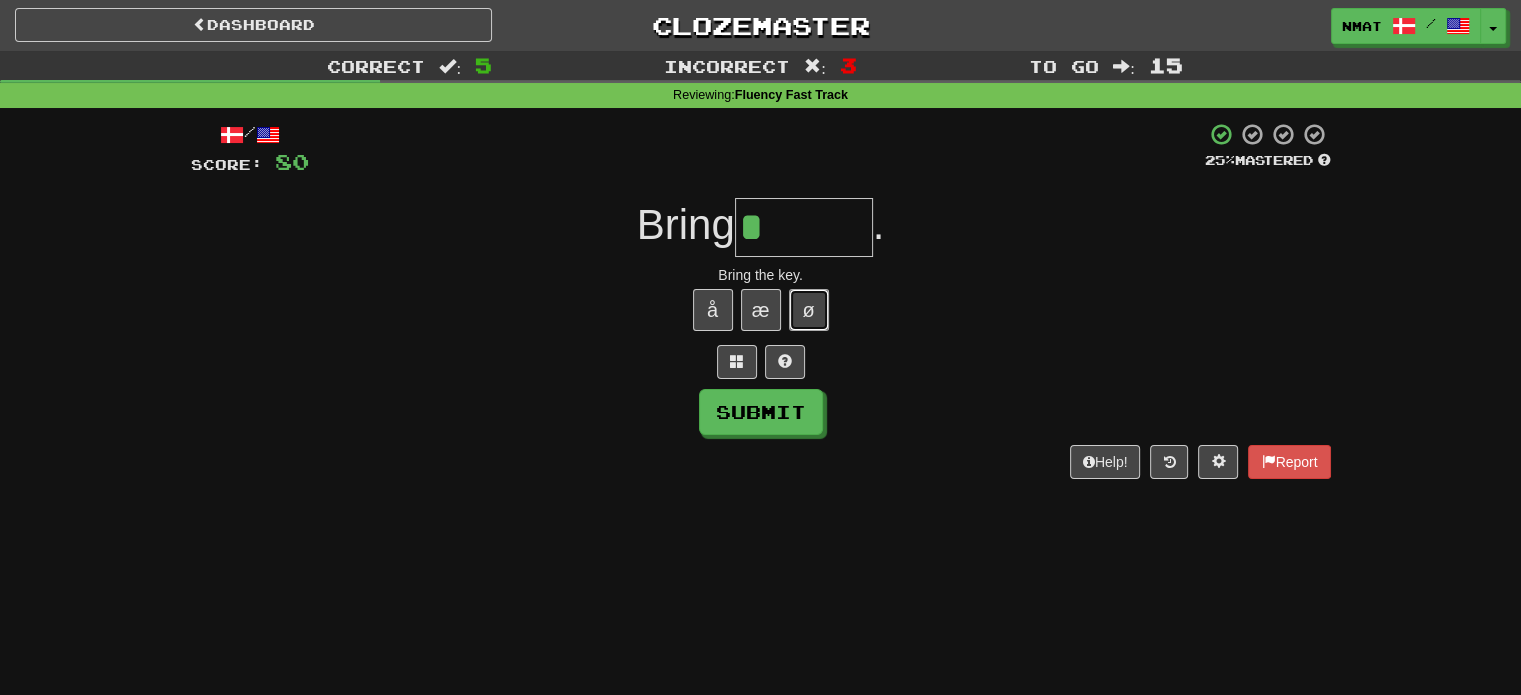 click on "ø" at bounding box center (809, 310) 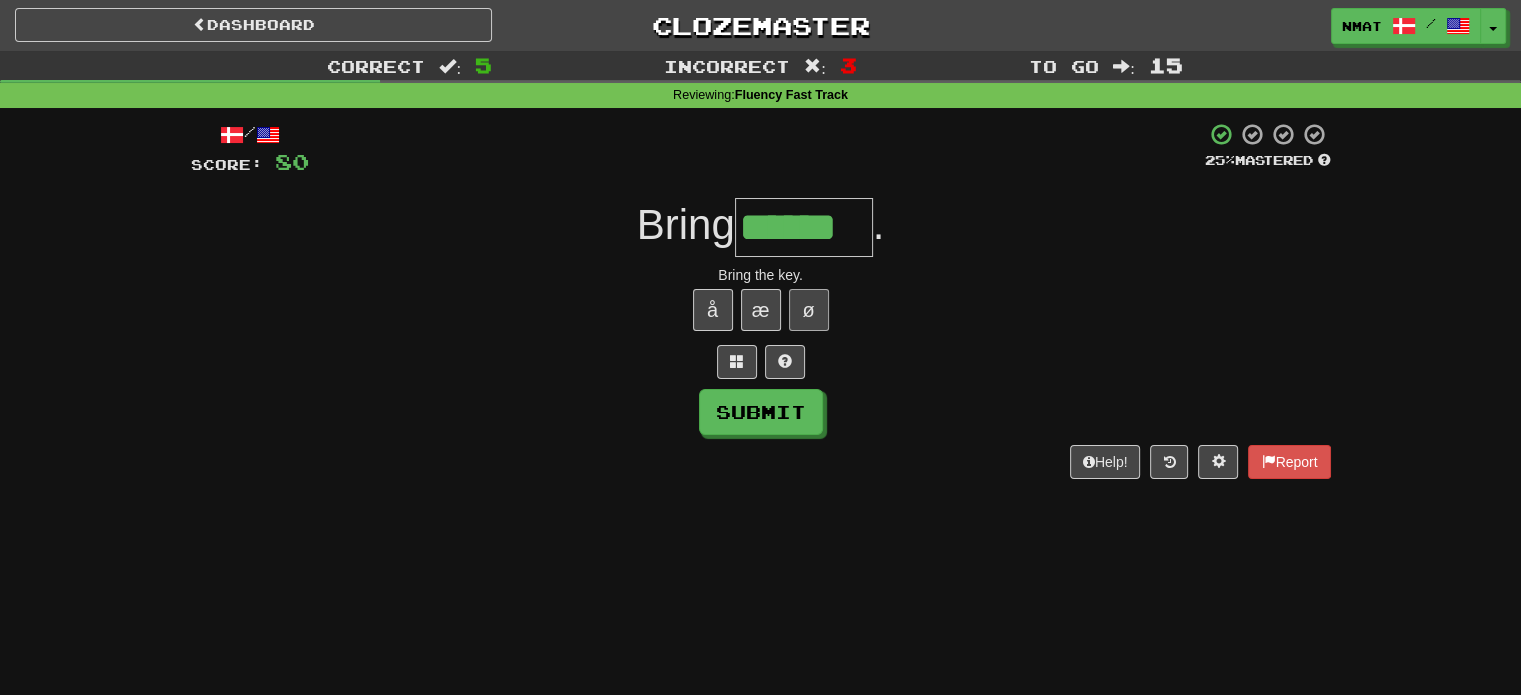 type on "******" 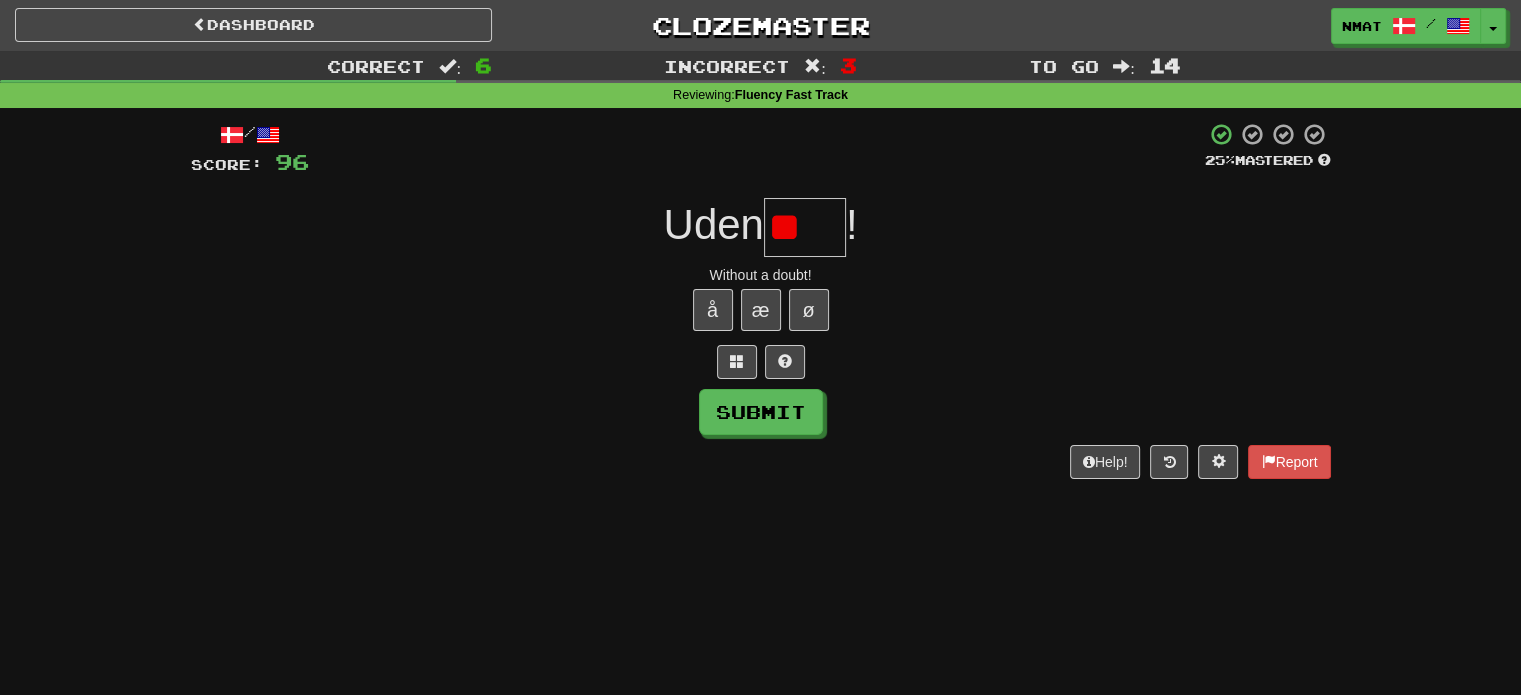 type on "*" 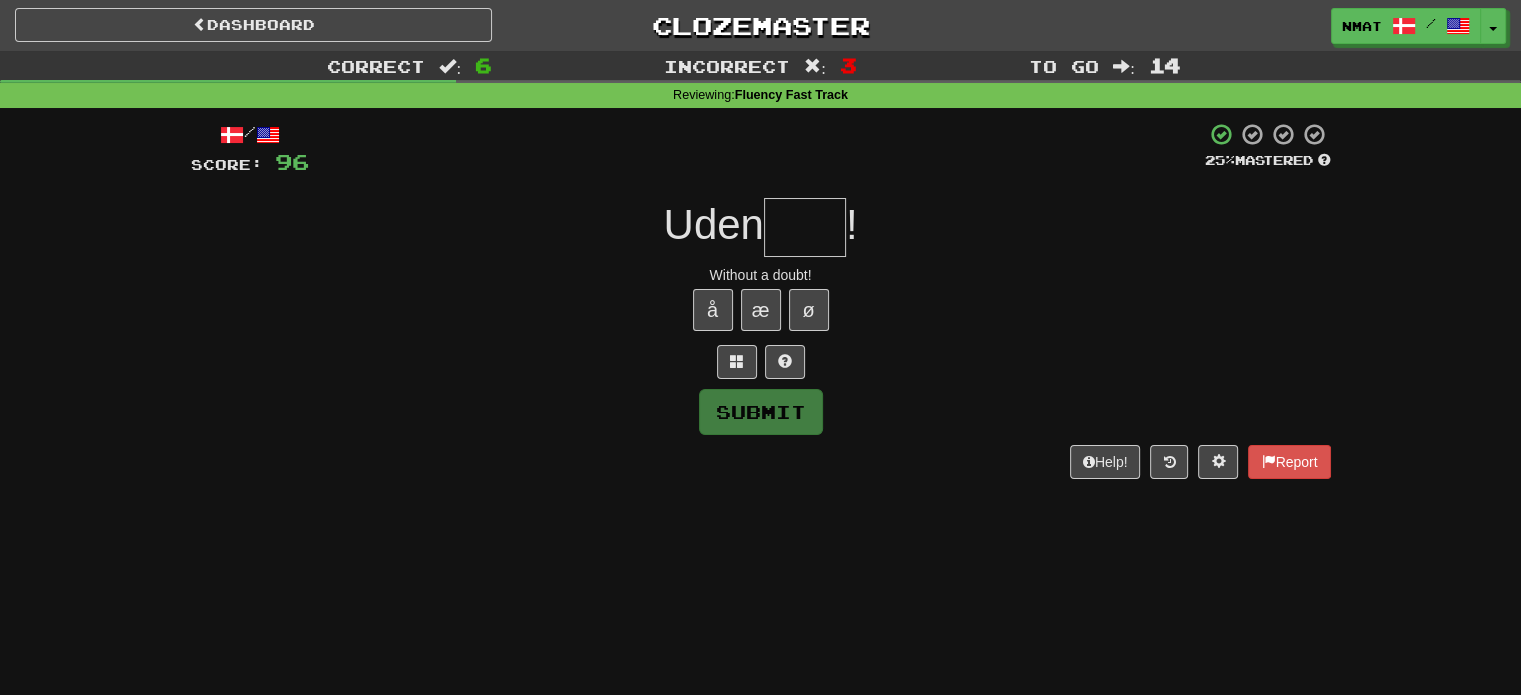 type on "*****" 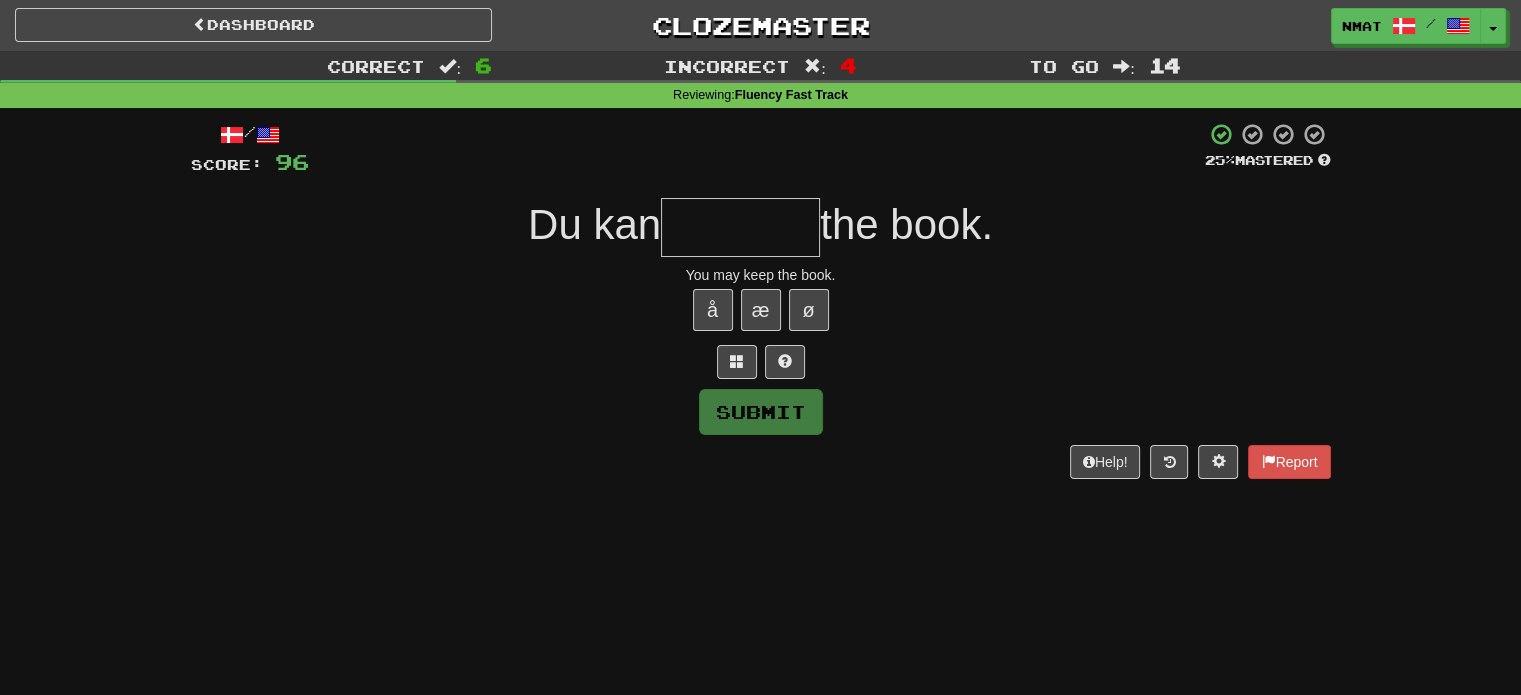 type on "*" 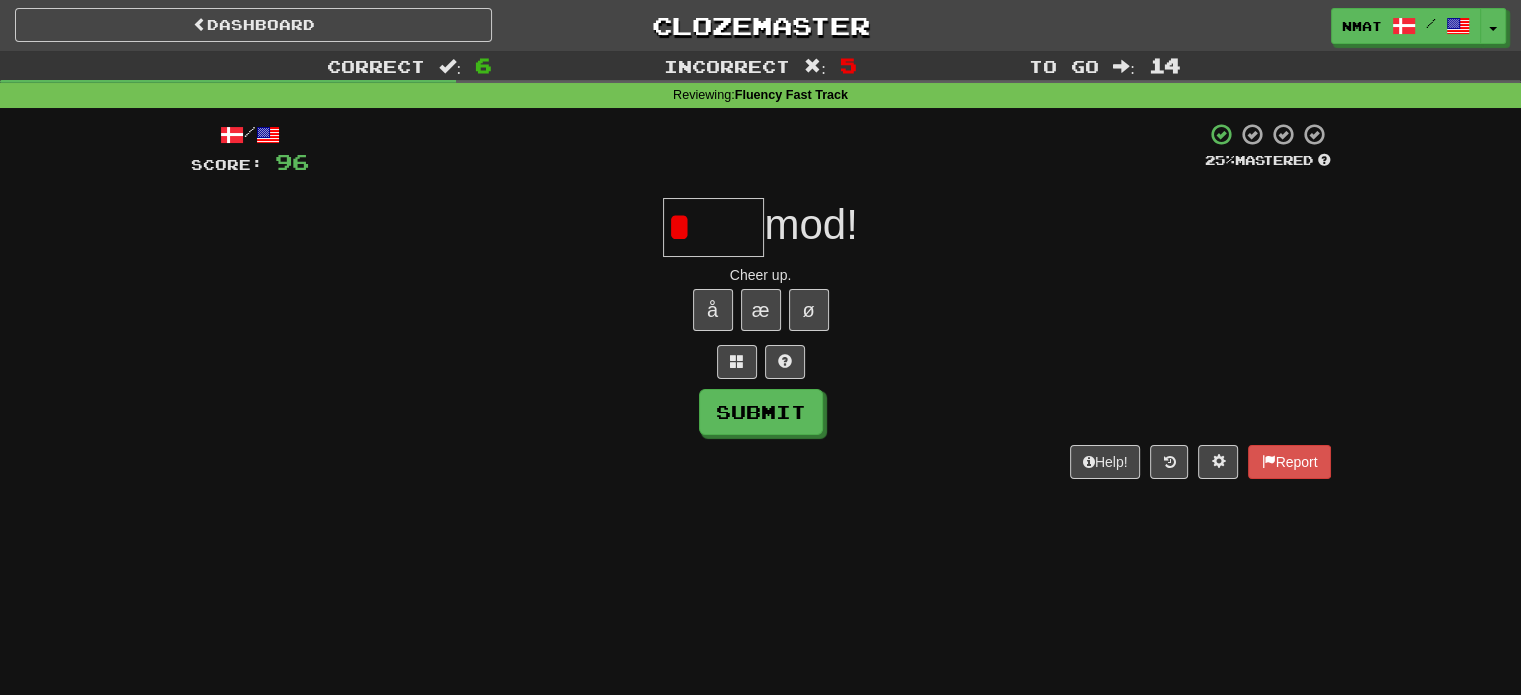 type on "*****" 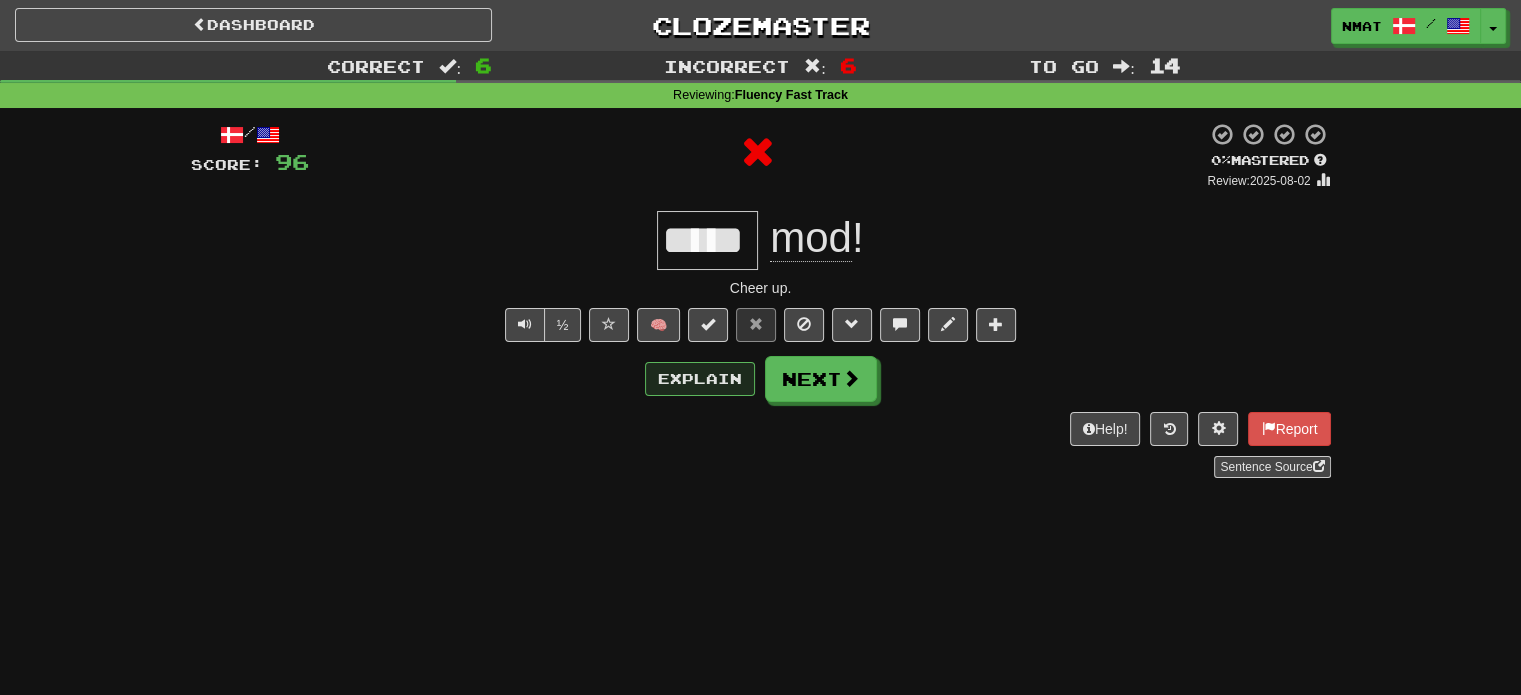 click on "Explain" at bounding box center (700, 379) 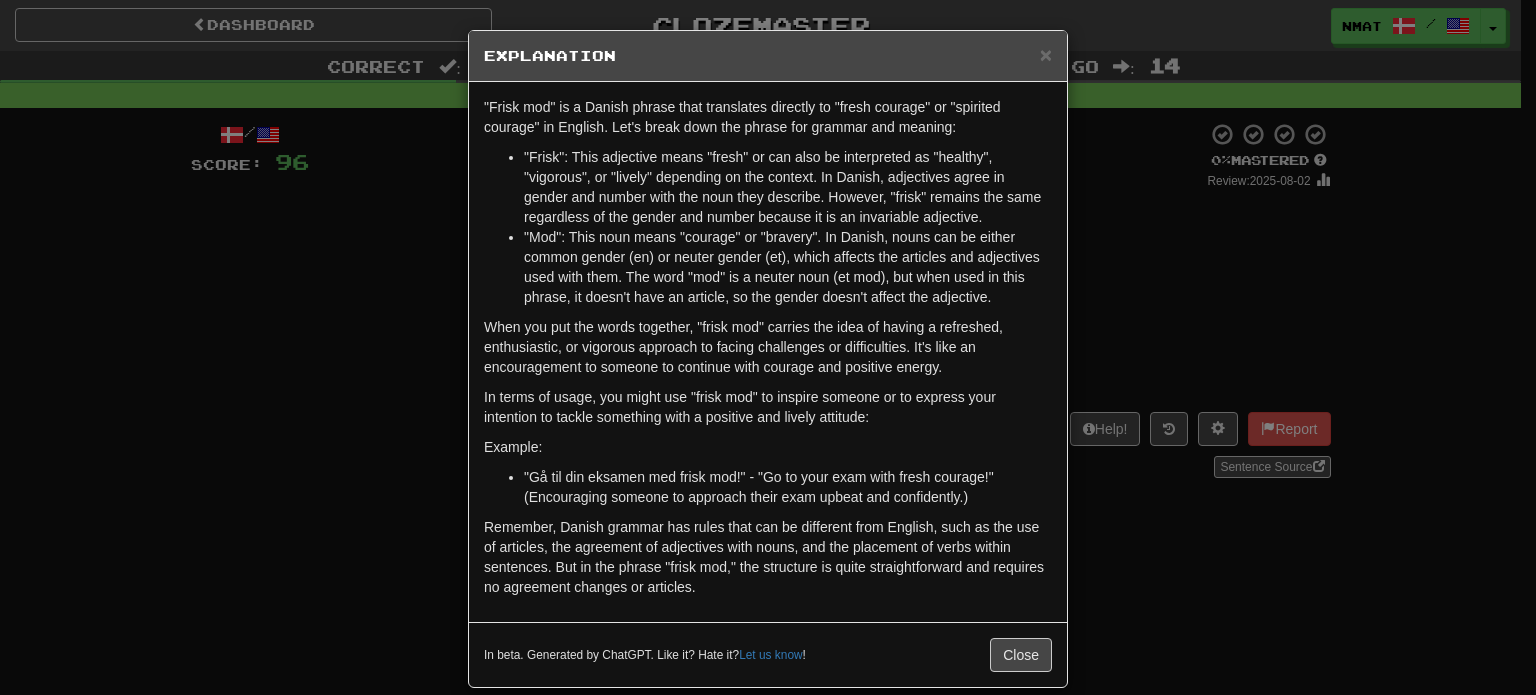 click on "× Explanation "Frisk mod" is a Danish phrase that translates directly to "fresh courage" or "spirited courage" in English. Let's break down the phrase for grammar and meaning:
"Frisk": This adjective means "fresh" or can also be interpreted as "healthy", "vigorous", or "lively" depending on the context. In Danish, adjectives agree in gender and number with the noun they describe. However, "frisk" remains the same regardless of the gender and number because it is an invariable adjective.
"Mod": This noun means "courage" or "bravery". In Danish, nouns can be either common gender (en) or neuter gender (et), which affects the articles and adjectives used with them. The word "mod" is a neuter noun (et mod), but when used in this phrase, it doesn't have an article, so the gender doesn't affect the adjective.
In terms of usage, you might use "frisk mod" to inspire someone or to express your intention to tackle something with a positive and lively attitude:
Example:
Let us know ! Close" at bounding box center [768, 347] 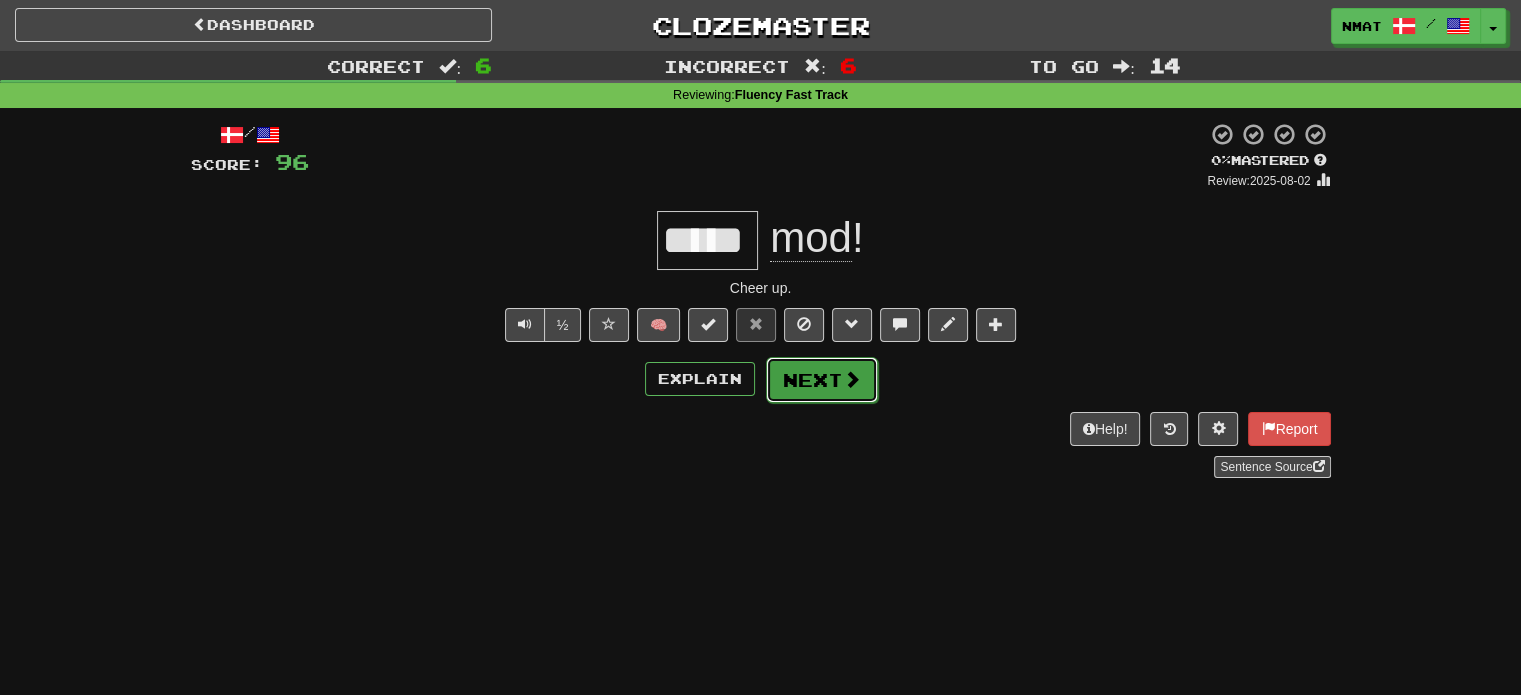 click on "Next" at bounding box center [822, 380] 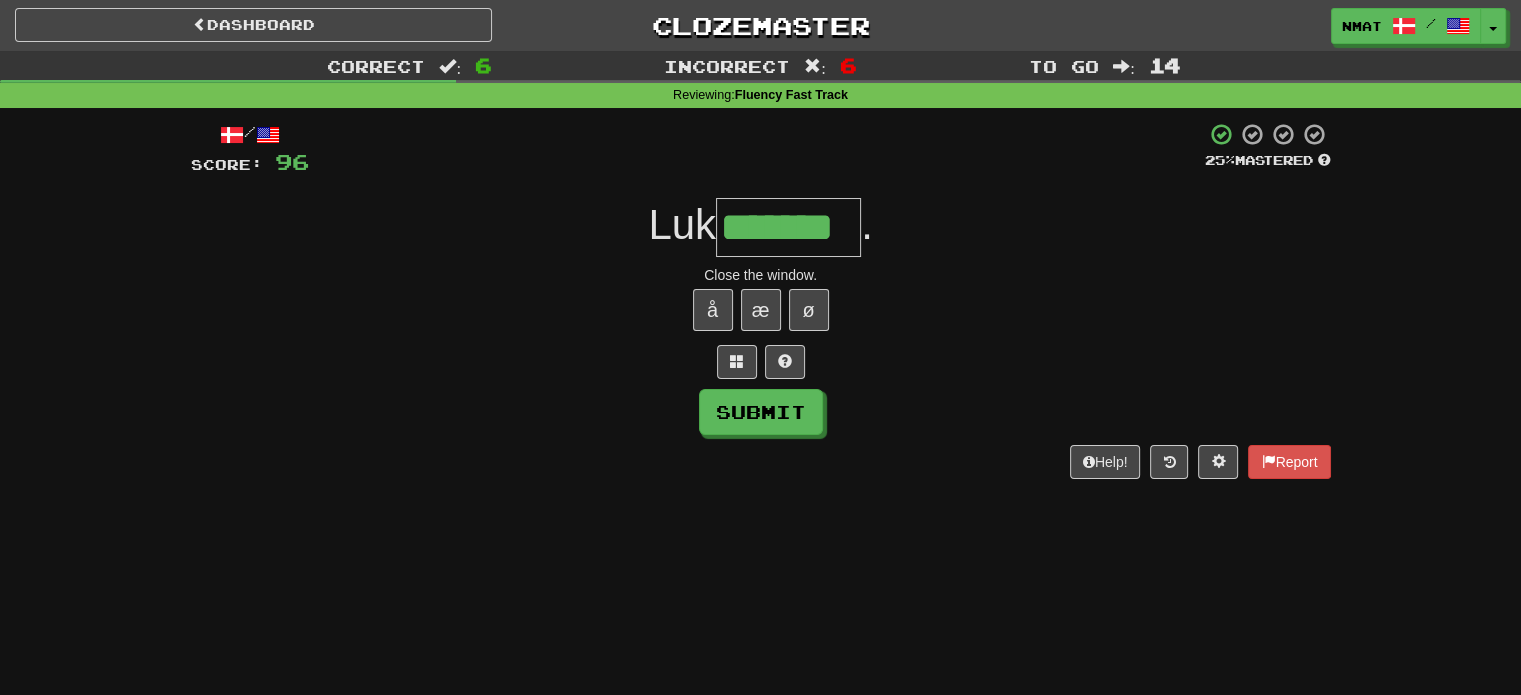 type on "*******" 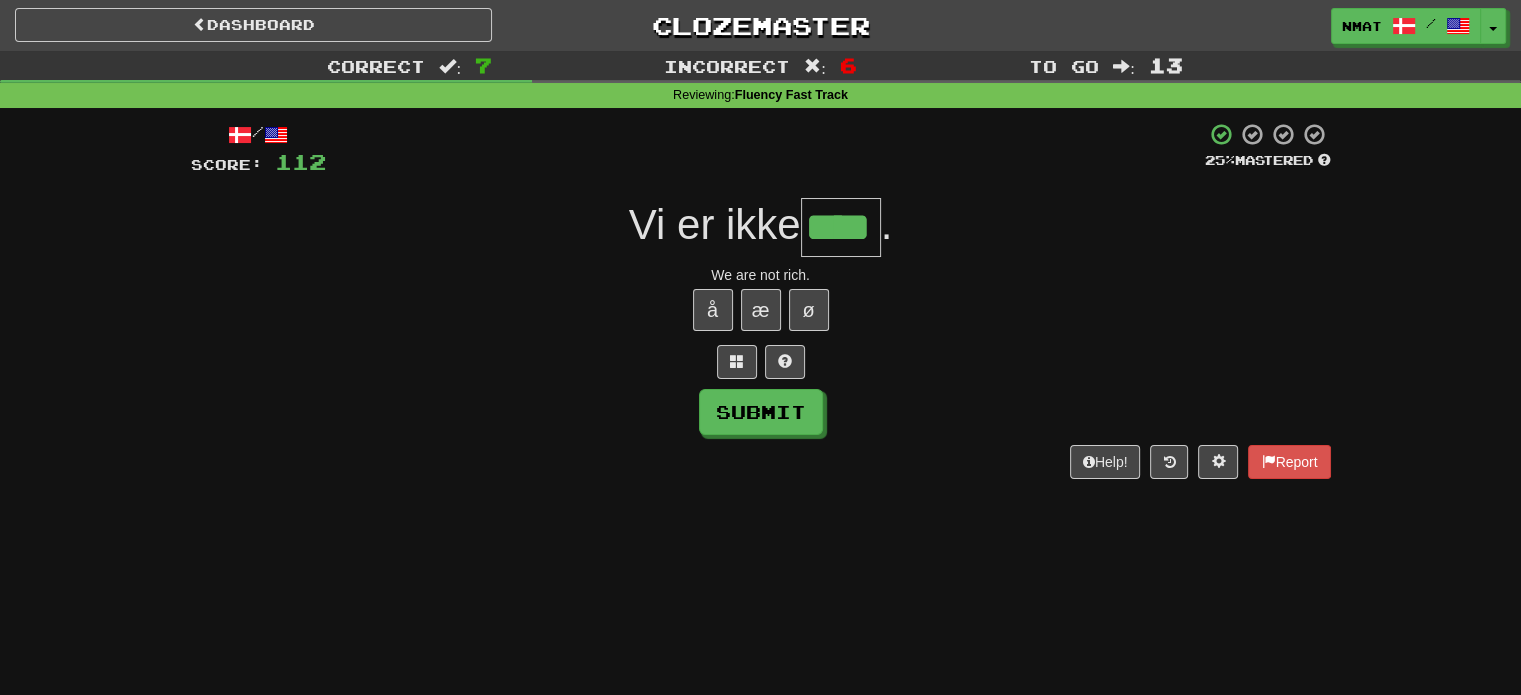type on "****" 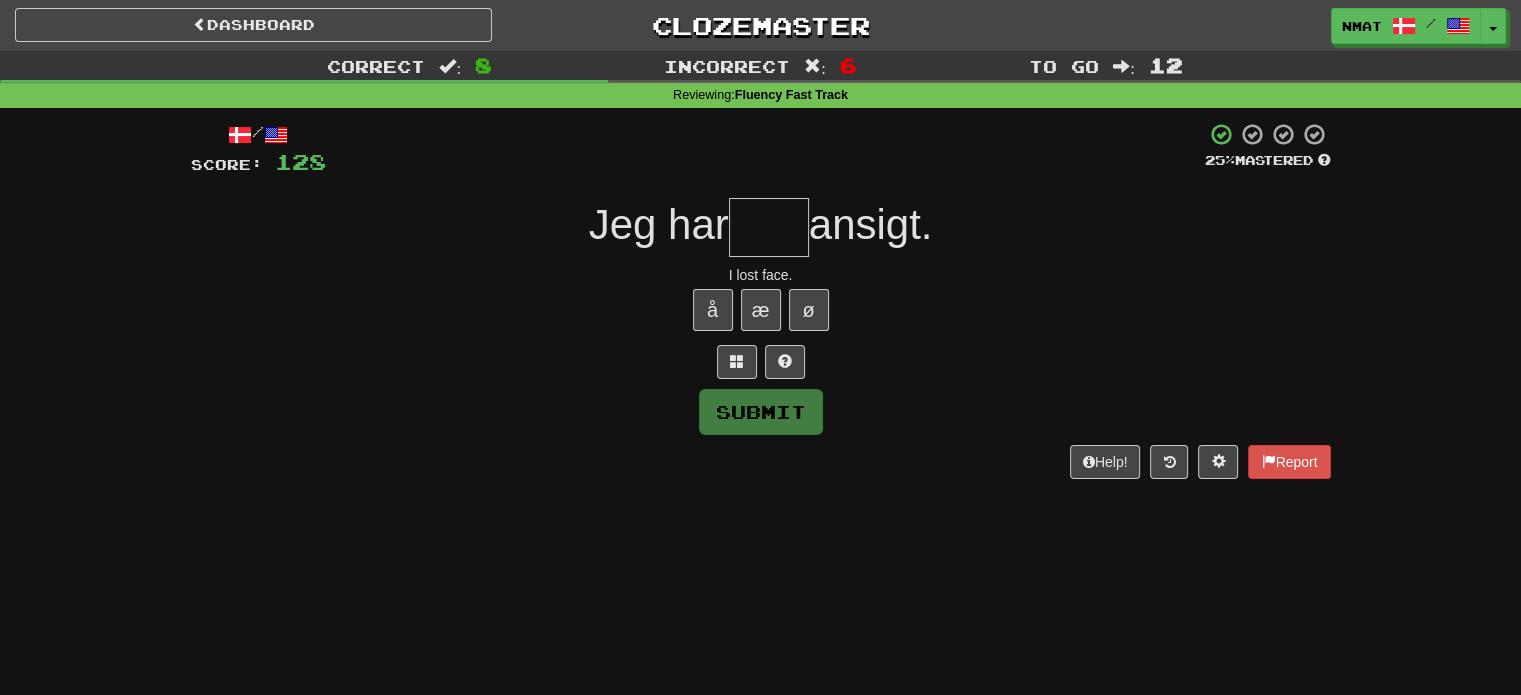 type on "*" 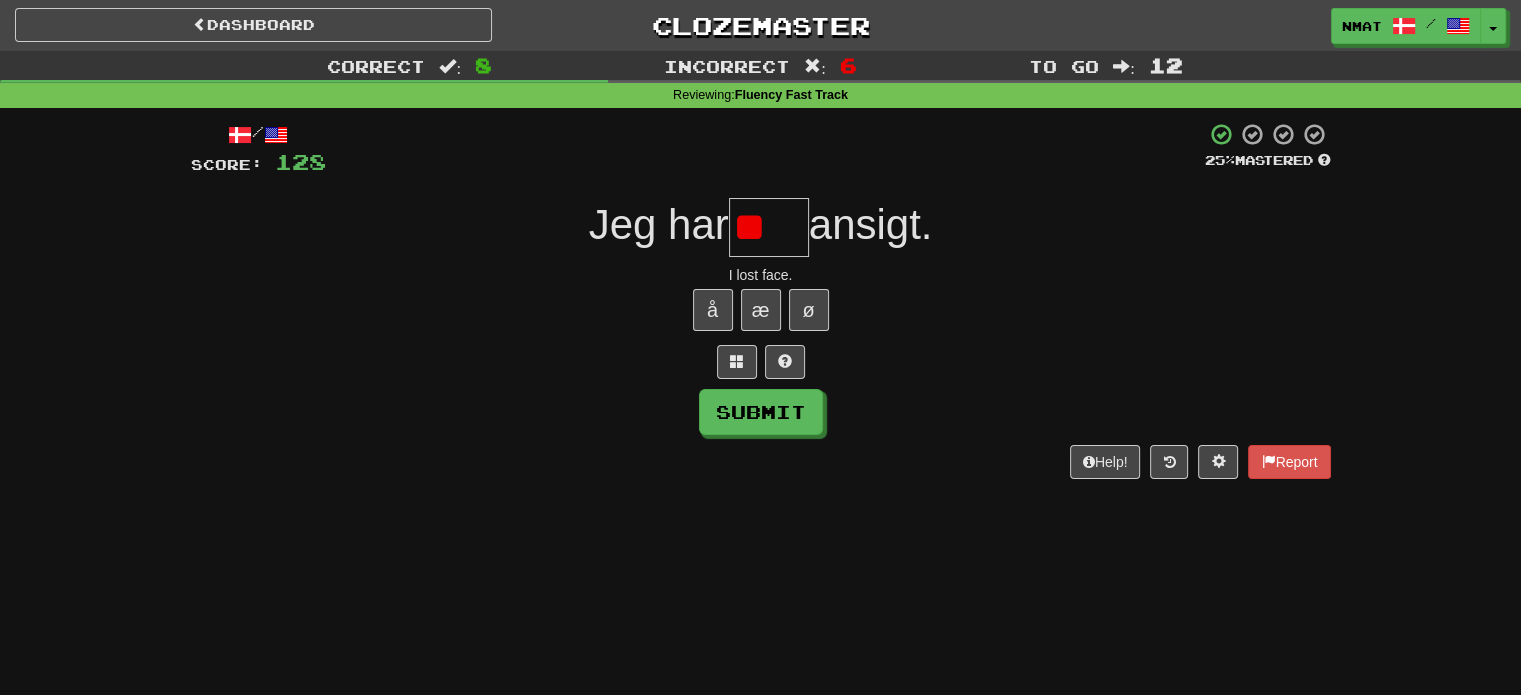 type on "*" 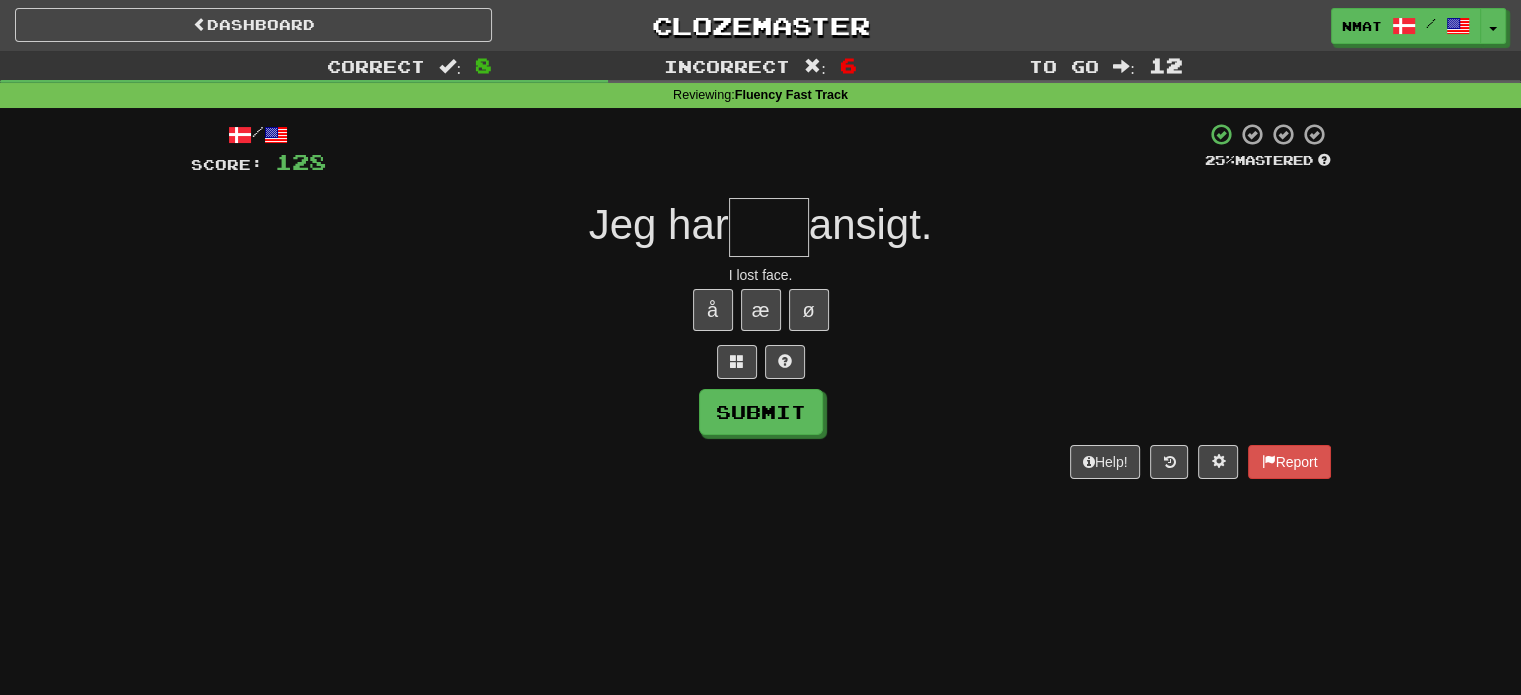 type on "****" 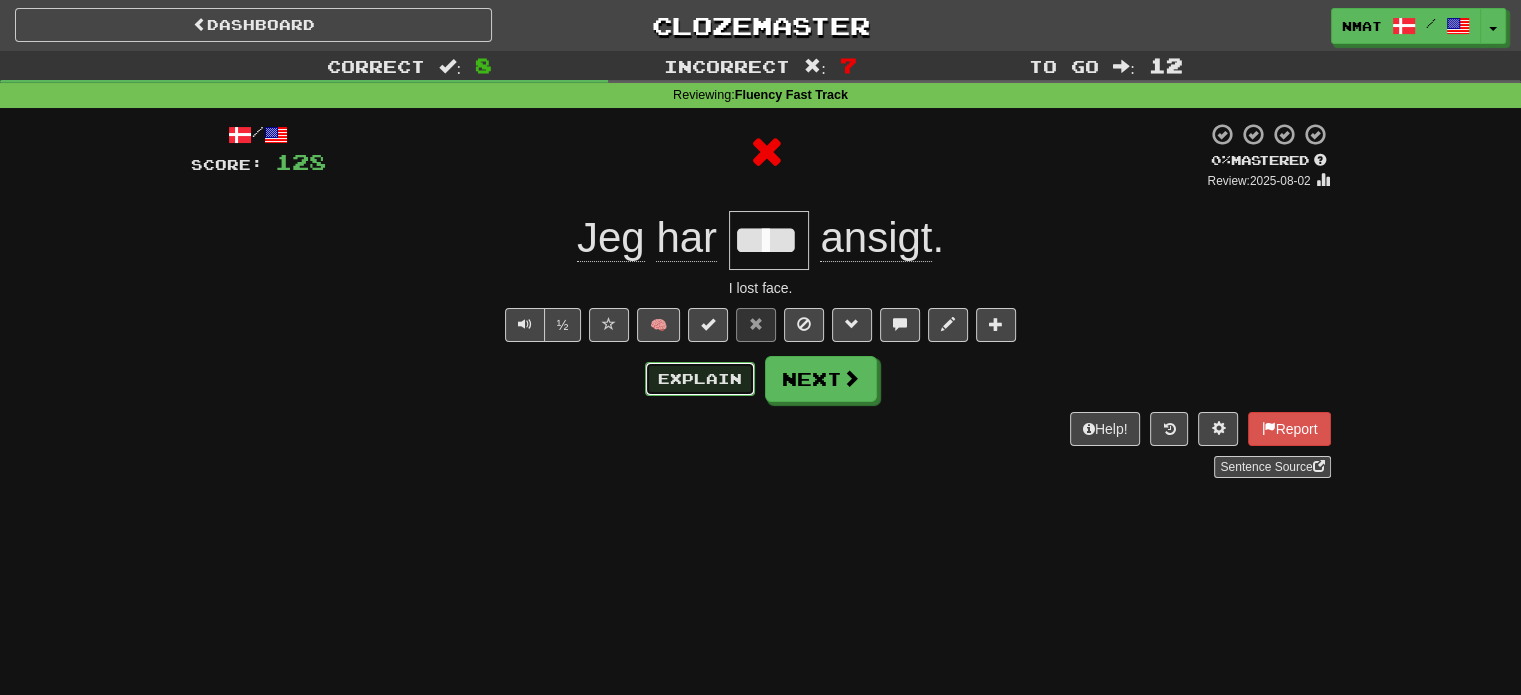click on "Explain" at bounding box center (700, 379) 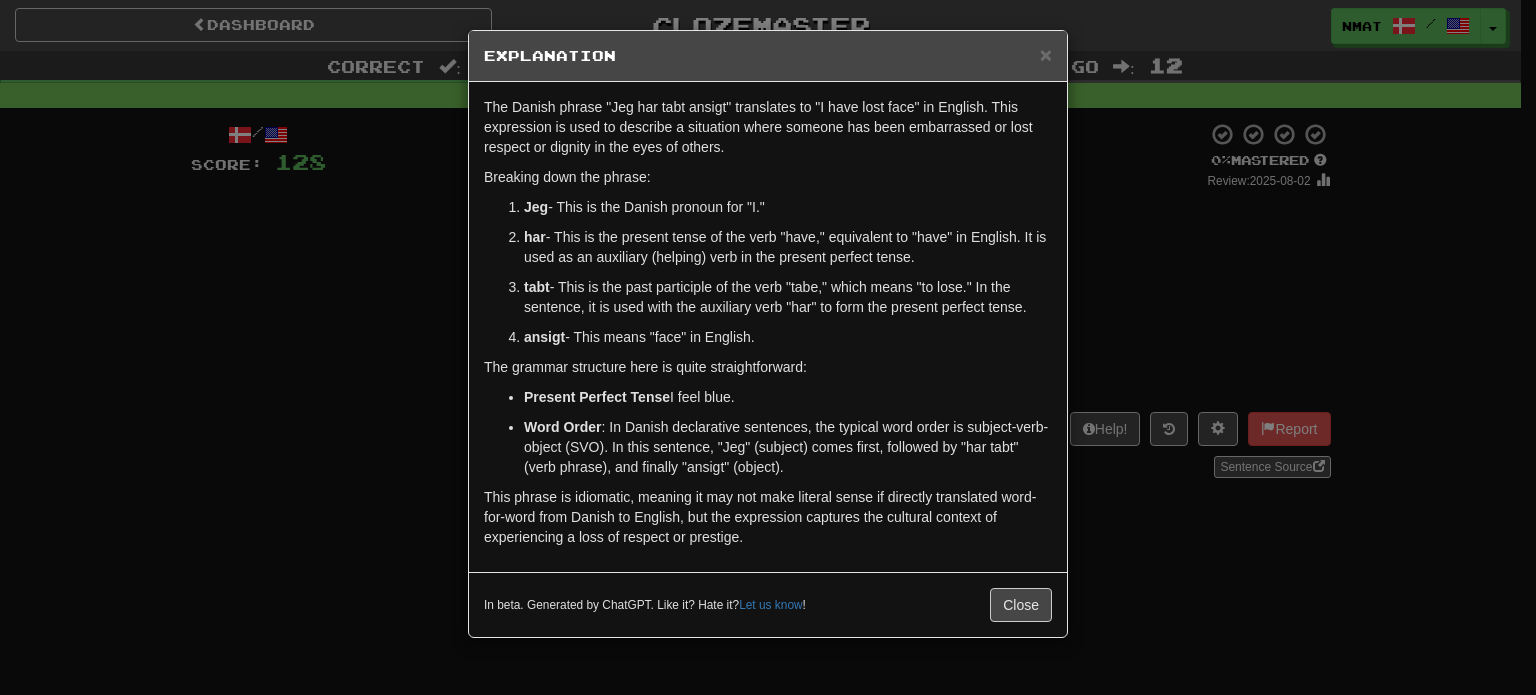 click on "× Explanation The Danish phrase "Jeg har tabt ansigt" translates to "I have lost face" in English. This expression is used to describe a situation where someone has been embarrassed or lost respect or dignity in the eyes of others.
Breaking down the phrase:
Jeg  - This is the Danish pronoun for "I."
har  - This is the present tense of the verb "have," equivalent to "have" in English. It is used as an auxiliary (helping) verb in the present perfect tense.
tabt  - This is the past participle of the verb "tabe," which means "to lose." In the sentence, it is used with the auxiliary verb "har" to form the present perfect tense.
ansigt  - This means "face" in English.
The grammar structure here is quite straightforward:
Present Perfect Tense : The structure "har + past participle" (har tabt) is used to form the present perfect tense in Danish, similar to English. This tense refers to an action that has been completed at some point in the past but is relevant to the present." at bounding box center [768, 347] 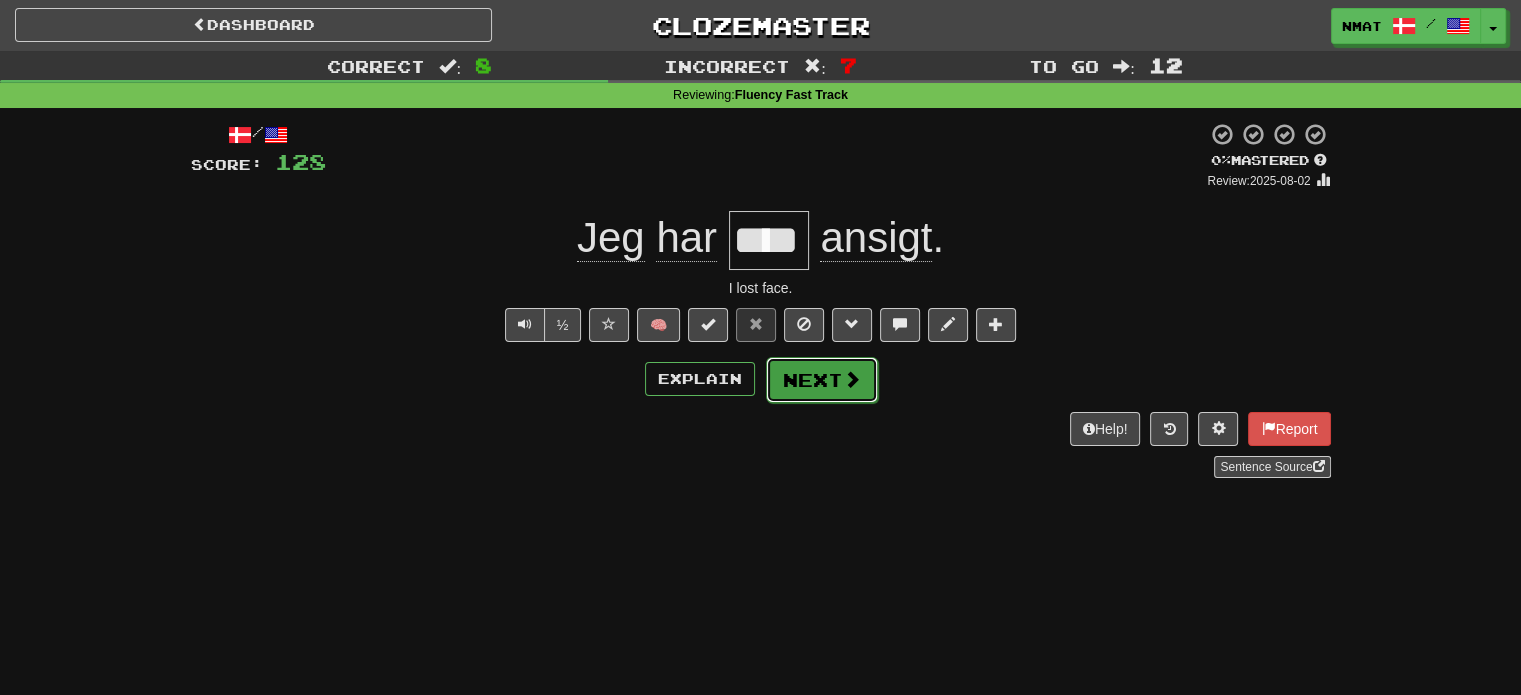 click on "Next" at bounding box center [822, 380] 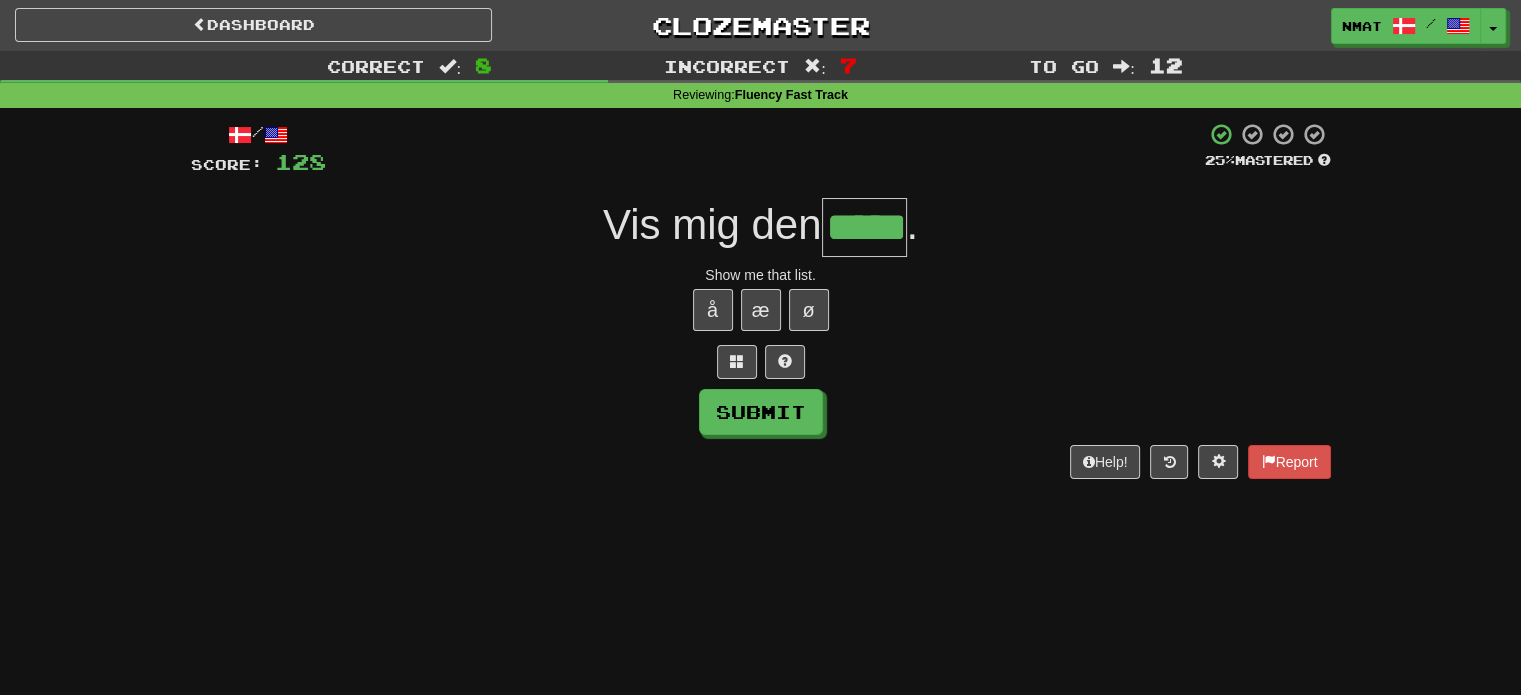 type on "*****" 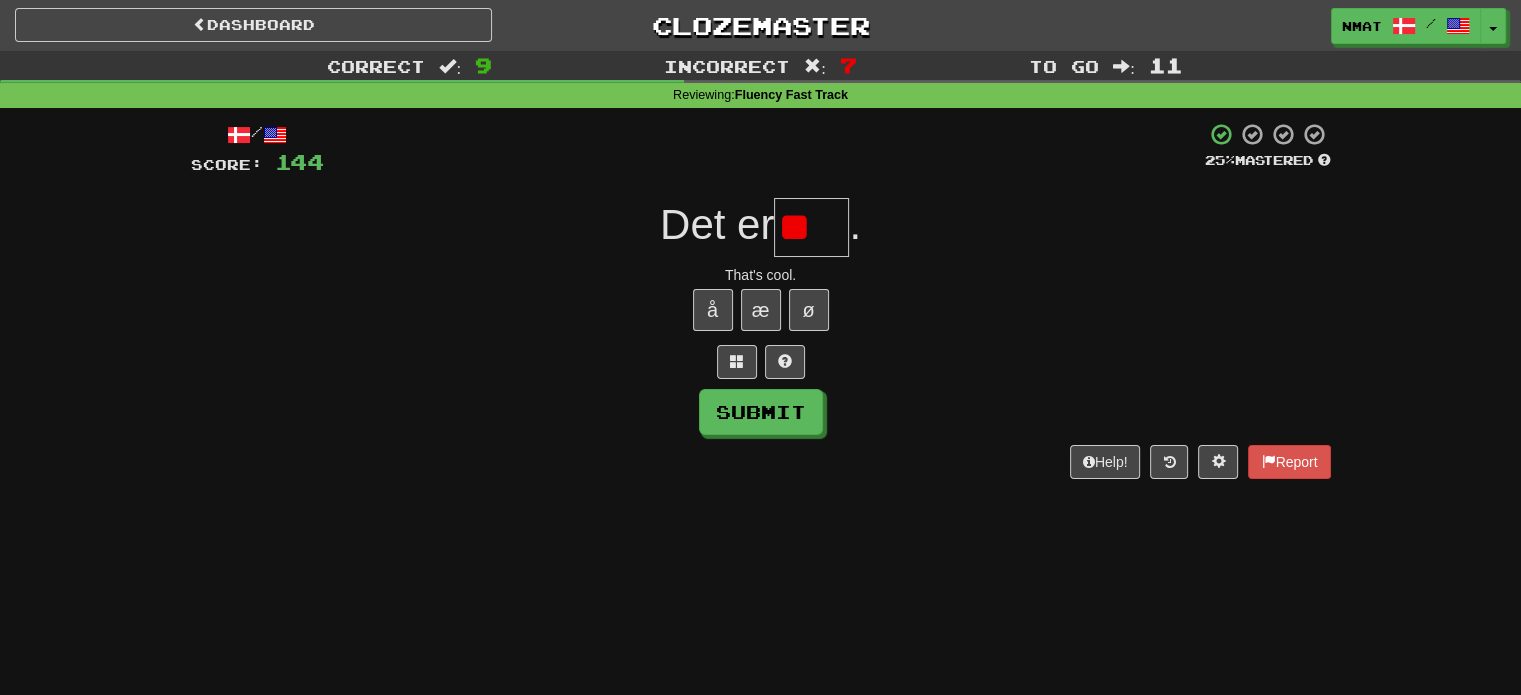 type on "*" 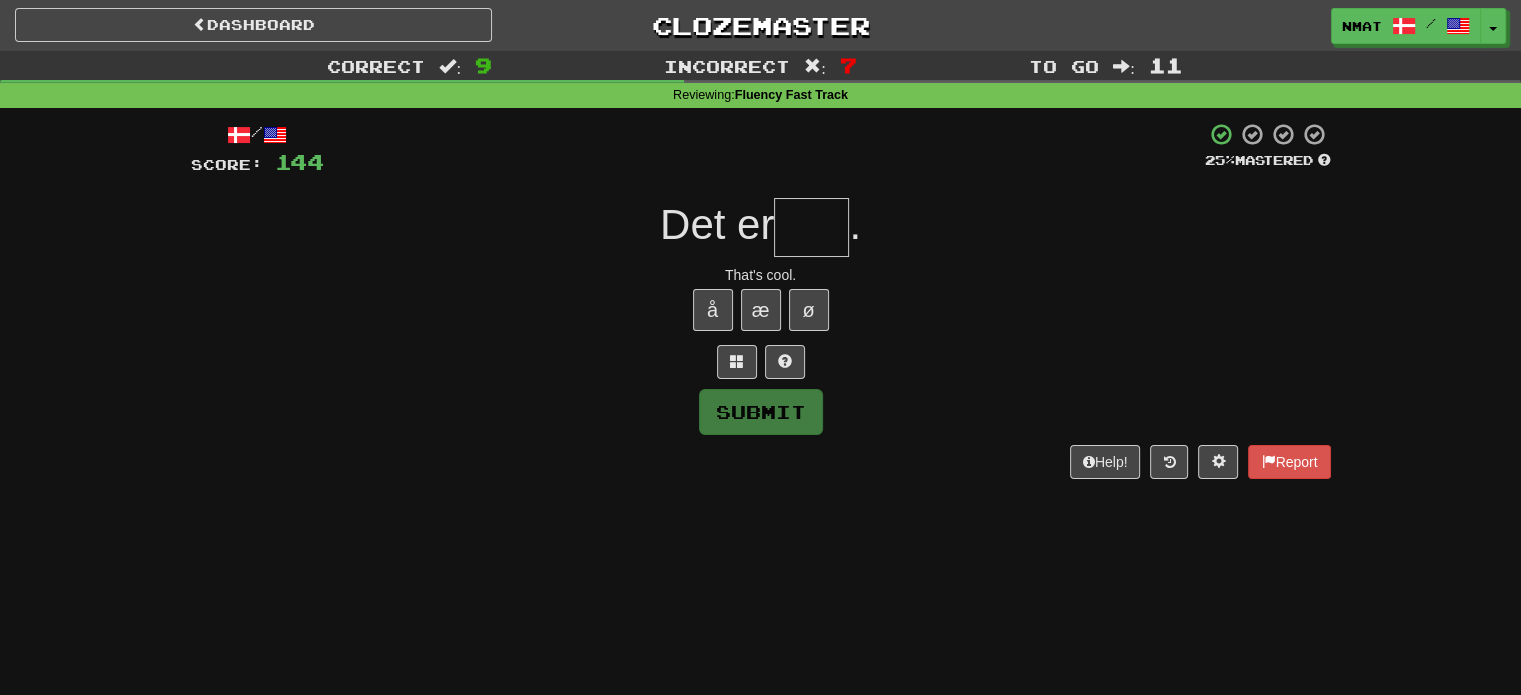type on "*" 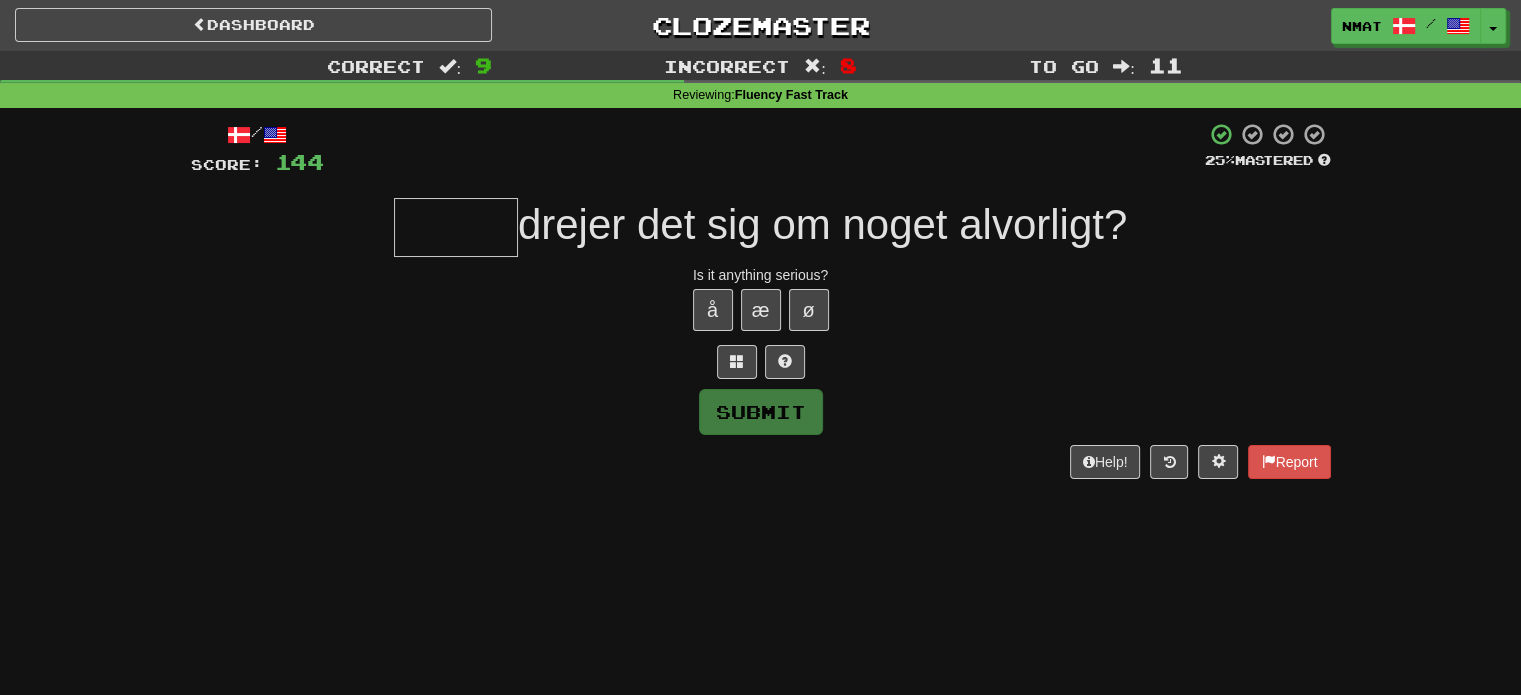type on "******" 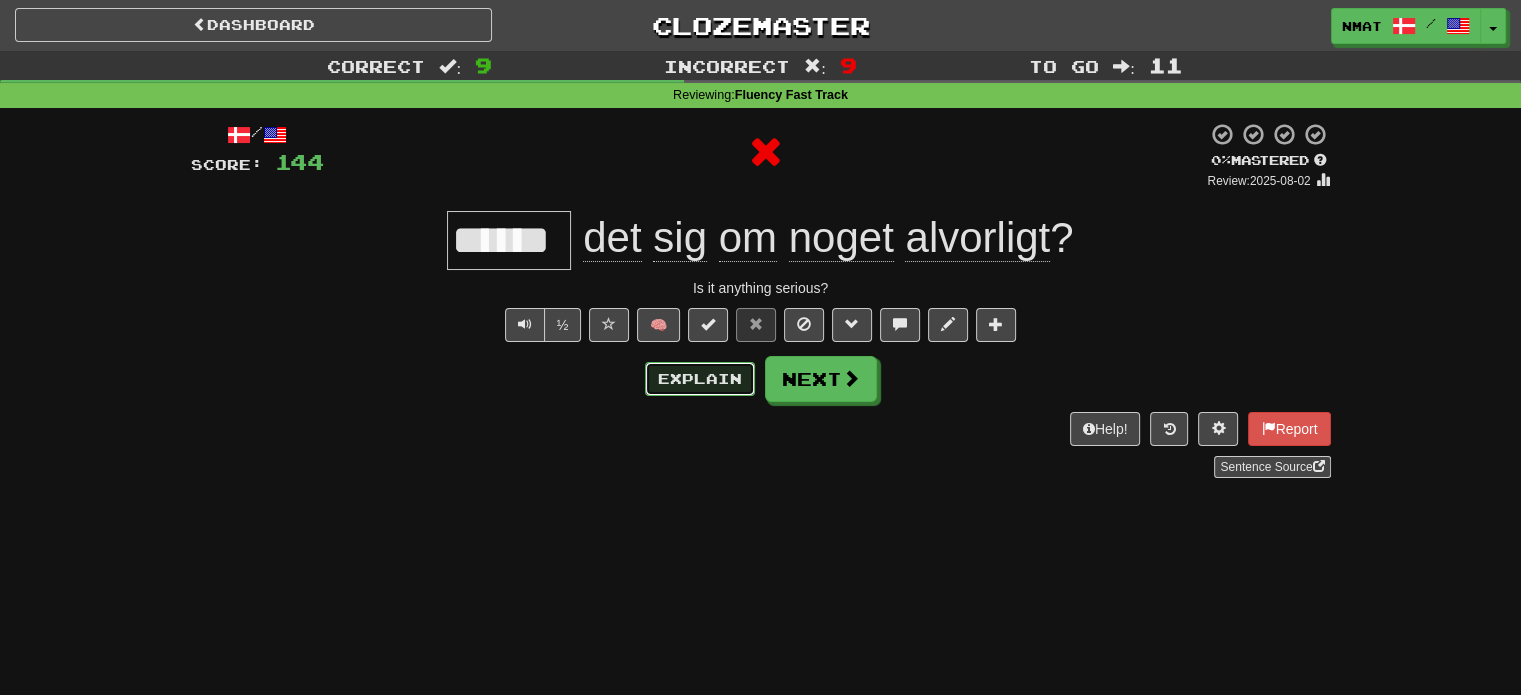click on "Explain" at bounding box center [700, 379] 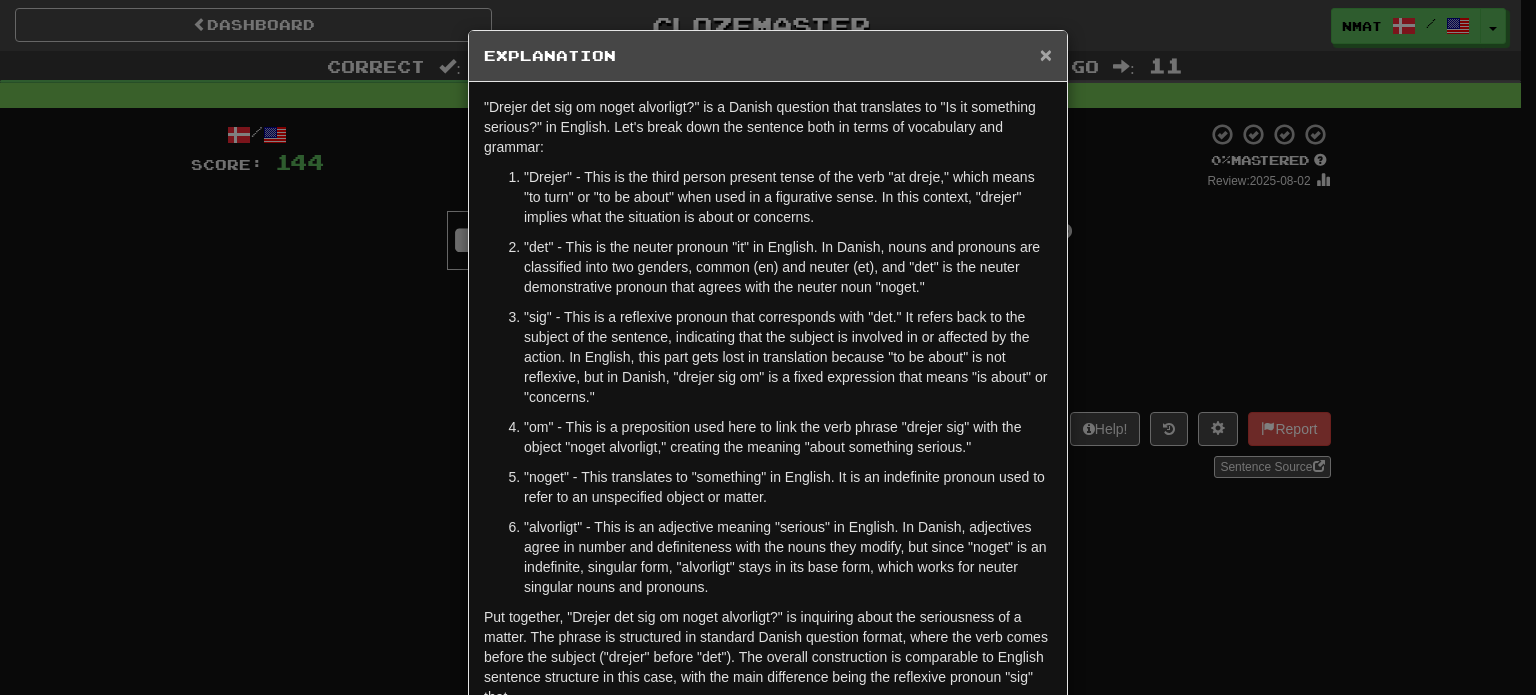 click on "×" at bounding box center (1046, 54) 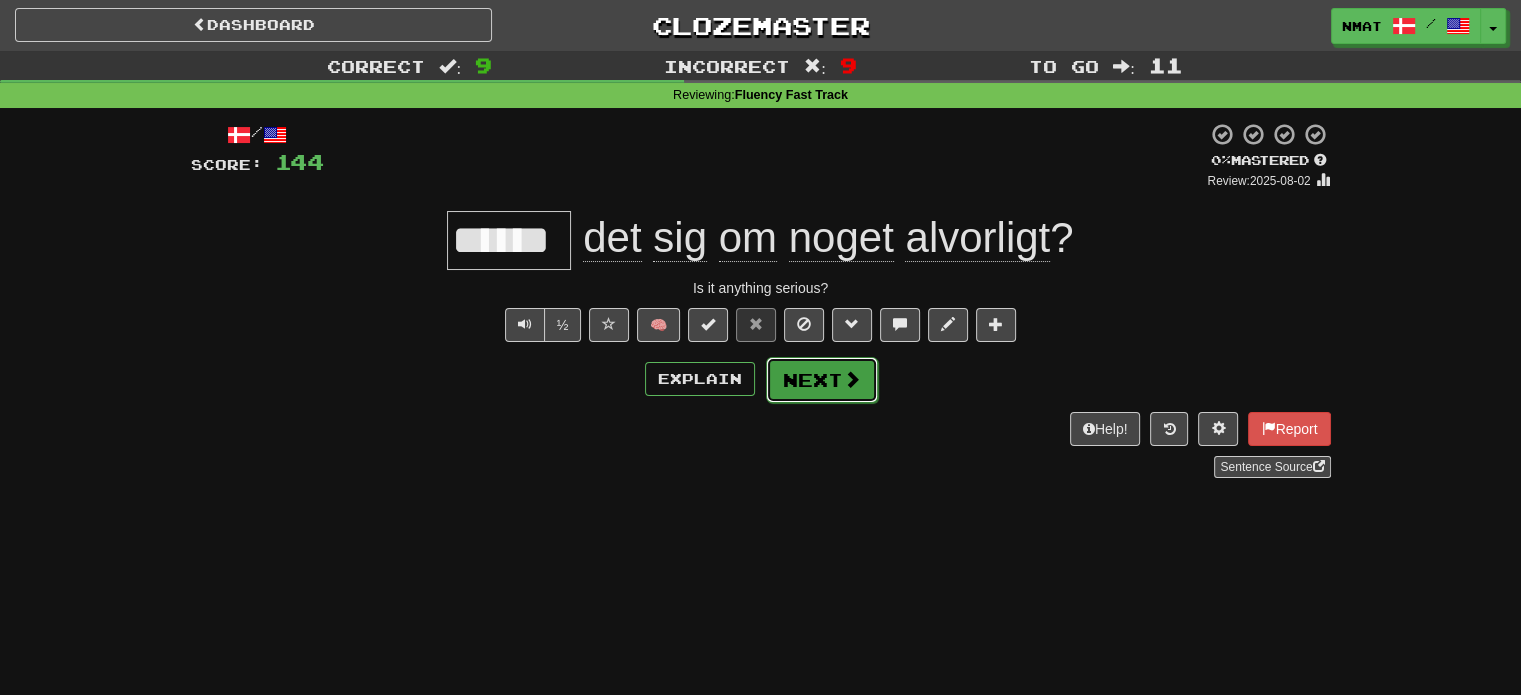click on "Next" at bounding box center (822, 380) 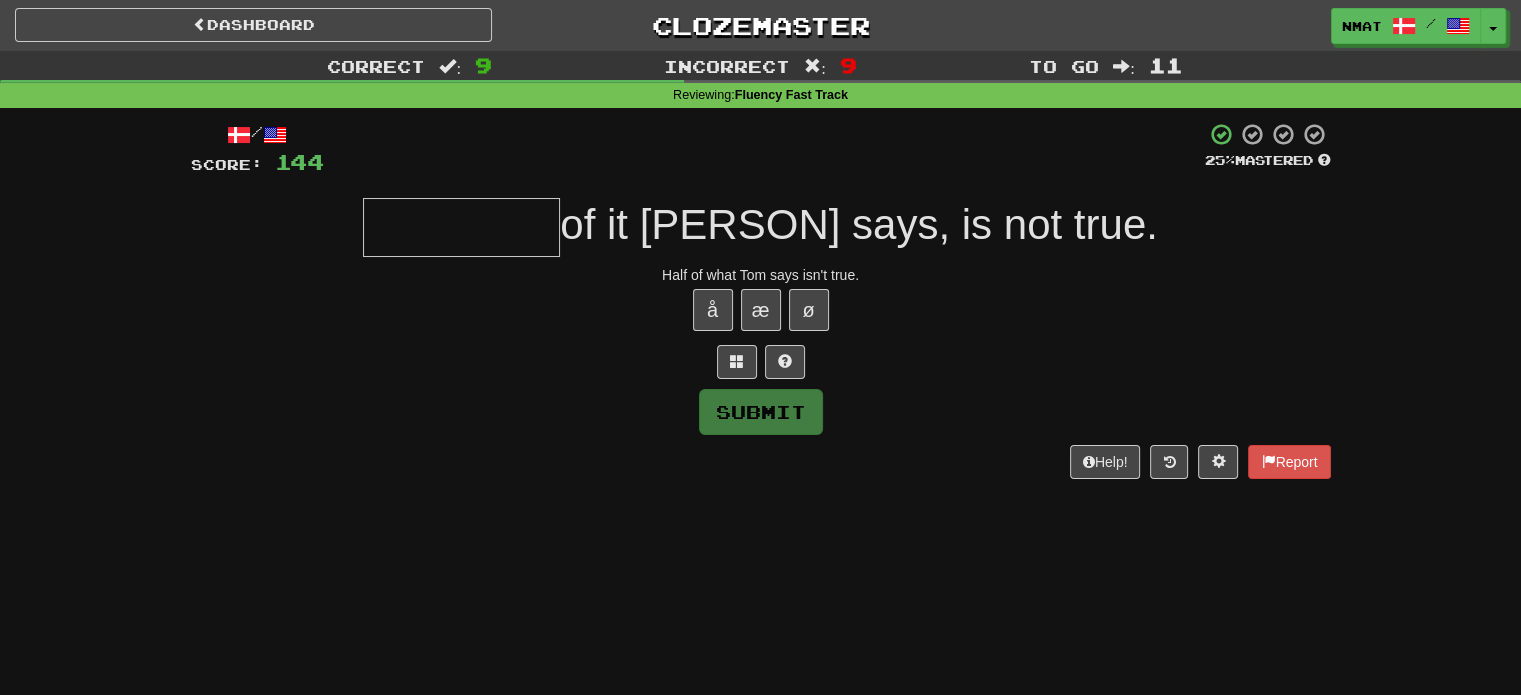 type on "*" 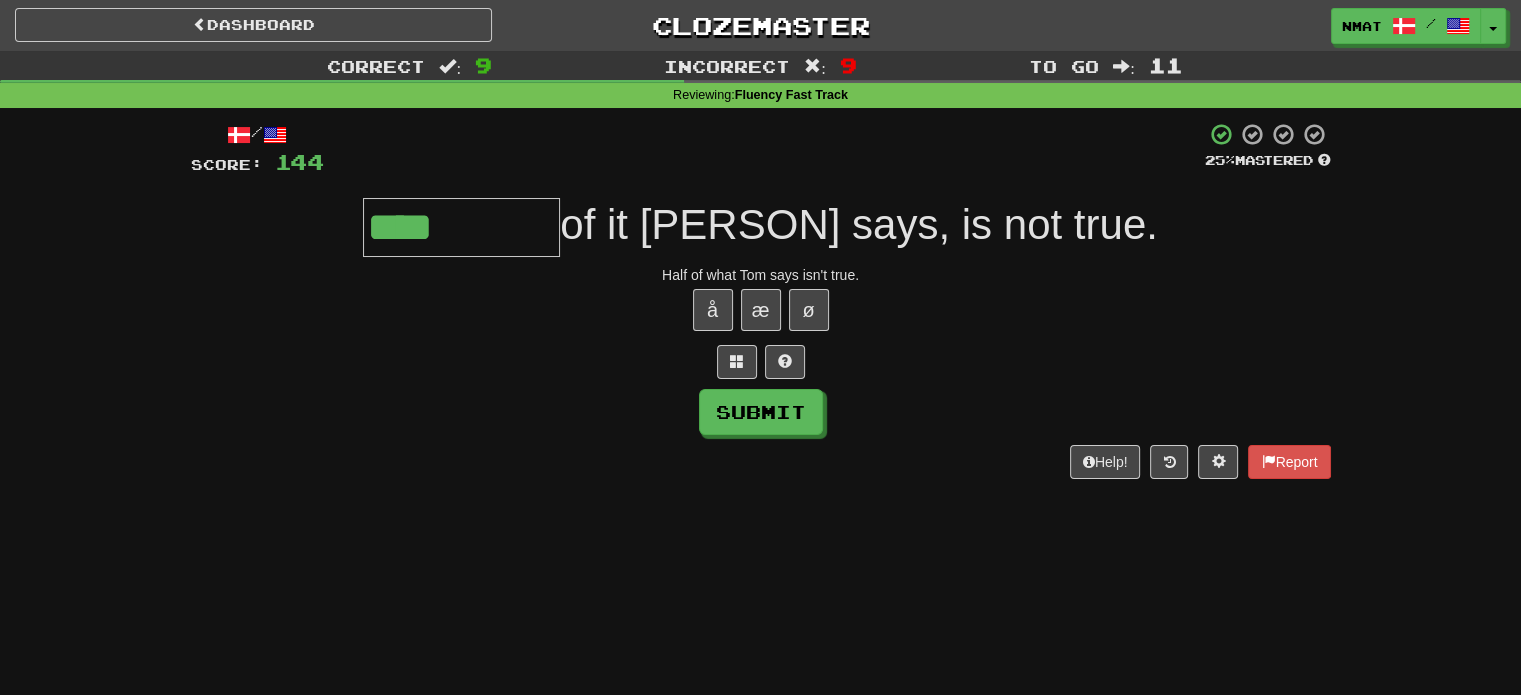 type on "*********" 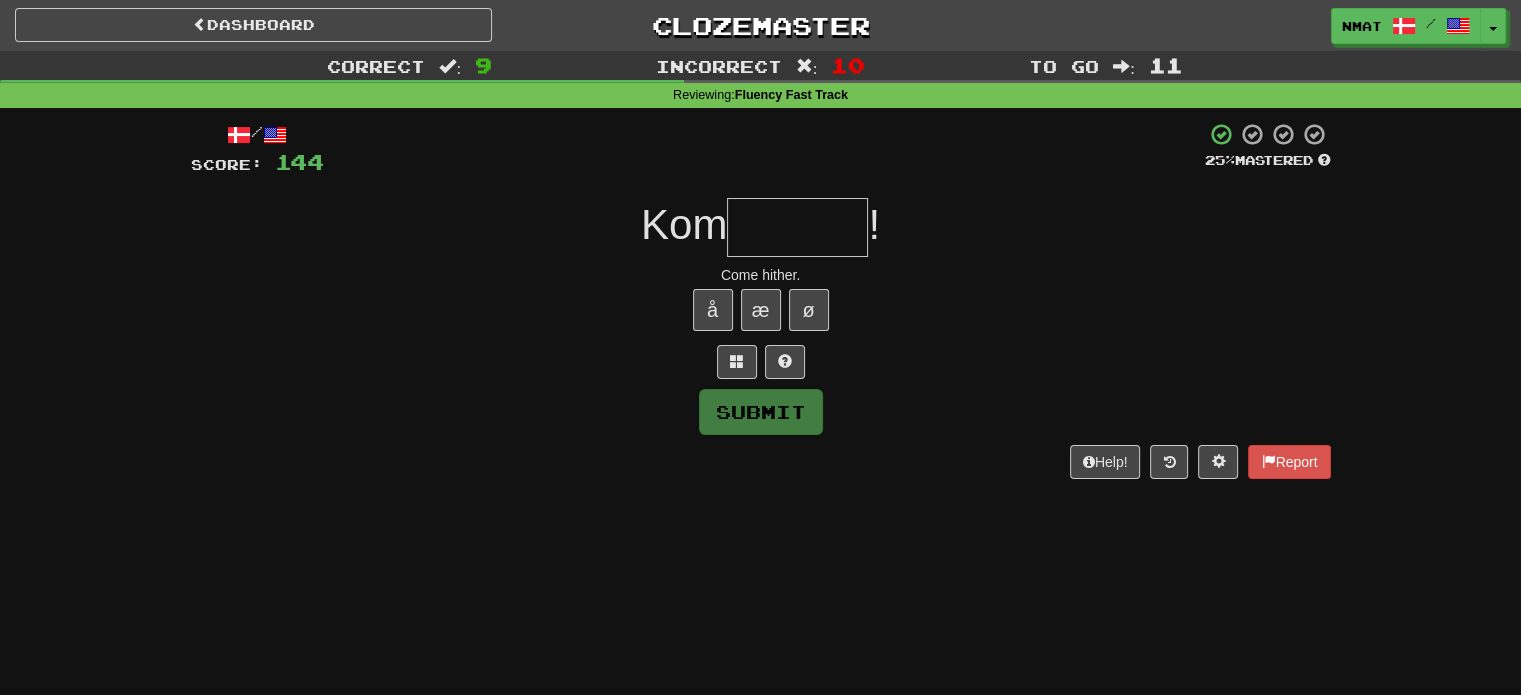 type on "*" 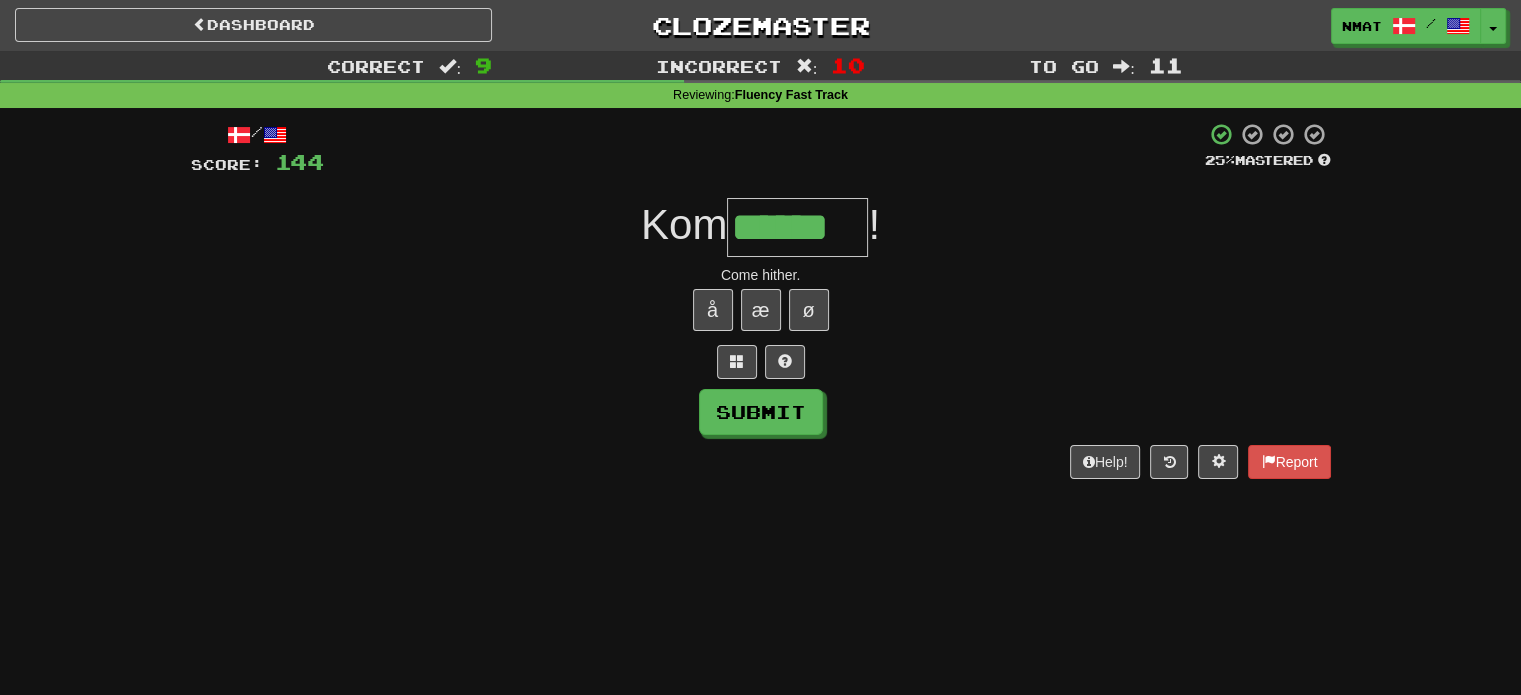 type on "******" 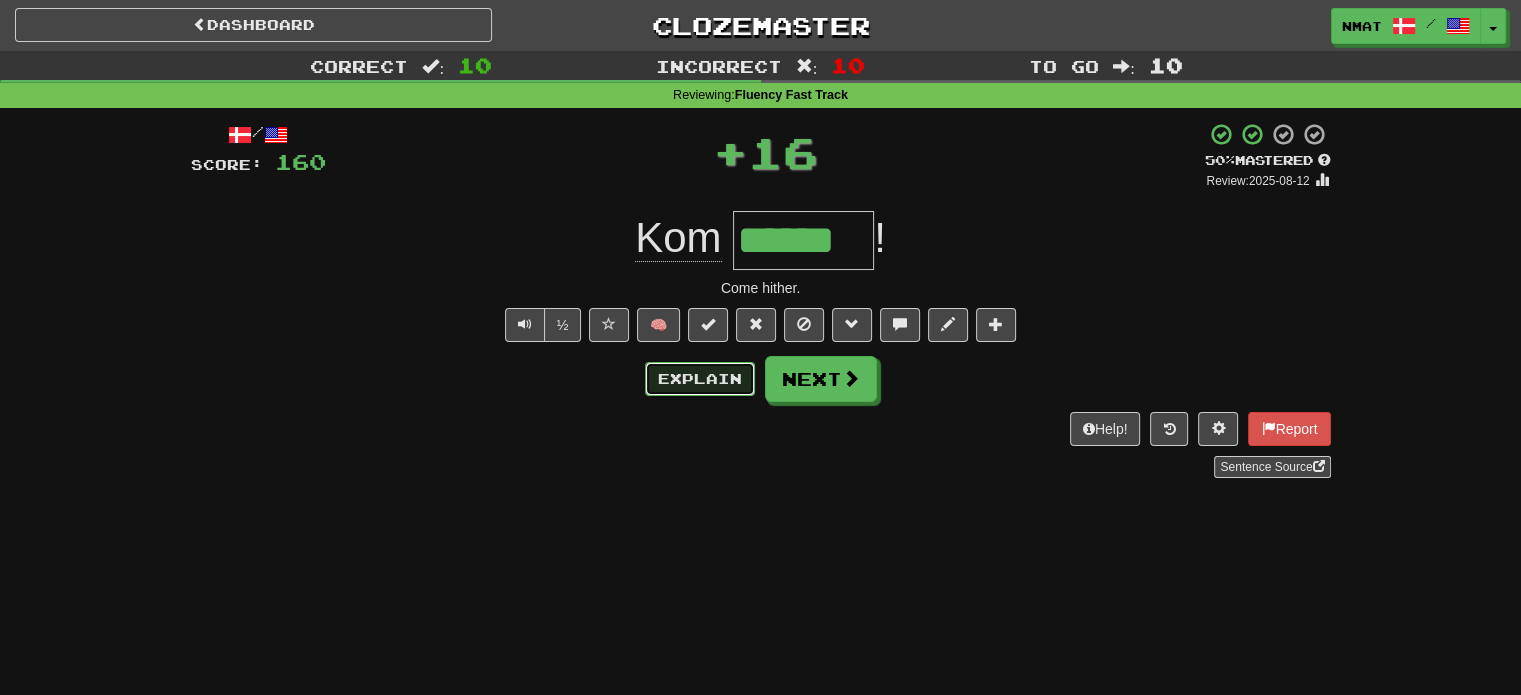 click on "Explain" at bounding box center (700, 379) 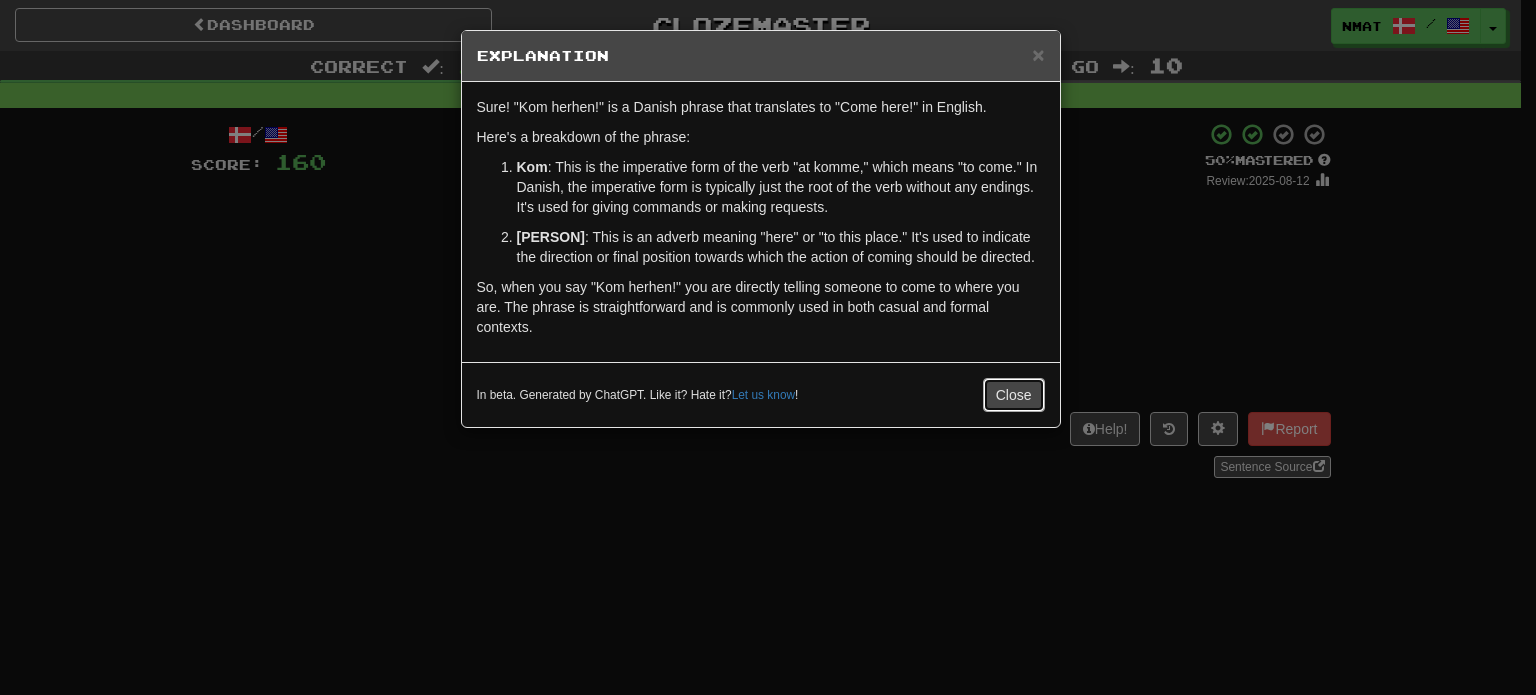 click on "Close" at bounding box center (1014, 395) 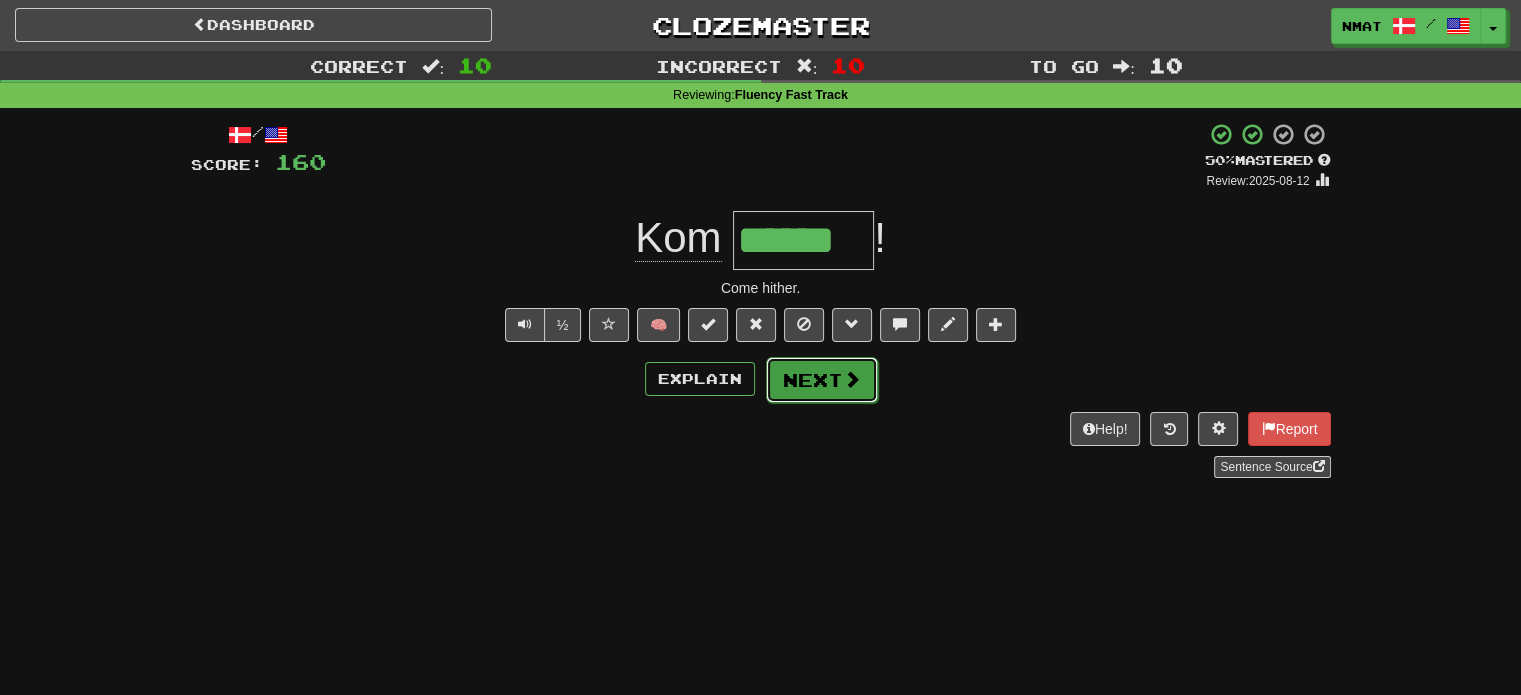 click on "Next" at bounding box center (822, 380) 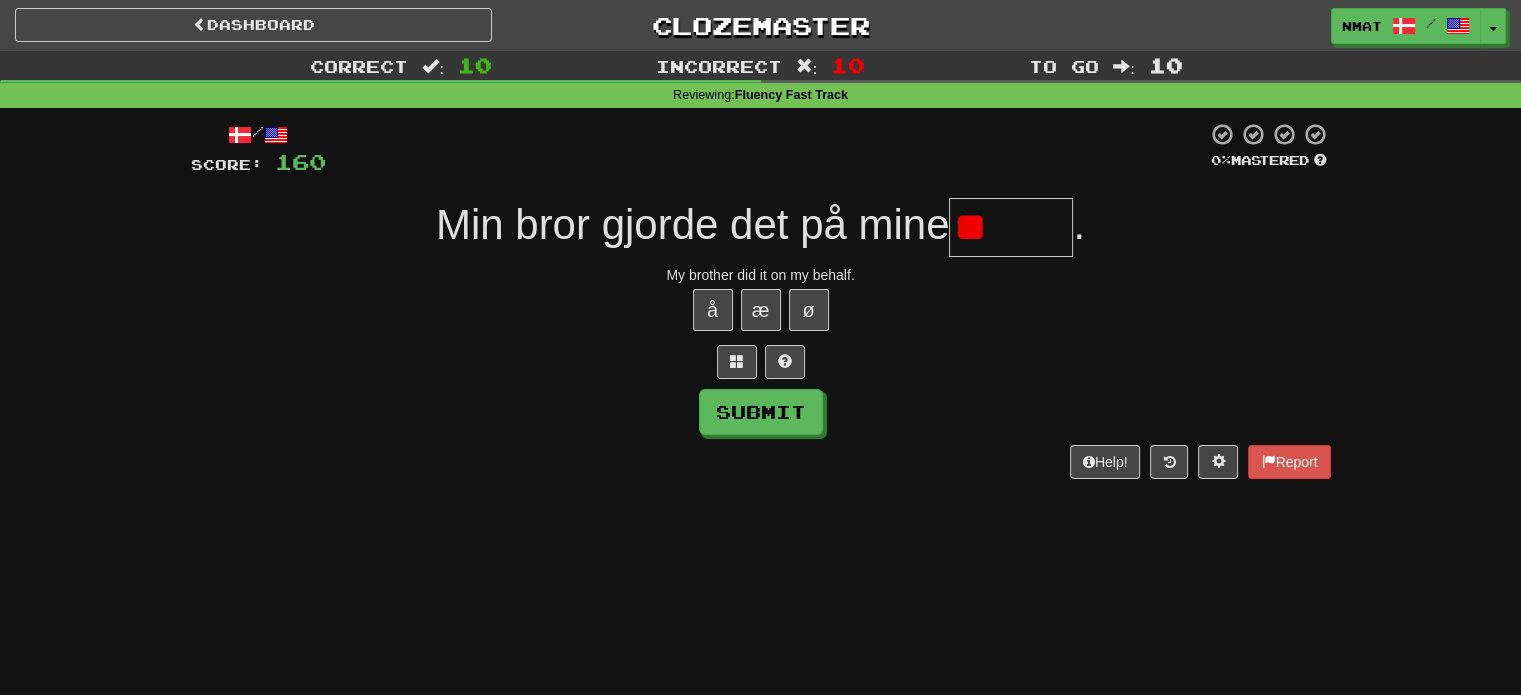 type on "*" 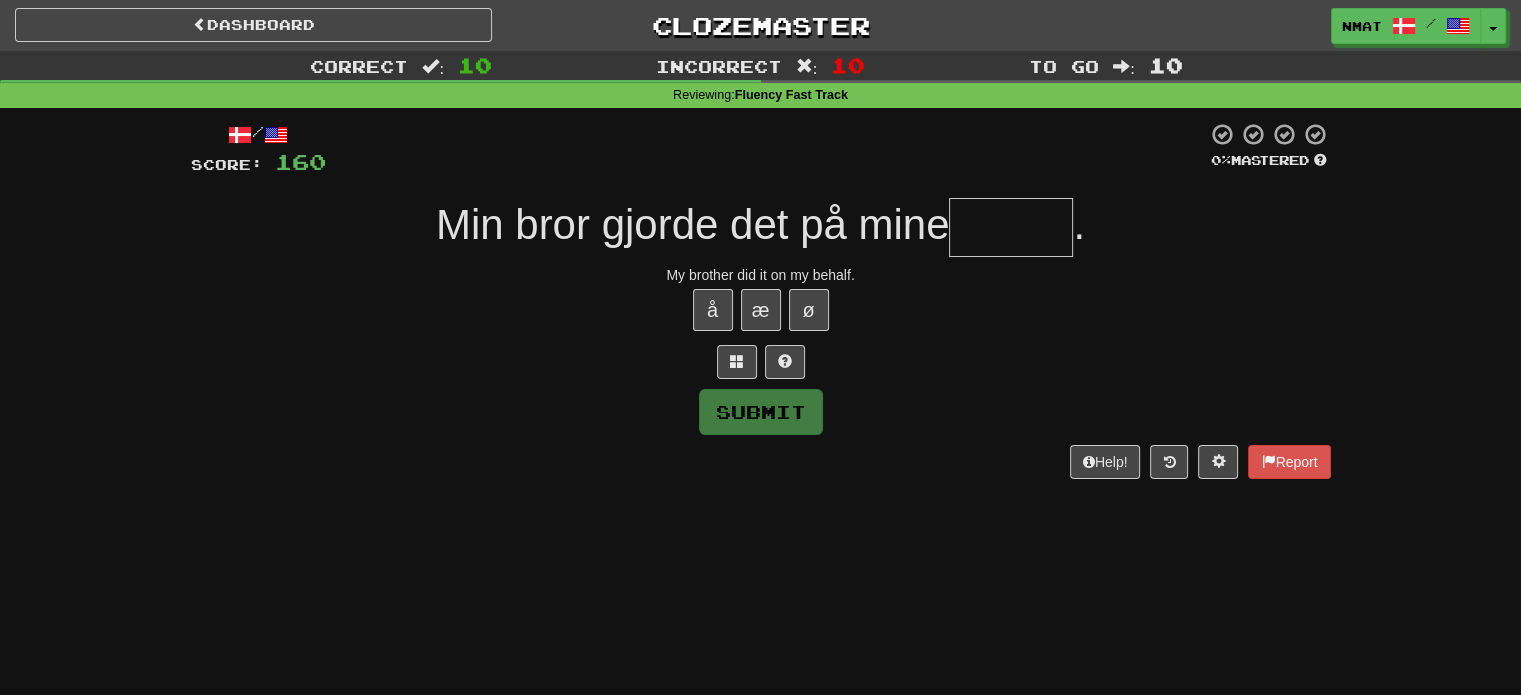 type on "*****" 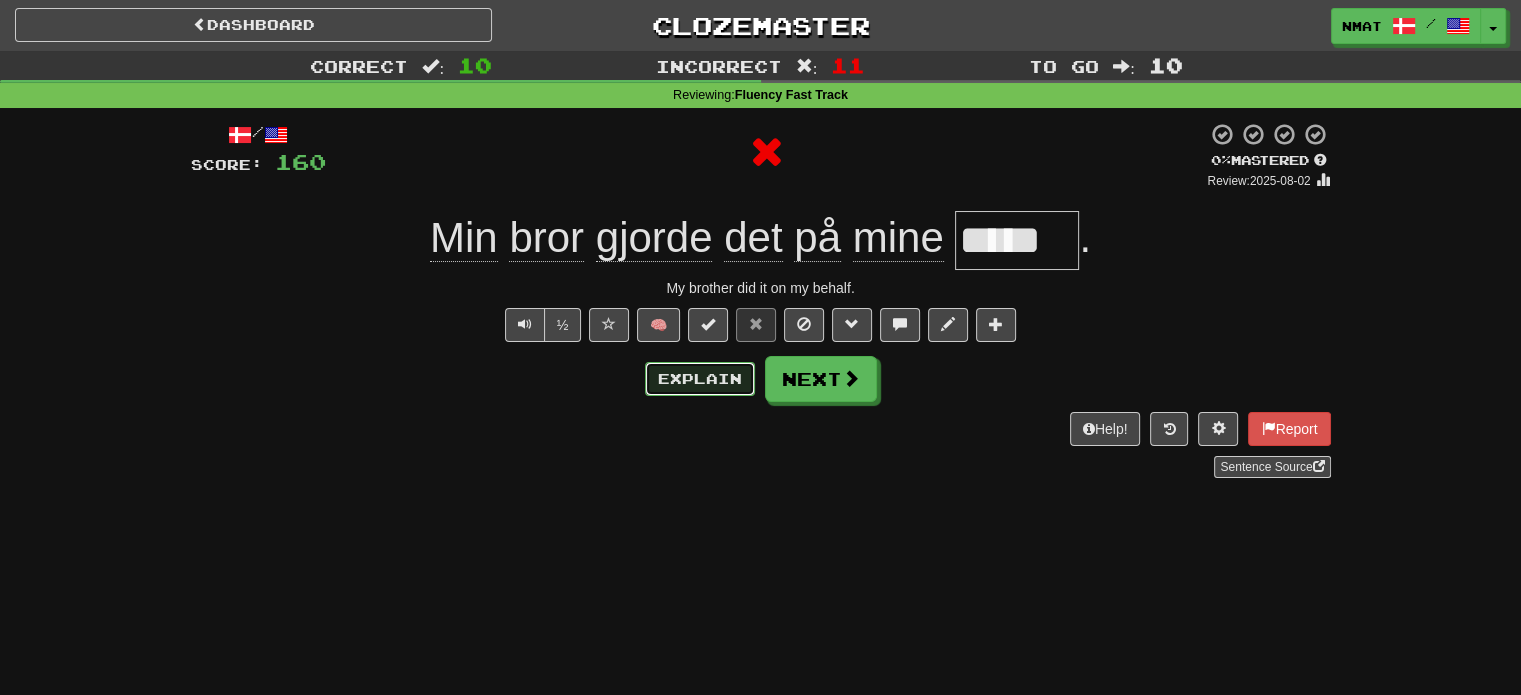 click on "Explain" at bounding box center (700, 379) 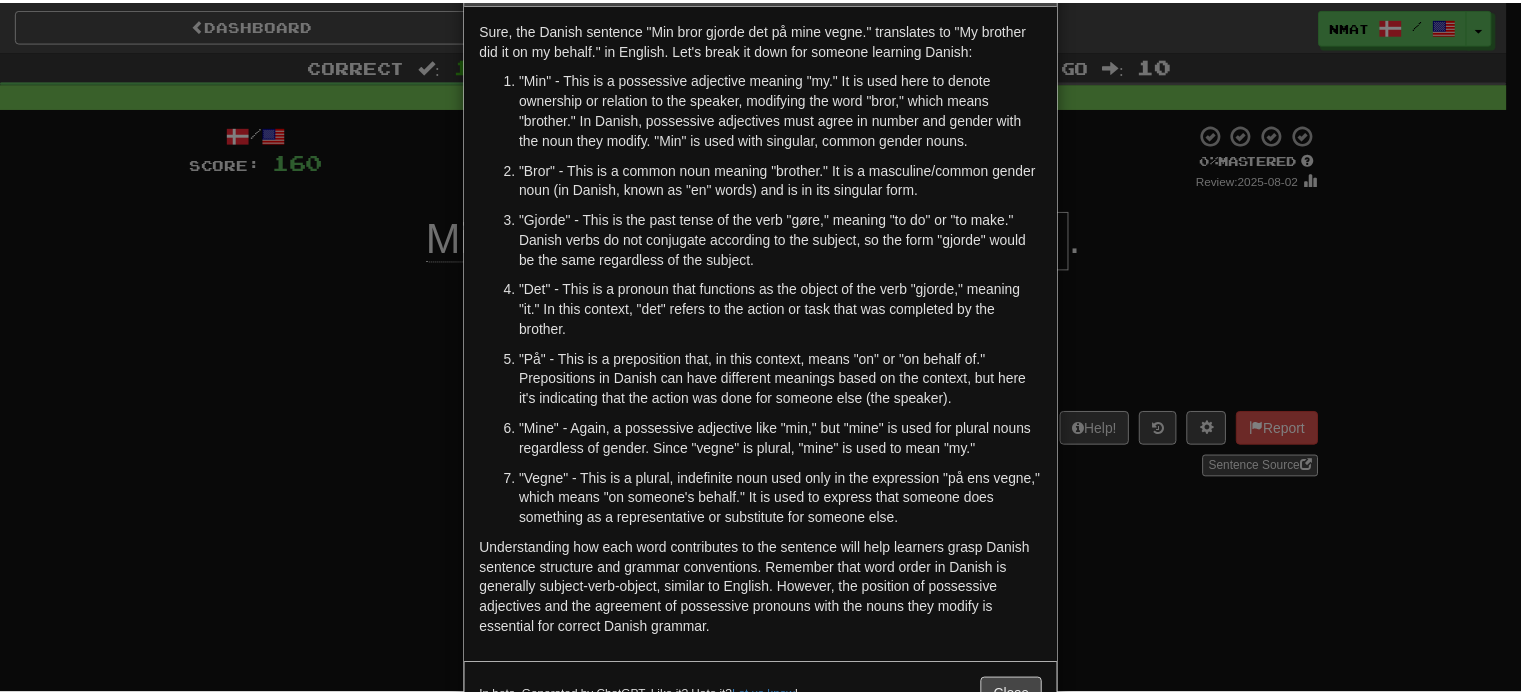 scroll, scrollTop: 85, scrollLeft: 0, axis: vertical 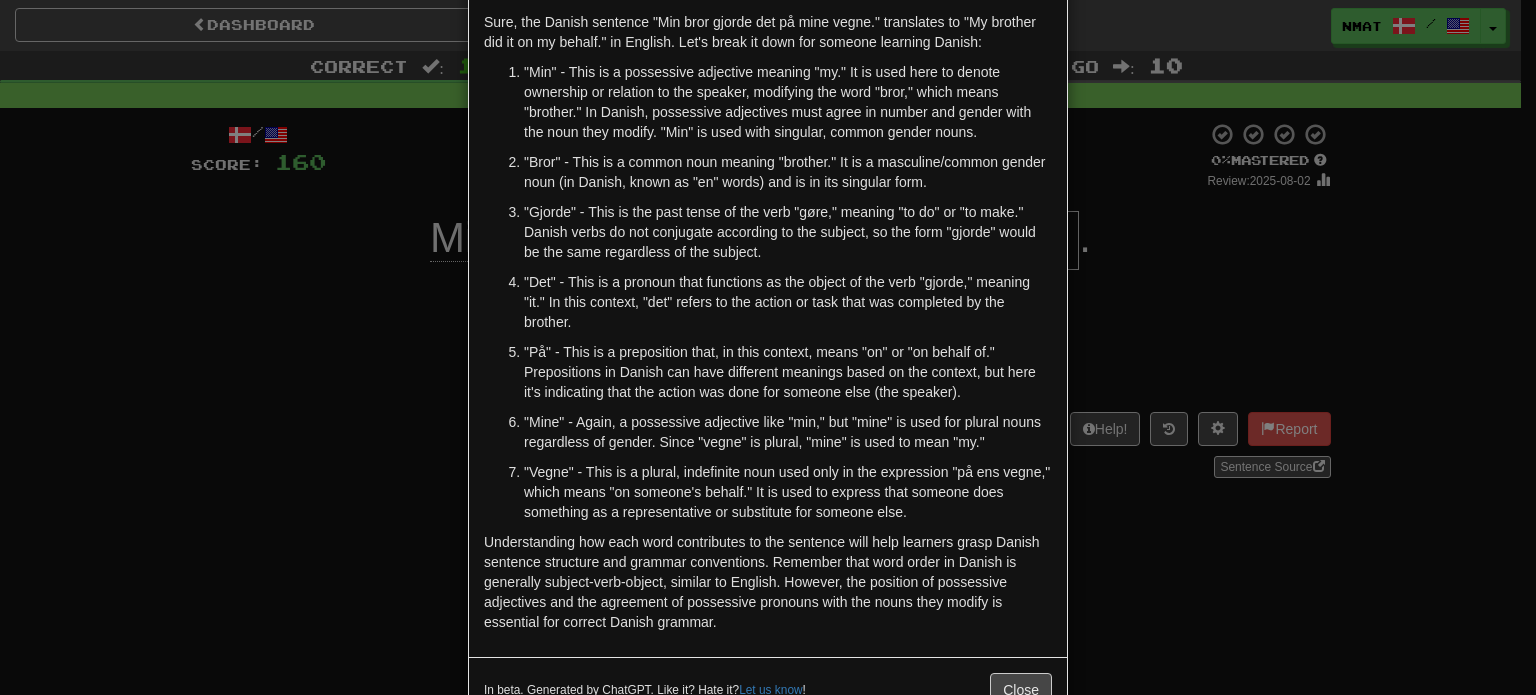 click on "× Explanation Sure, the Danish sentence "Min bror gjorde det på mine vegne." translates to "My brother did it on my behalf." in English. Let's break it down for someone learning Danish:
"Min" - This is a possessive adjective meaning "my." It is used here to denote ownership or relation to the speaker, modifying the word "bror," which means "brother." In Danish, possessive adjectives must agree in number and gender with the noun they modify. "Min" is used with singular, common gender nouns.
"Bror" - This is a common noun meaning "brother." It is a masculine/common gender noun (in Danish, known as "en" words) and is in its singular form.
"Gjorde" - This is the past tense of the verb "gøre," meaning "to do" or "to make." Danish verbs do not conjugate according to the subject, so the form "gjorde" would be the same regardless of the subject.
In beta. Generated by ChatGPT. Like it? Hate it?  Let us know ! Close" at bounding box center [768, 347] 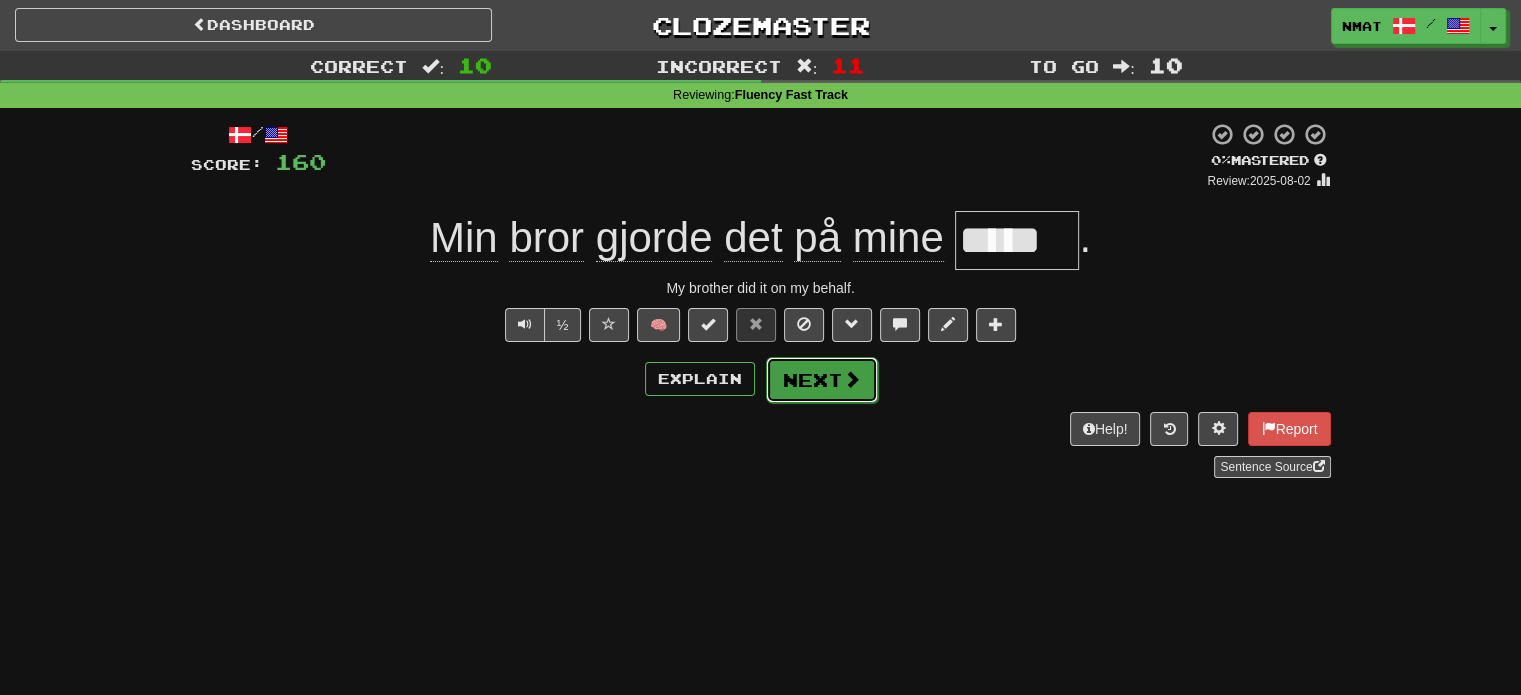 click on "Next" at bounding box center [822, 380] 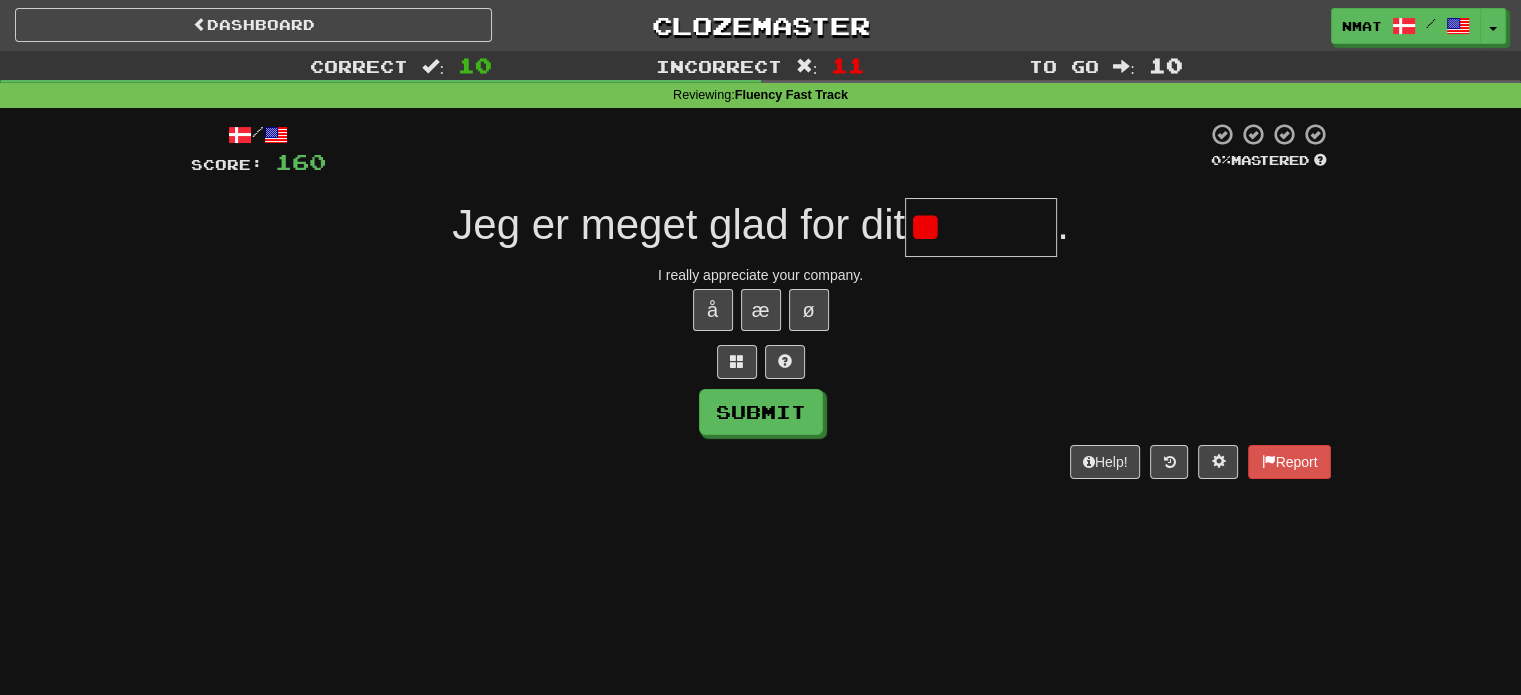 type on "*" 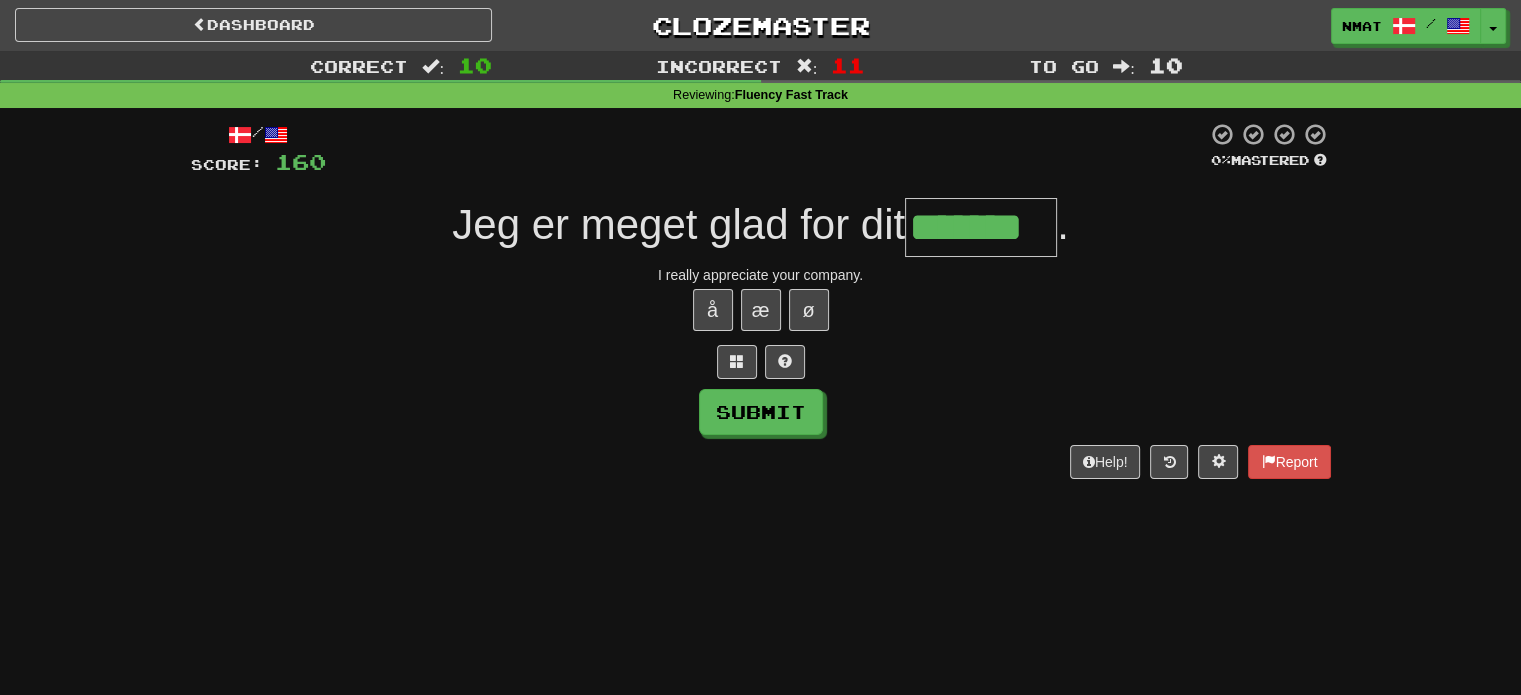type on "*******" 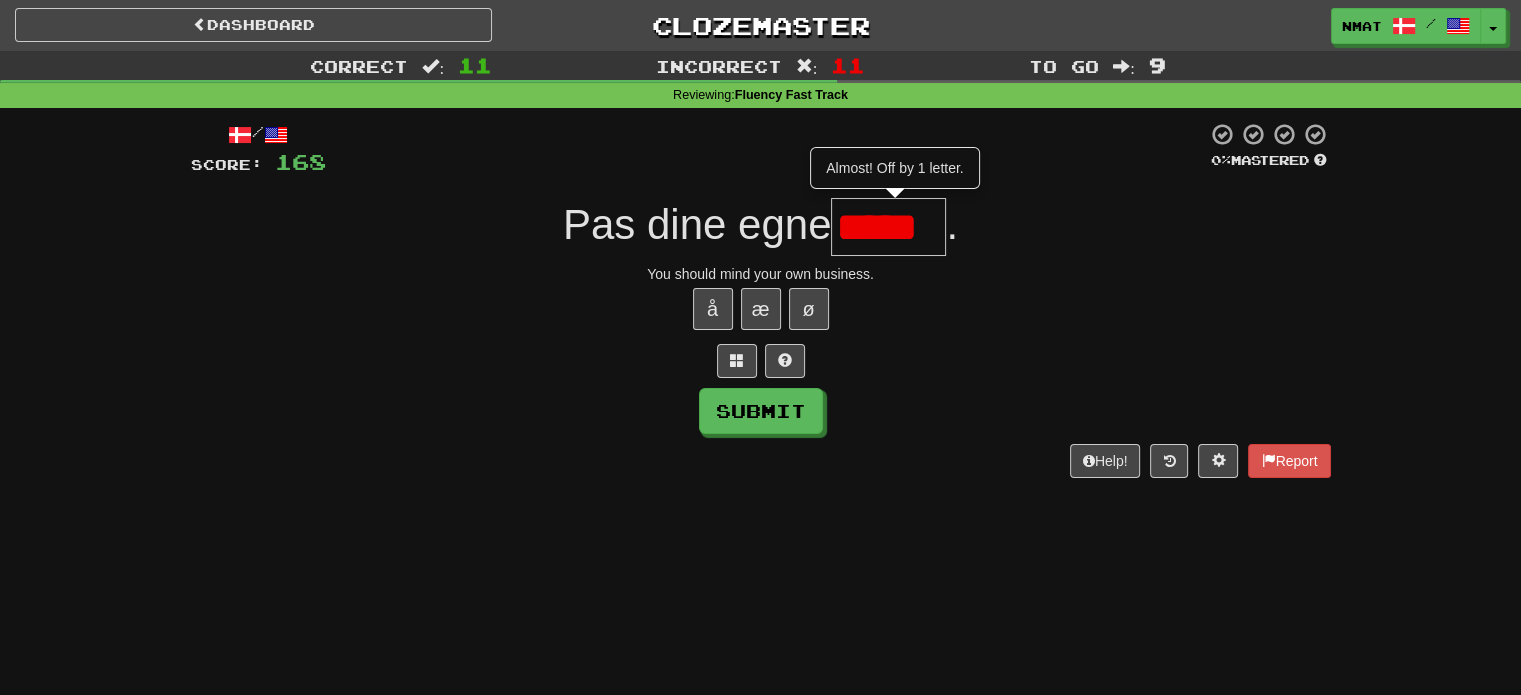scroll, scrollTop: 0, scrollLeft: 0, axis: both 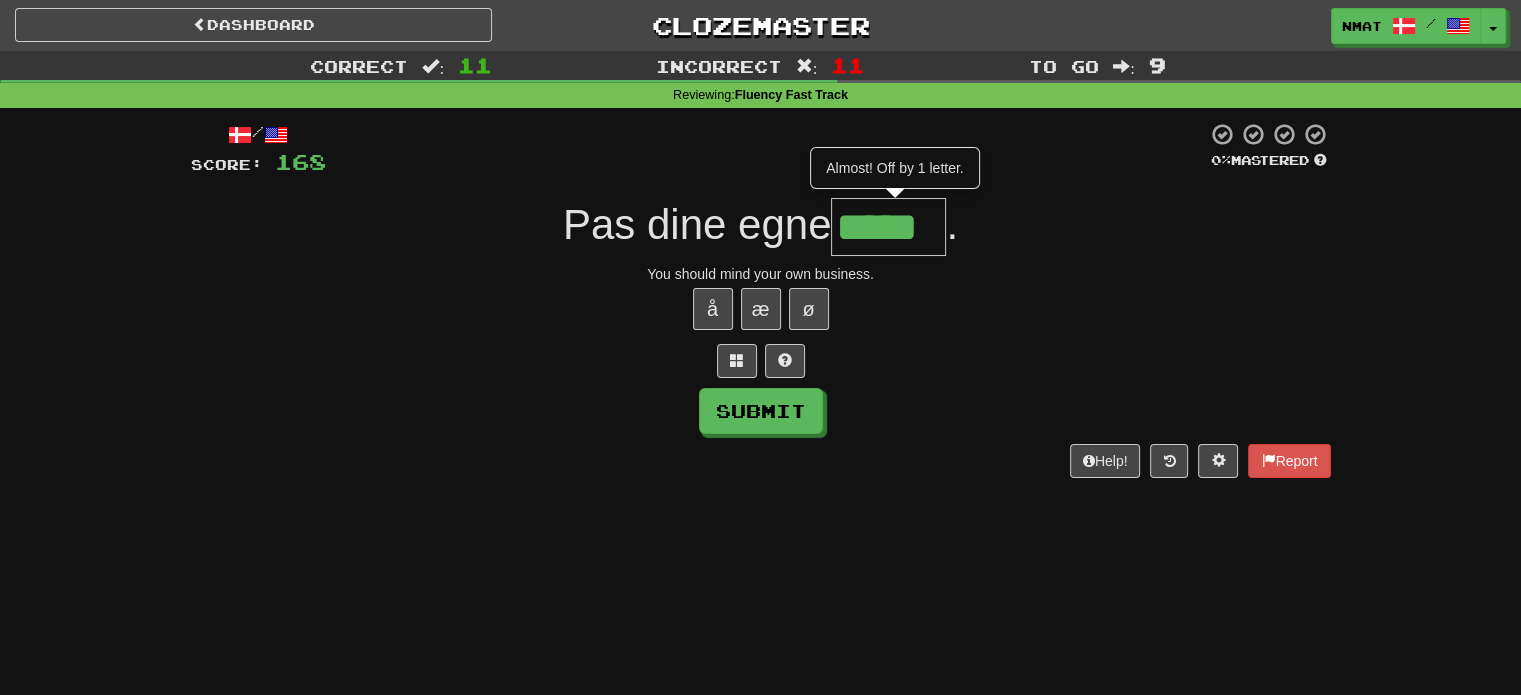 type on "*****" 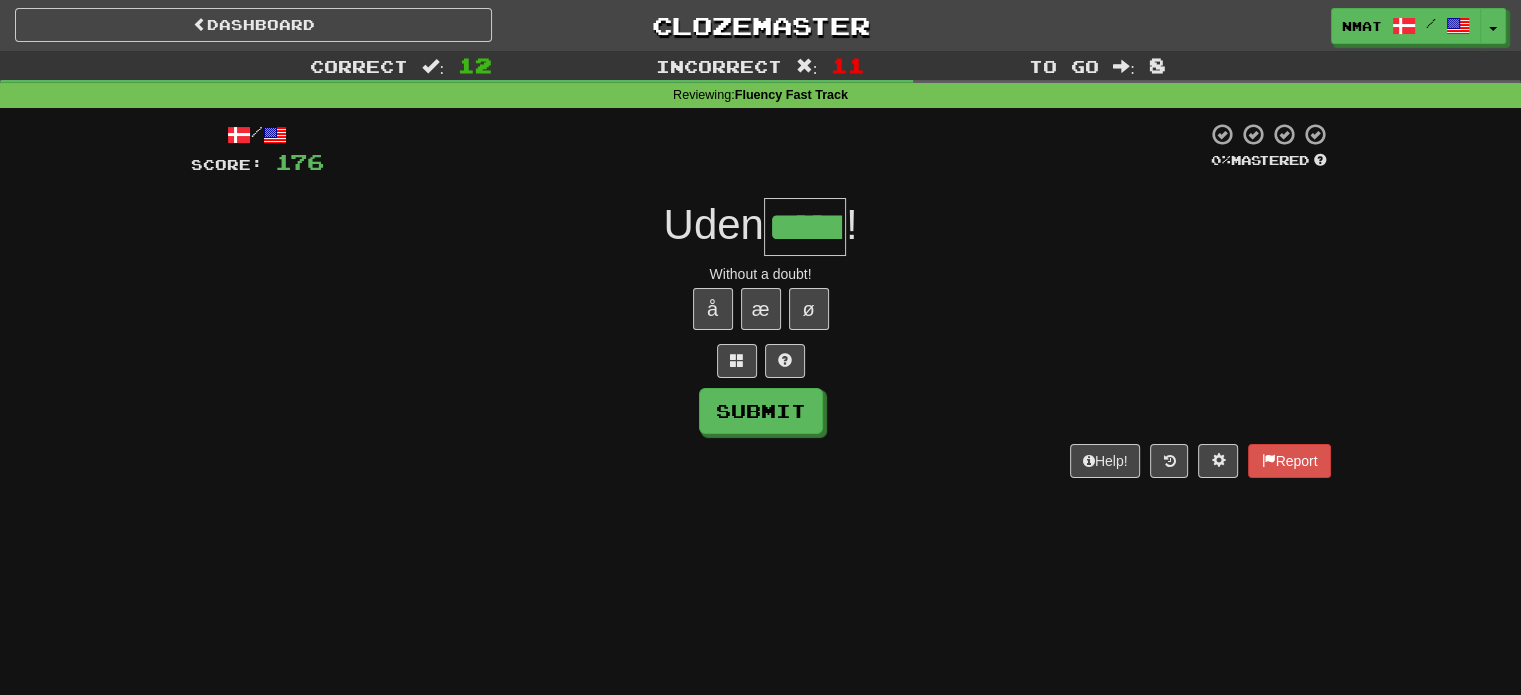 type on "*****" 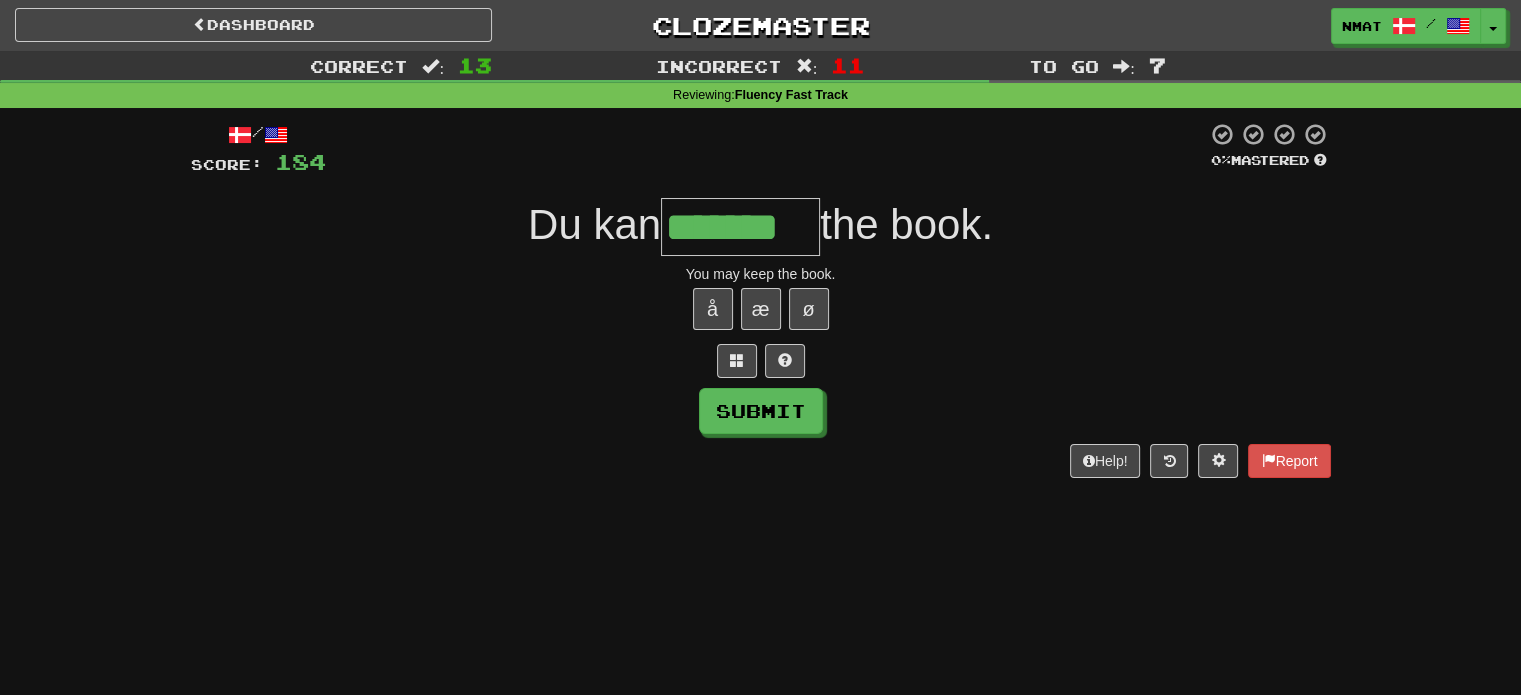 type on "*******" 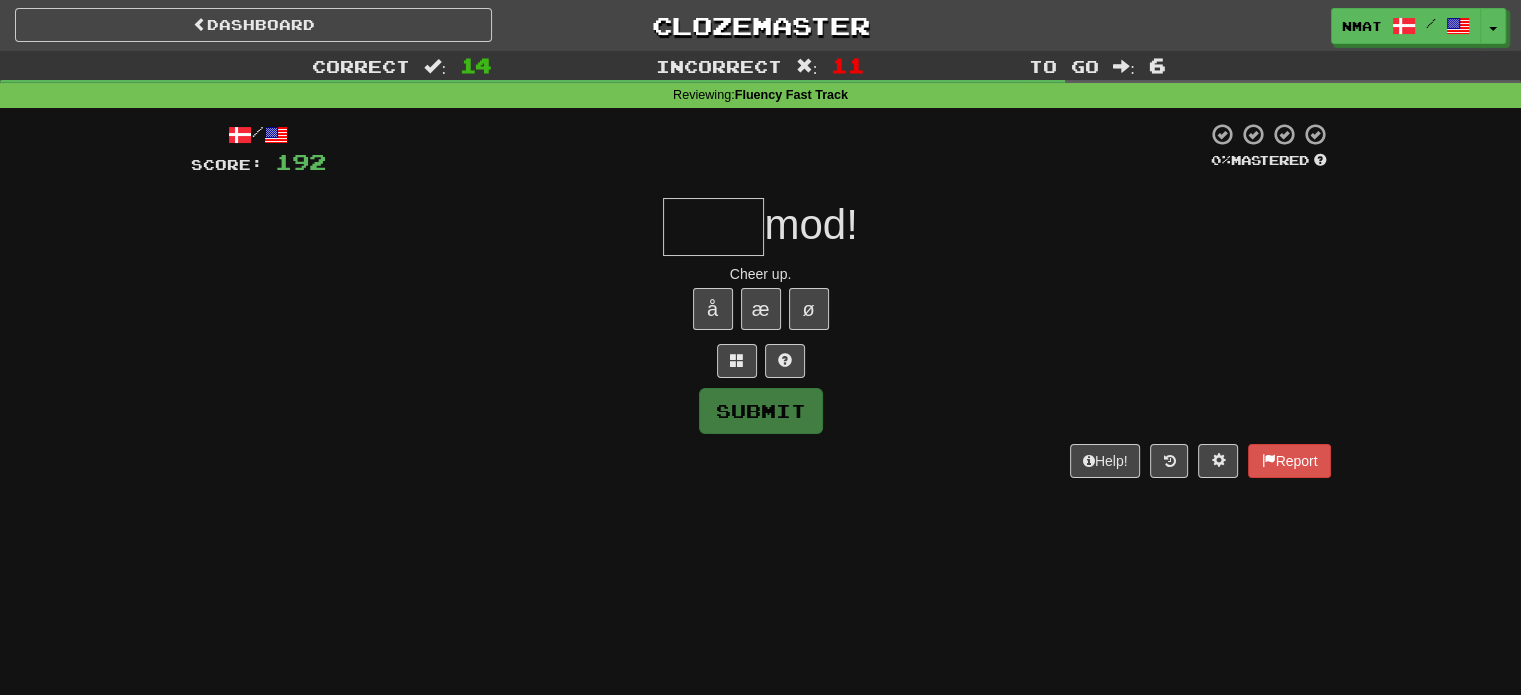 type on "*****" 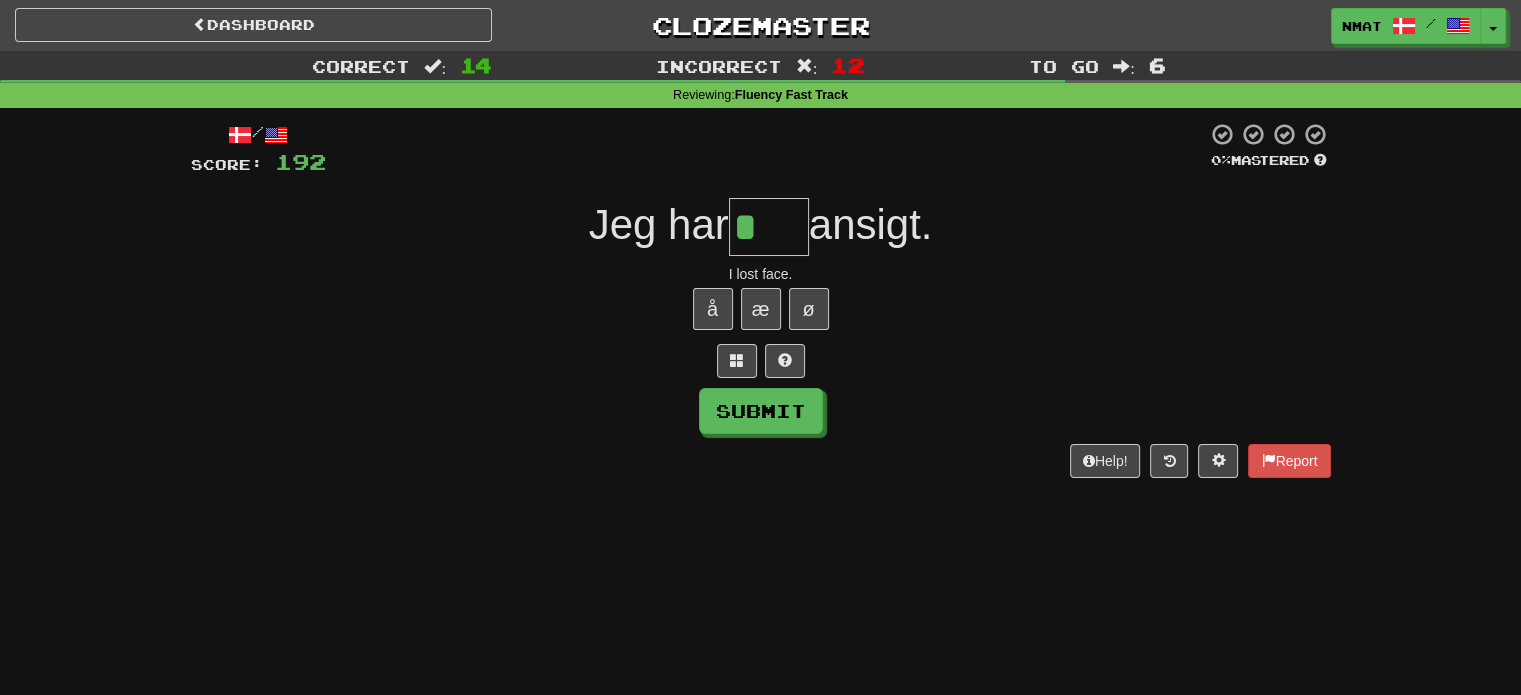 type on "****" 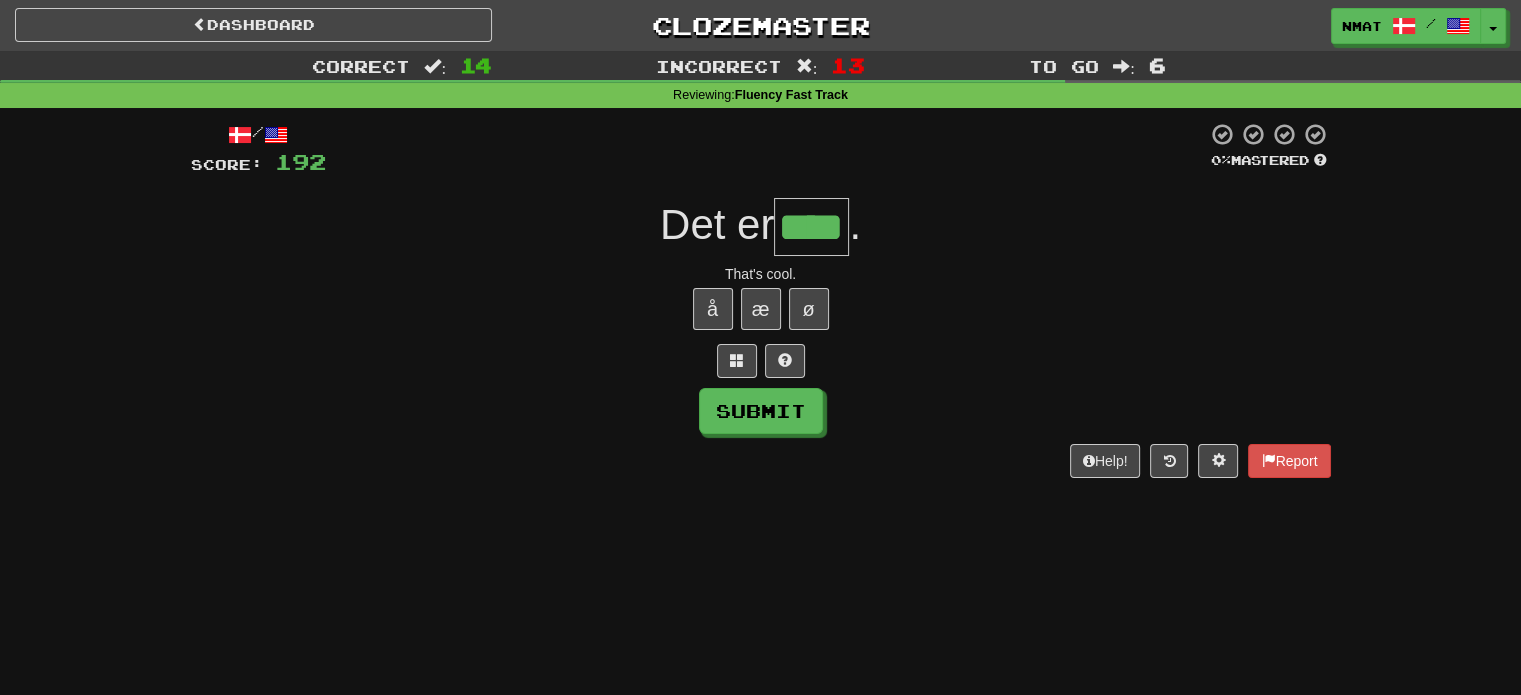 type on "****" 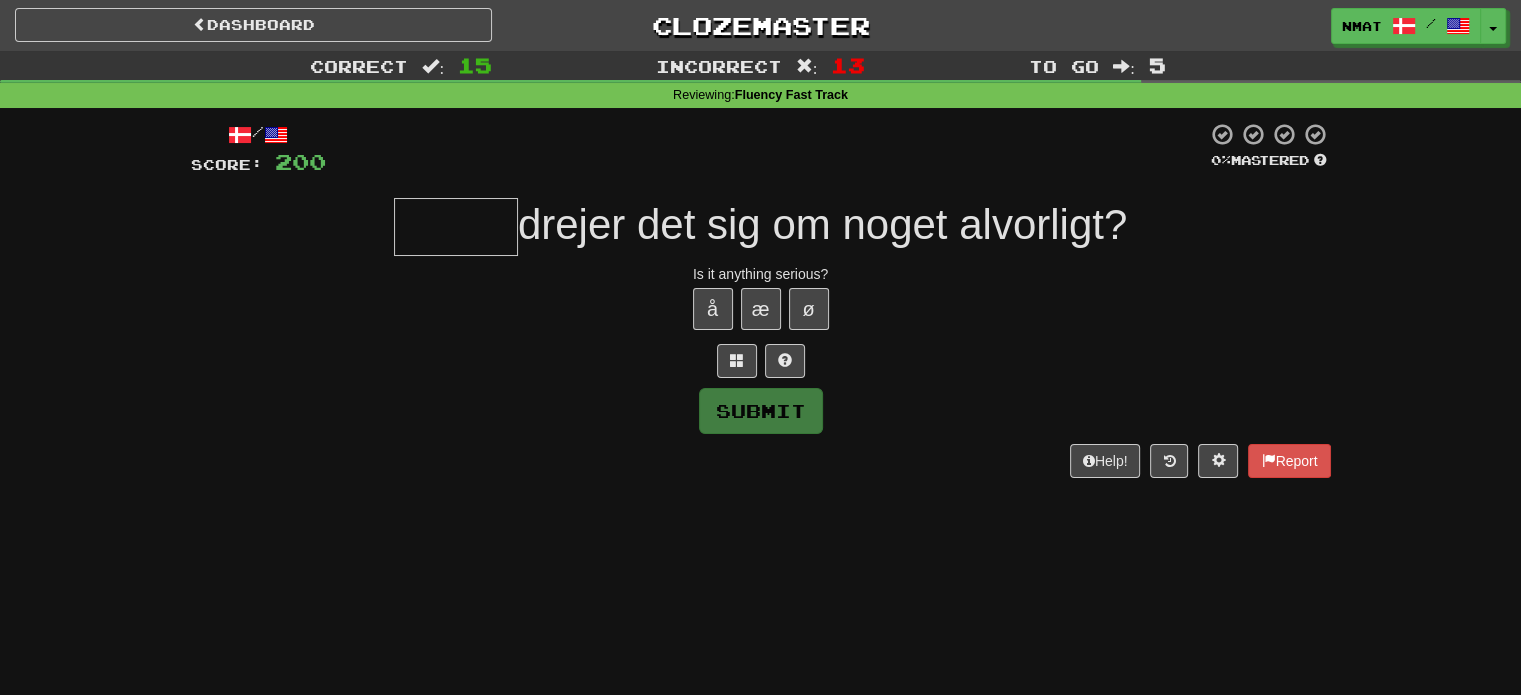type on "*" 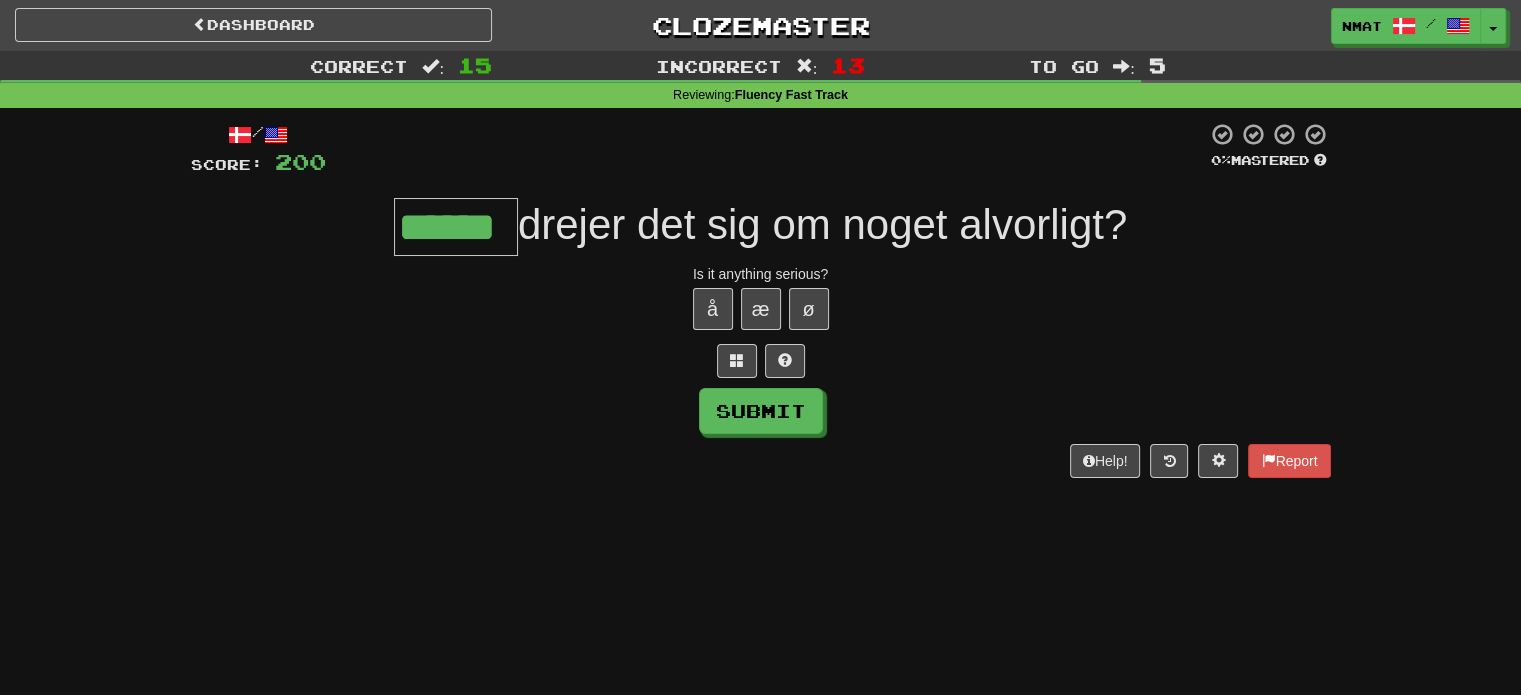 type on "******" 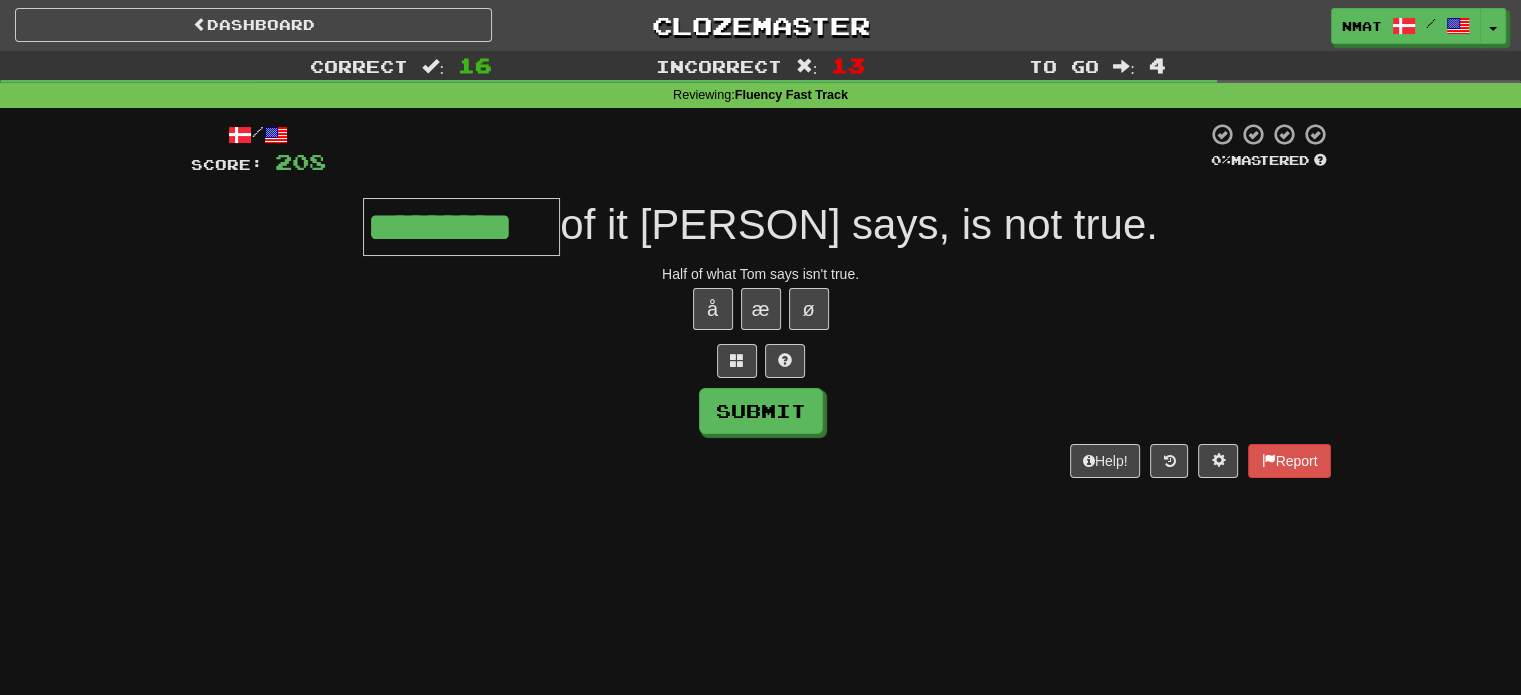 type on "*********" 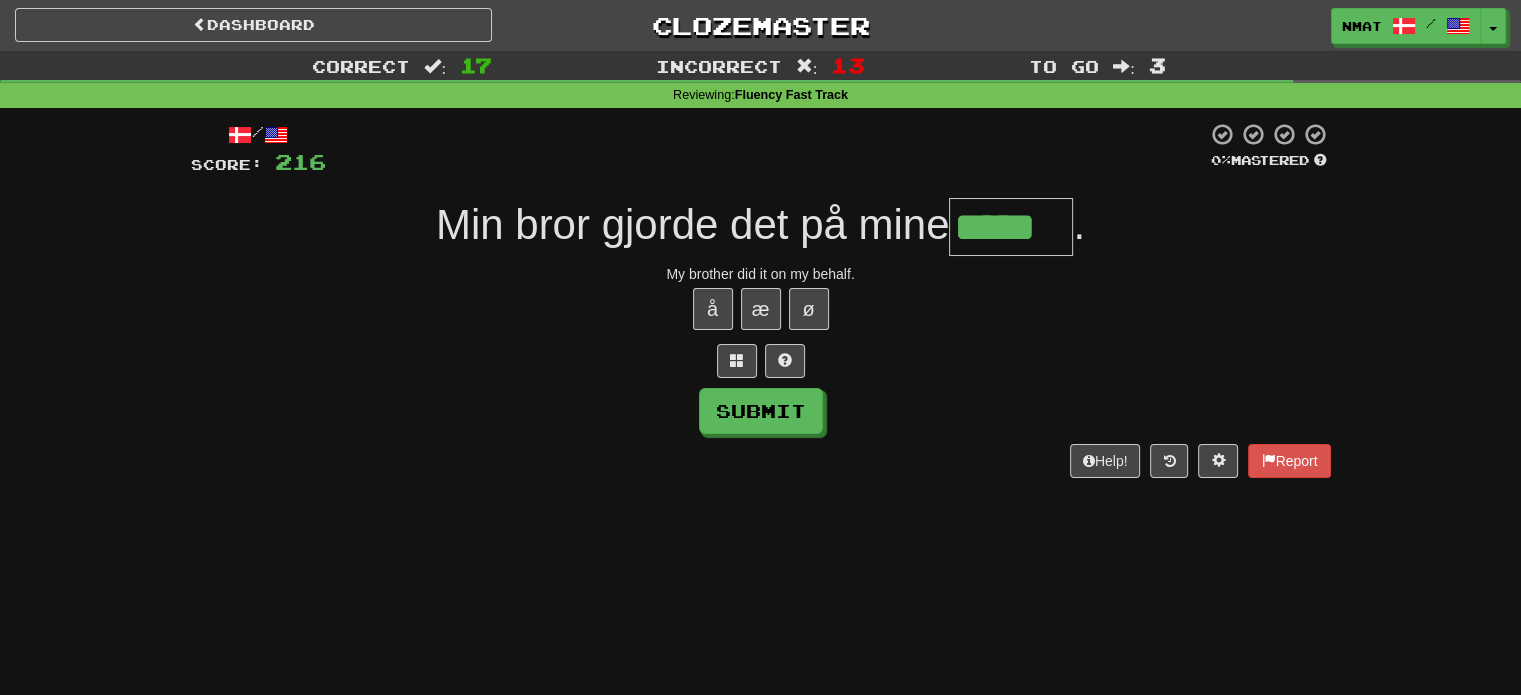 type on "*****" 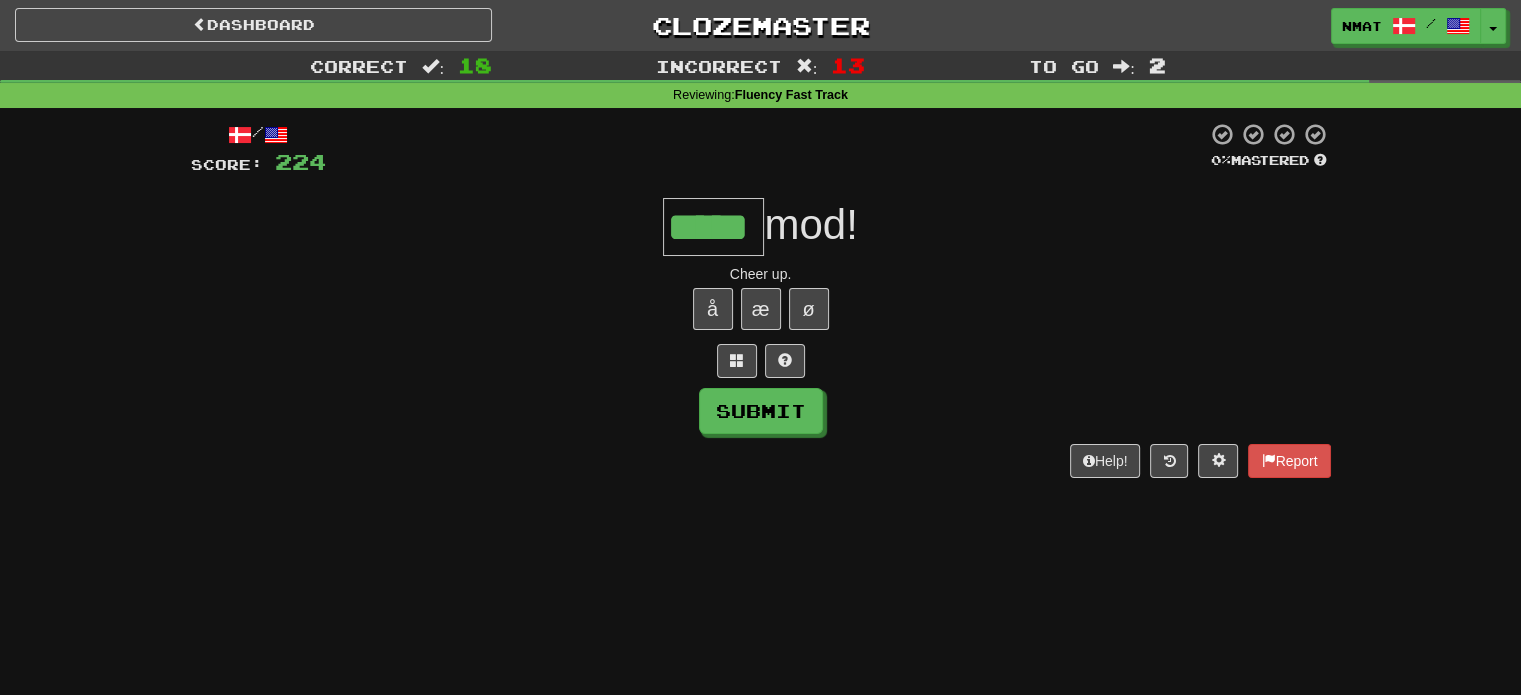type on "*****" 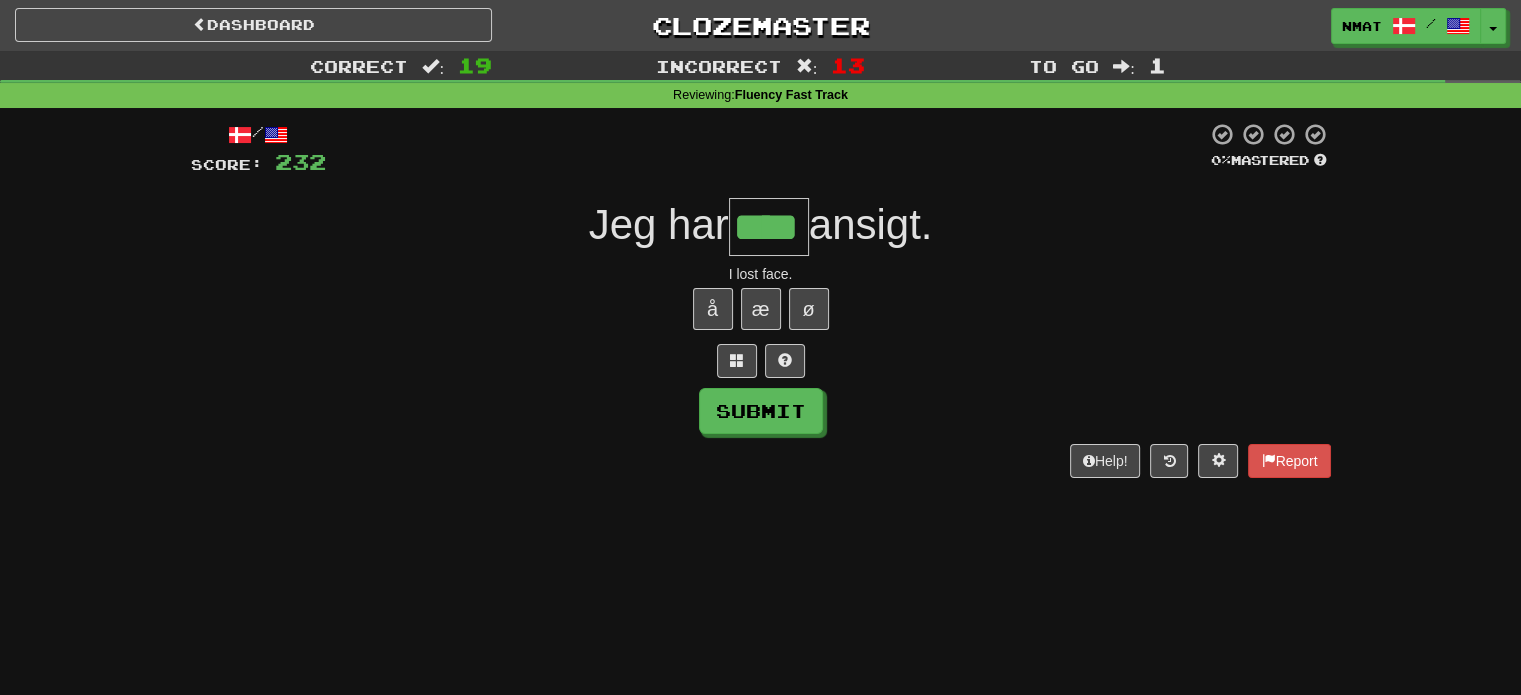 type on "****" 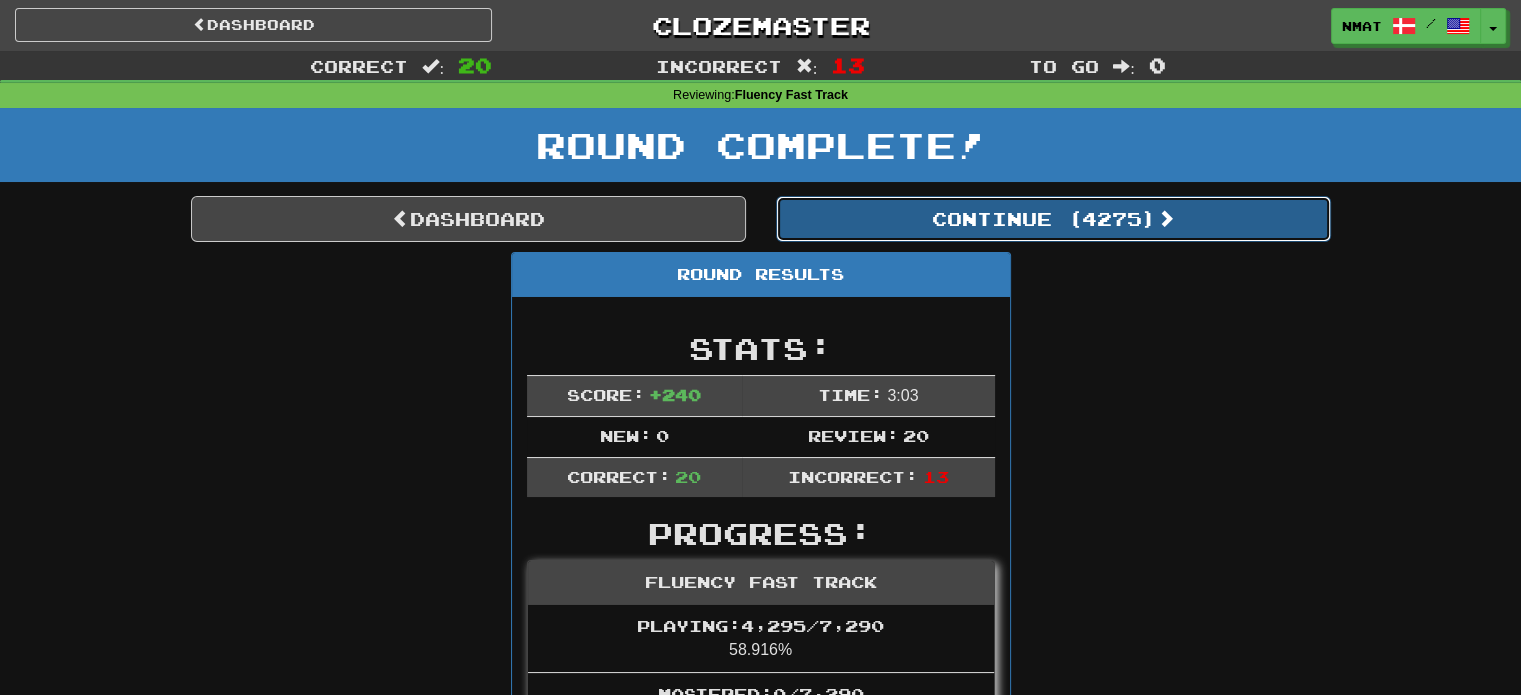 click on "Continue ( 4275 )" at bounding box center (1053, 219) 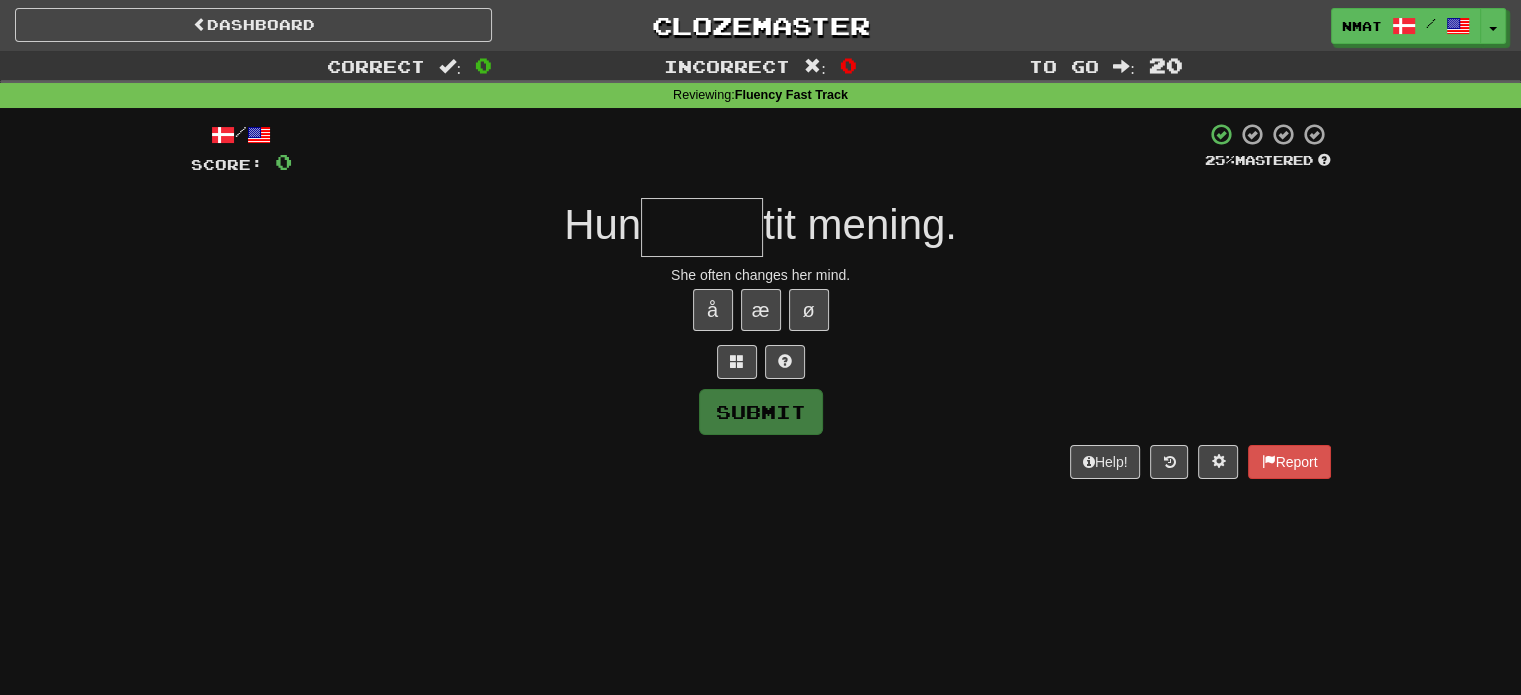 type on "*" 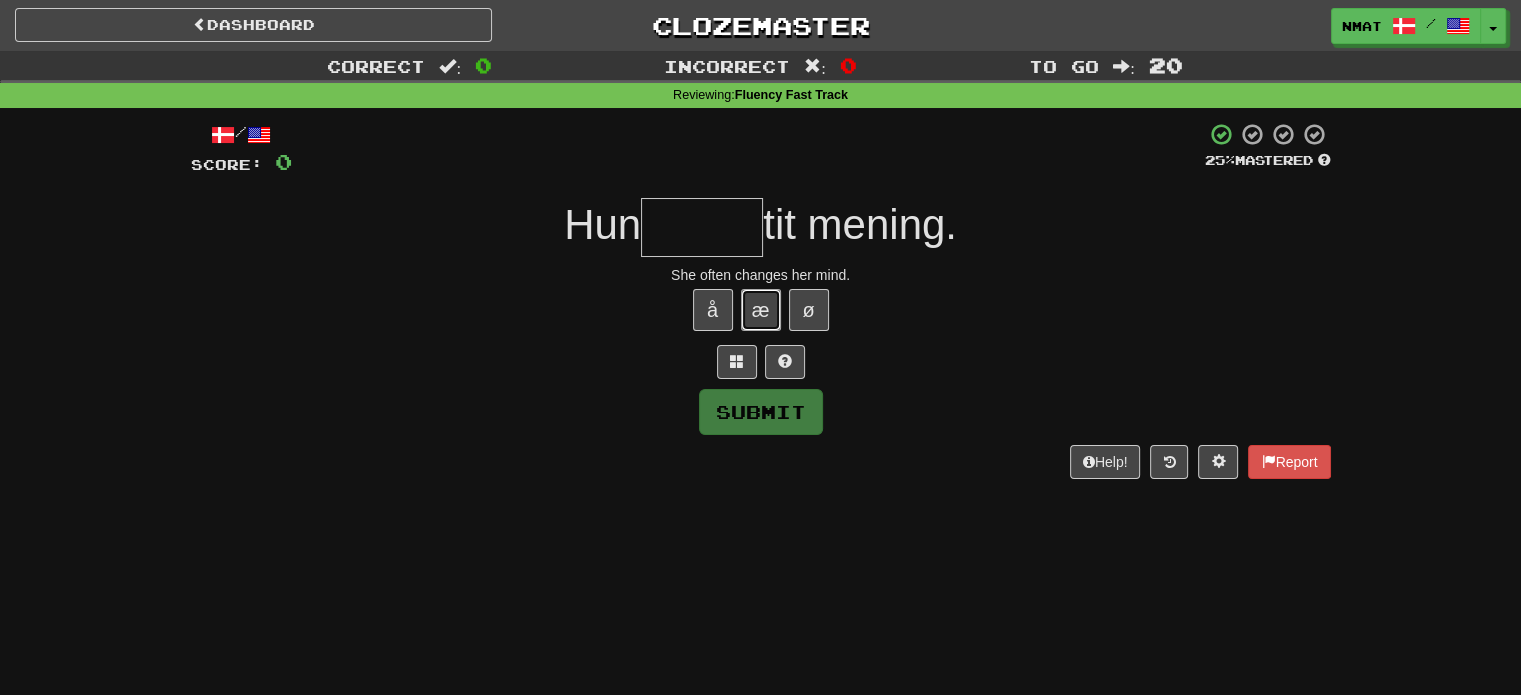click on "æ" at bounding box center (761, 310) 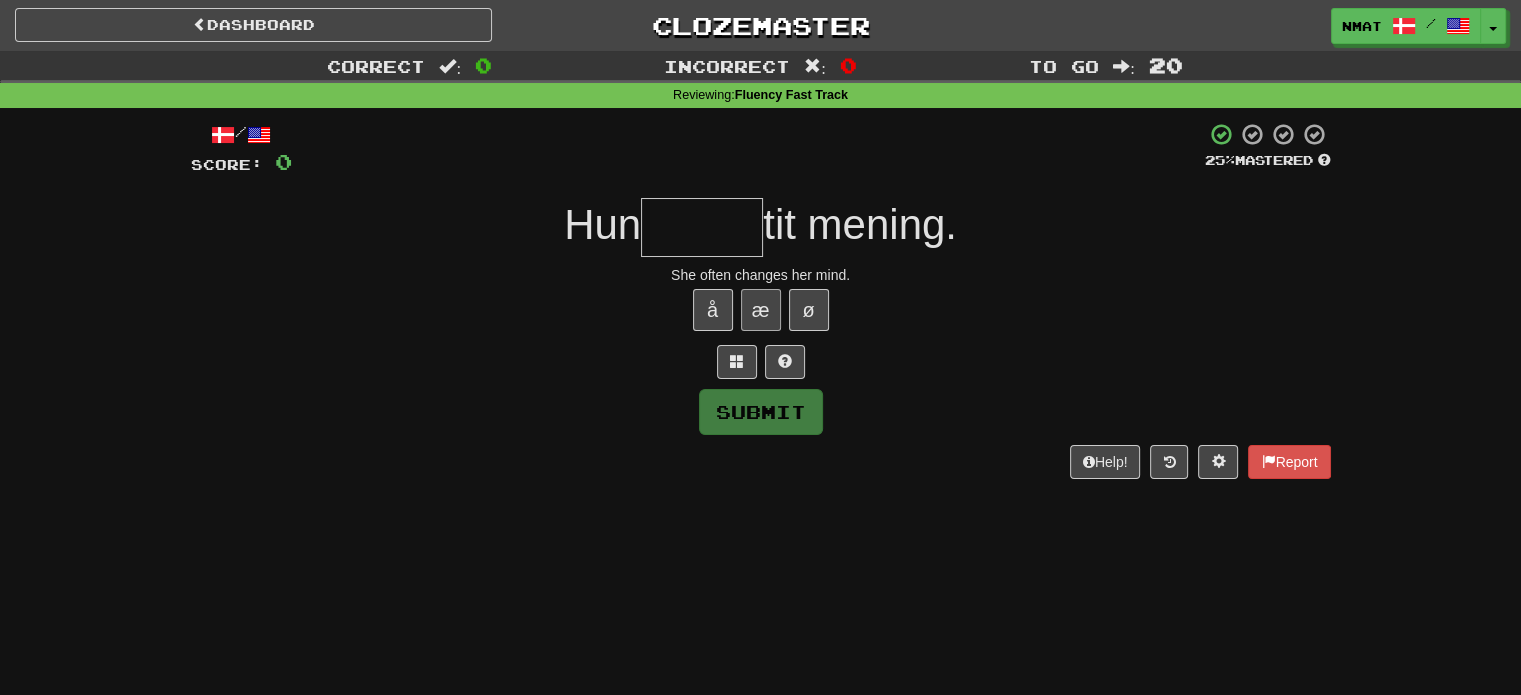 type on "*" 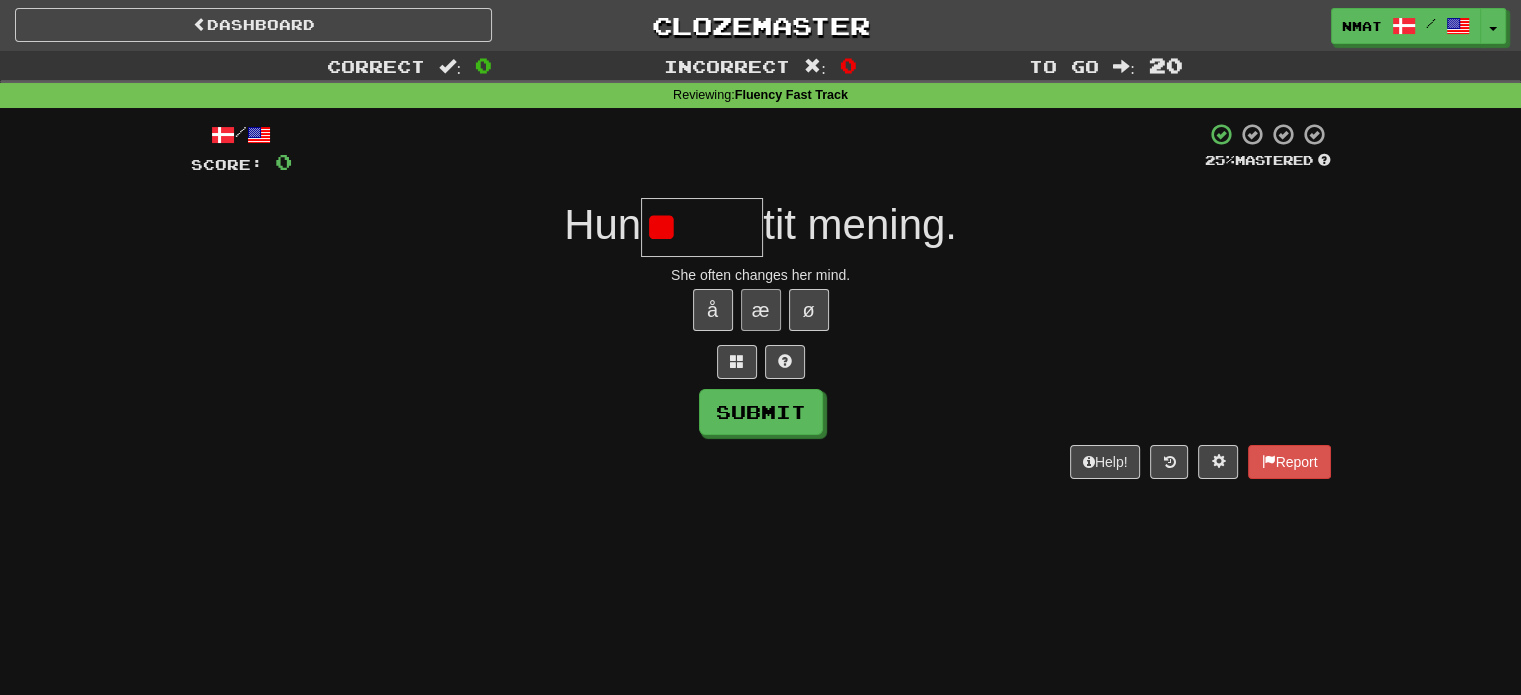 type on "*" 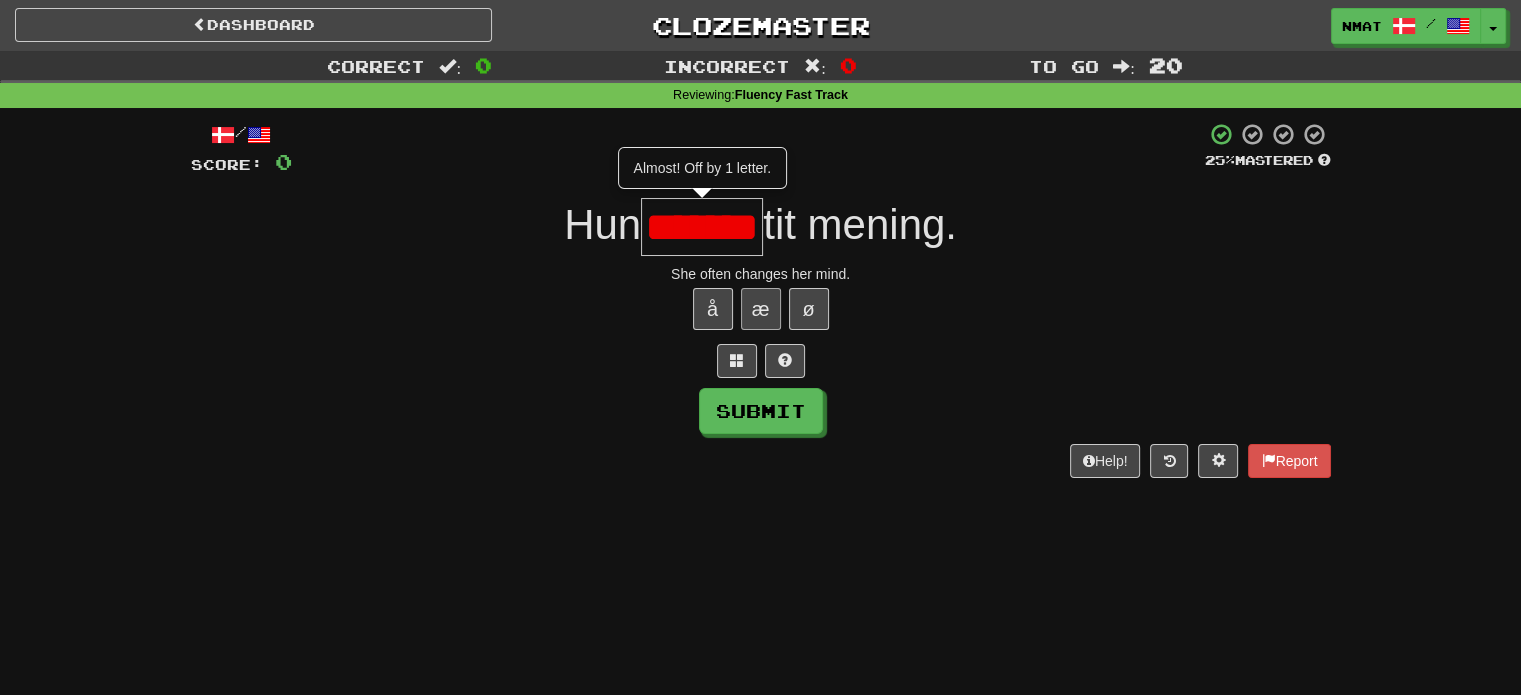 scroll, scrollTop: 0, scrollLeft: 0, axis: both 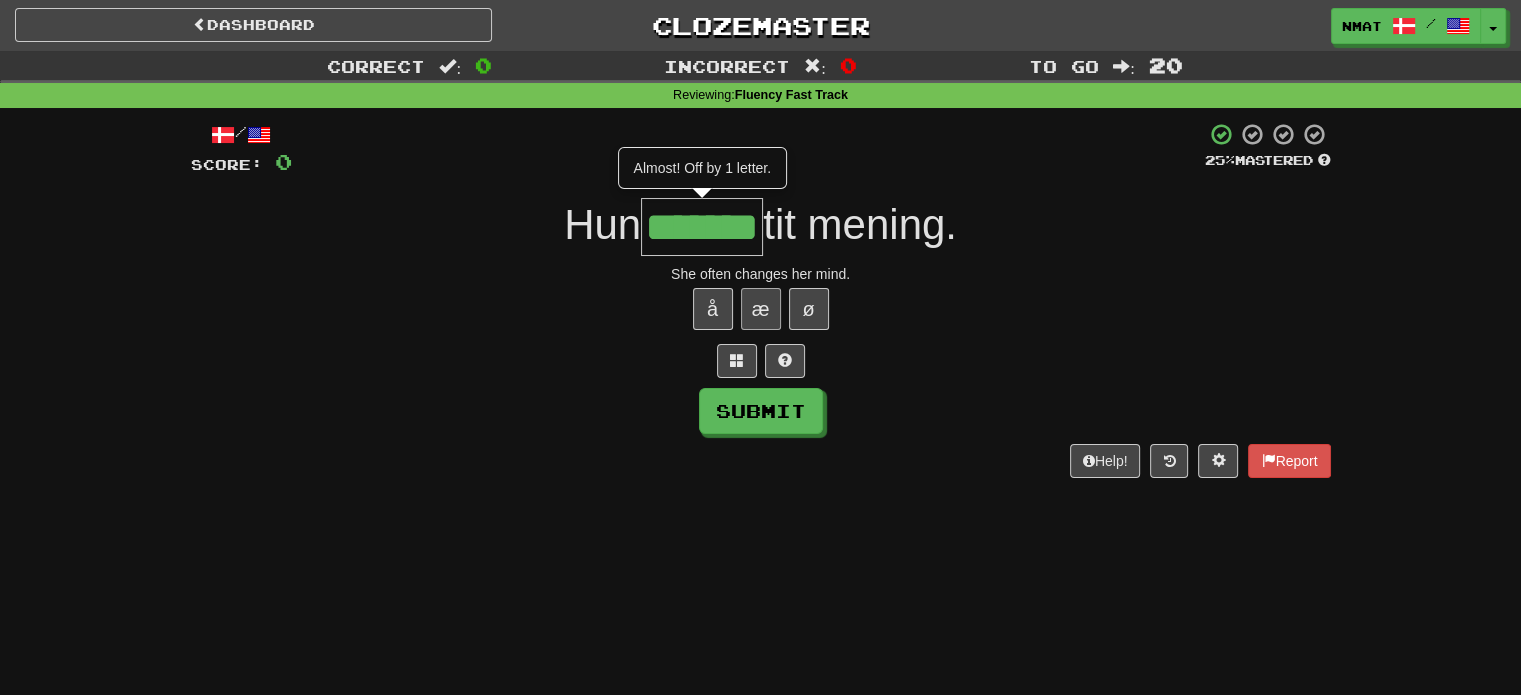 type on "*******" 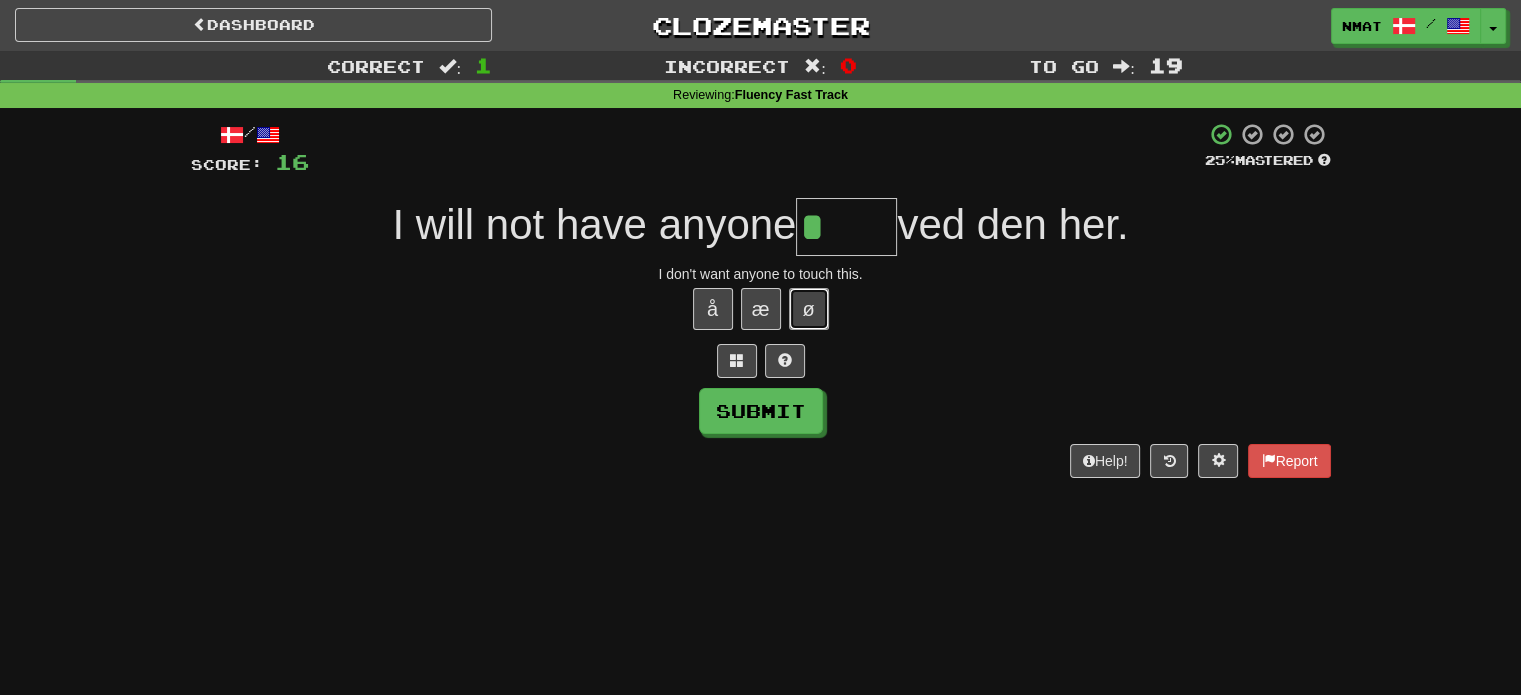 click on "ø" at bounding box center (809, 309) 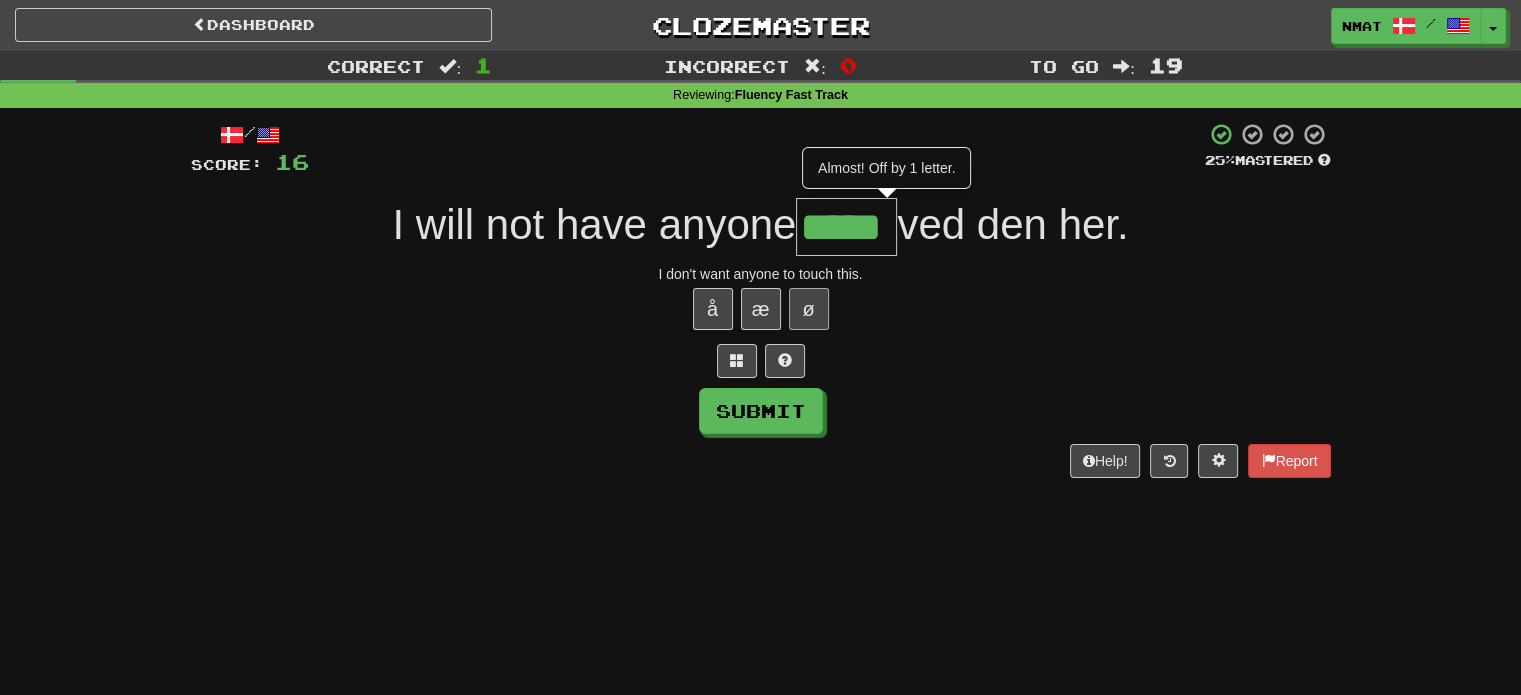 scroll, scrollTop: 0, scrollLeft: 0, axis: both 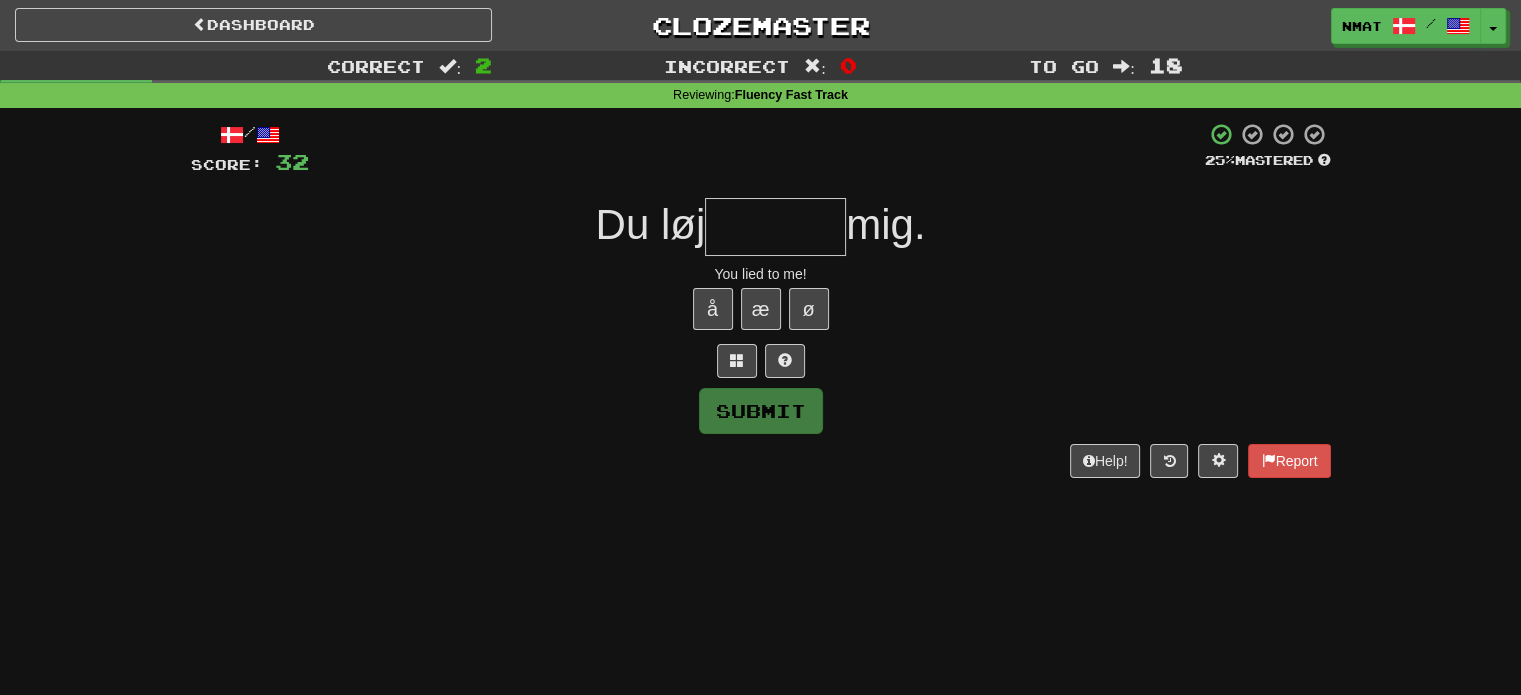type on "*" 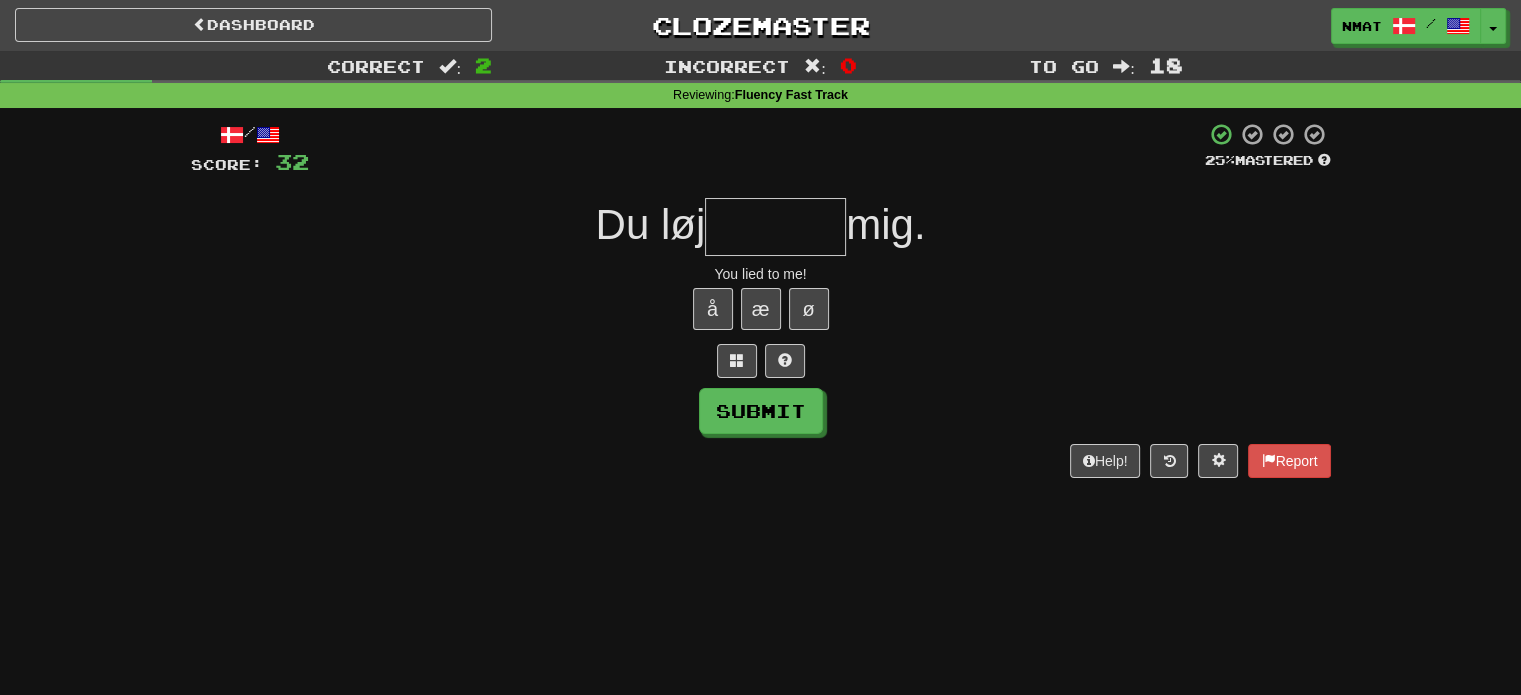 type on "*******" 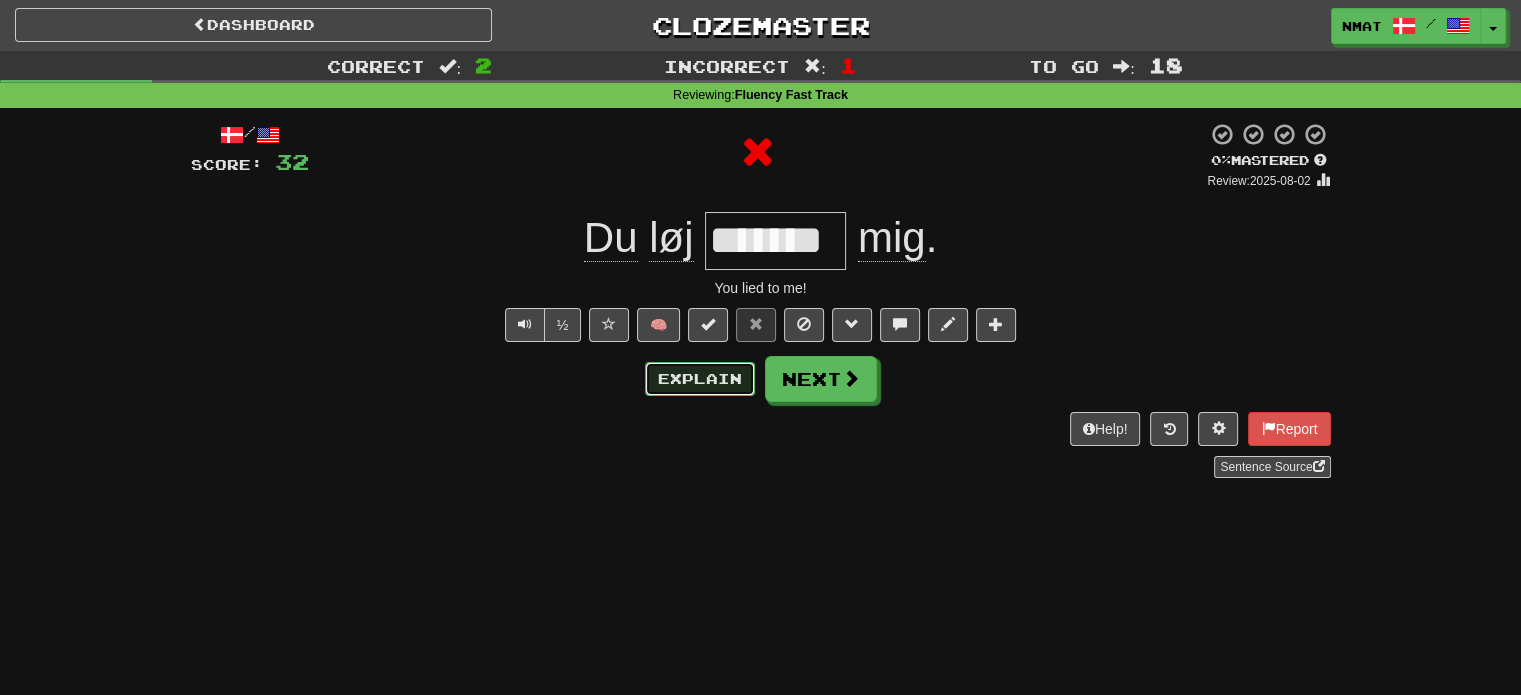 click on "Explain" at bounding box center (700, 379) 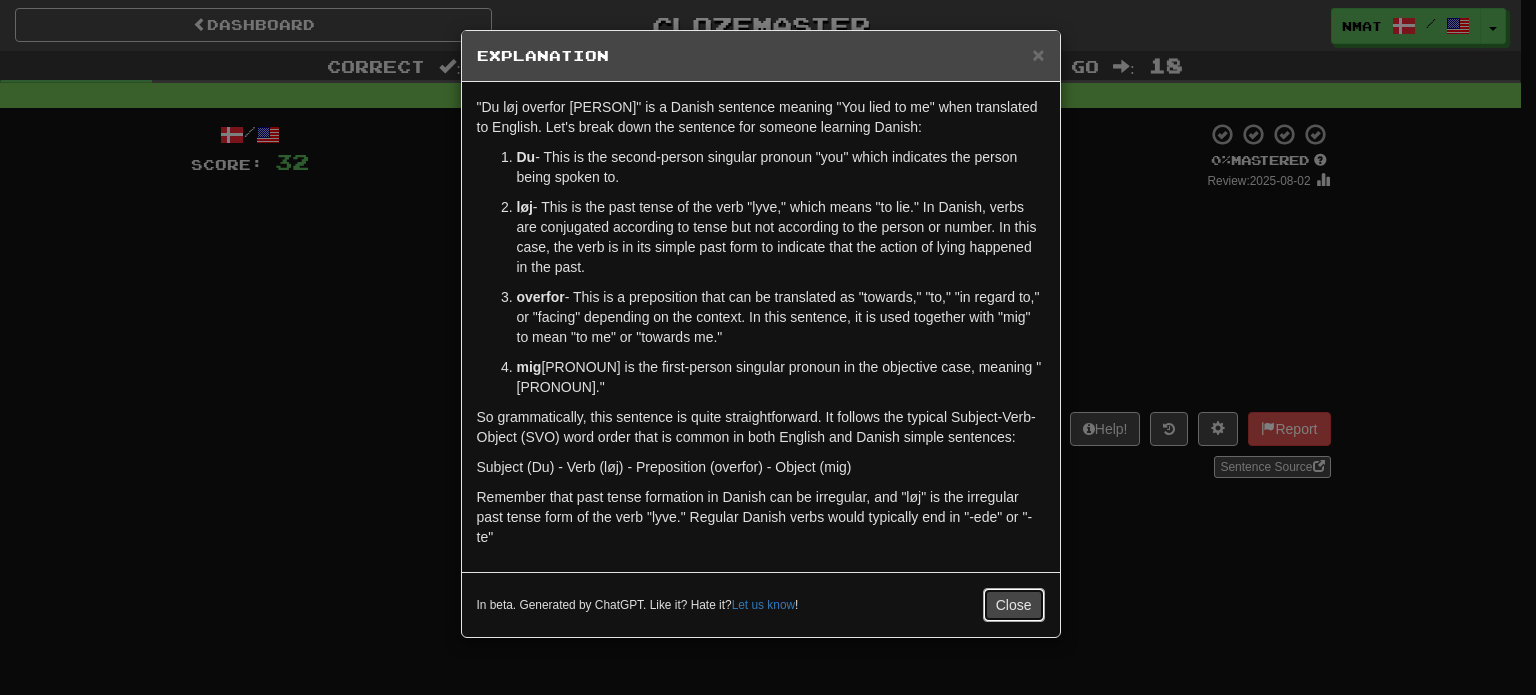 click on "Close" at bounding box center [1014, 605] 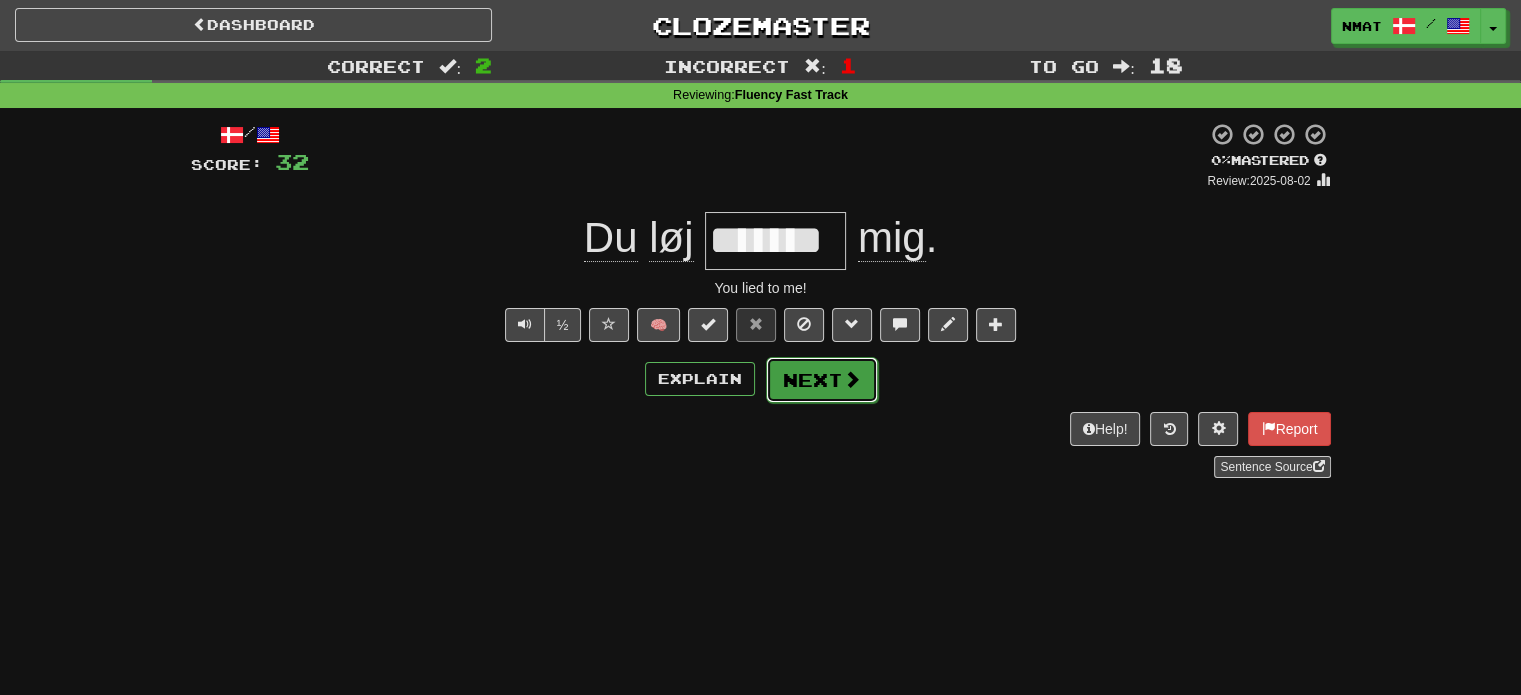 click at bounding box center [852, 379] 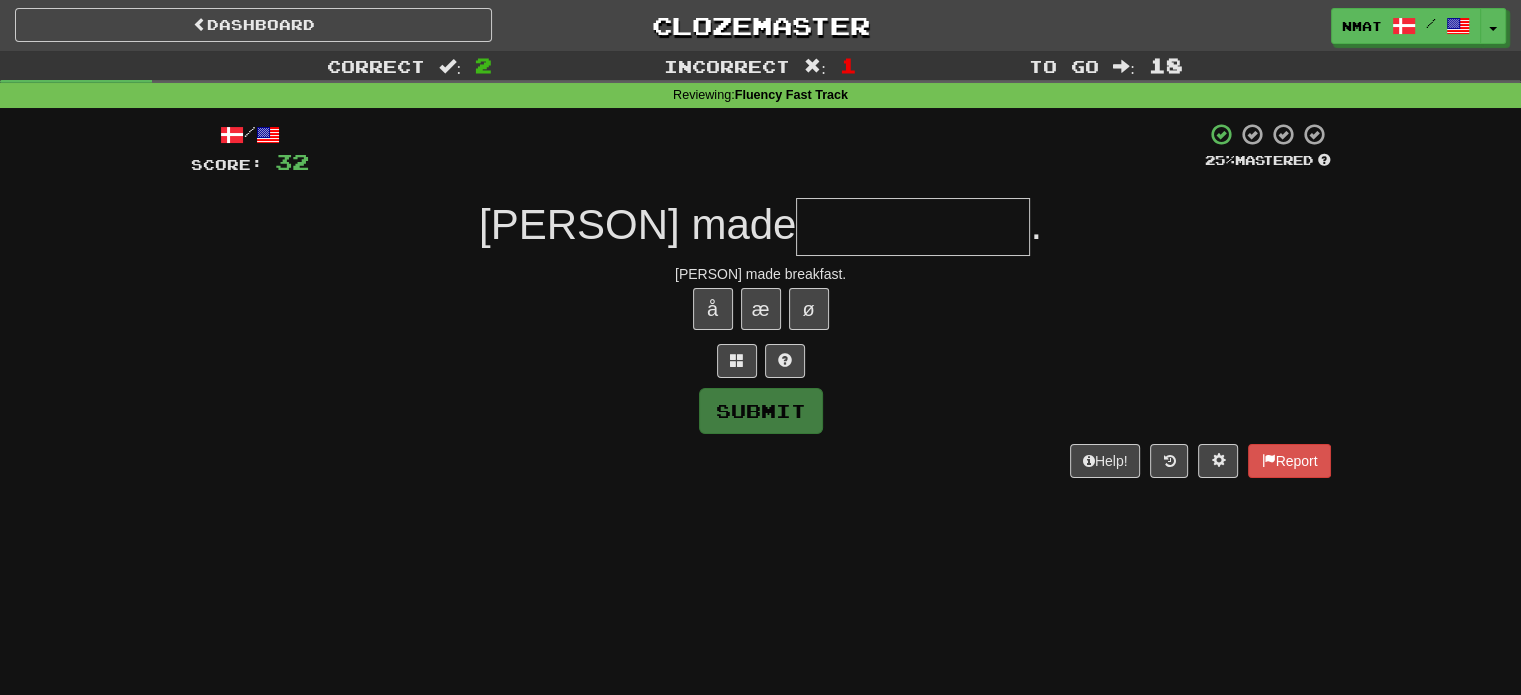 type on "*" 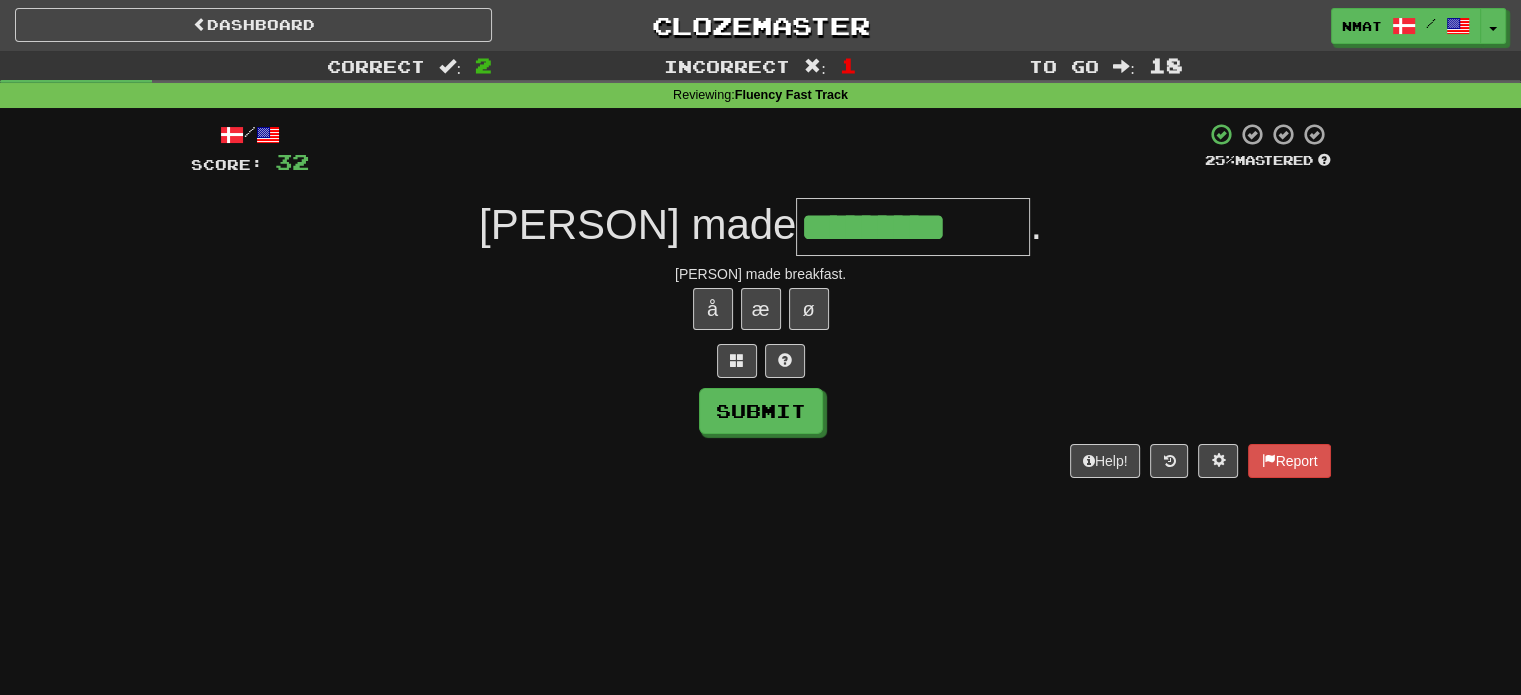 type on "*********" 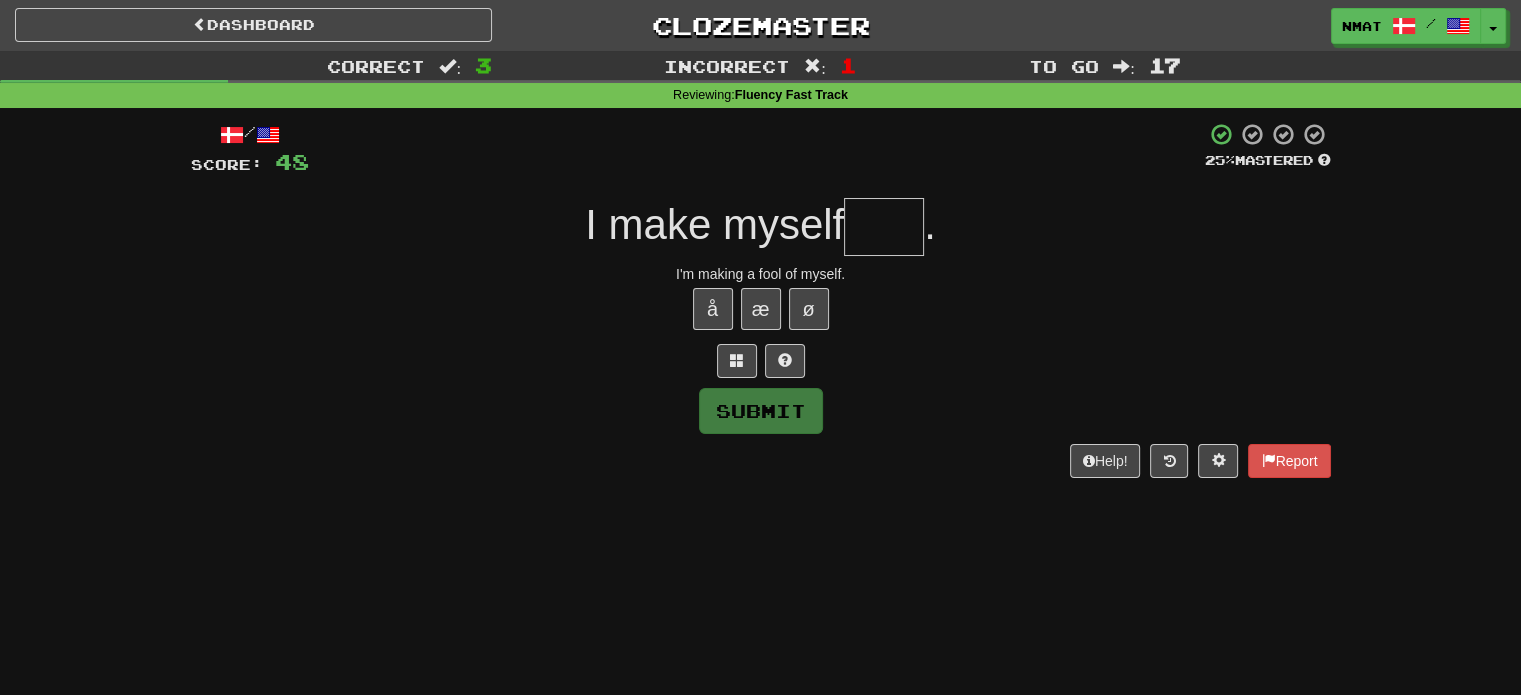 type on "*" 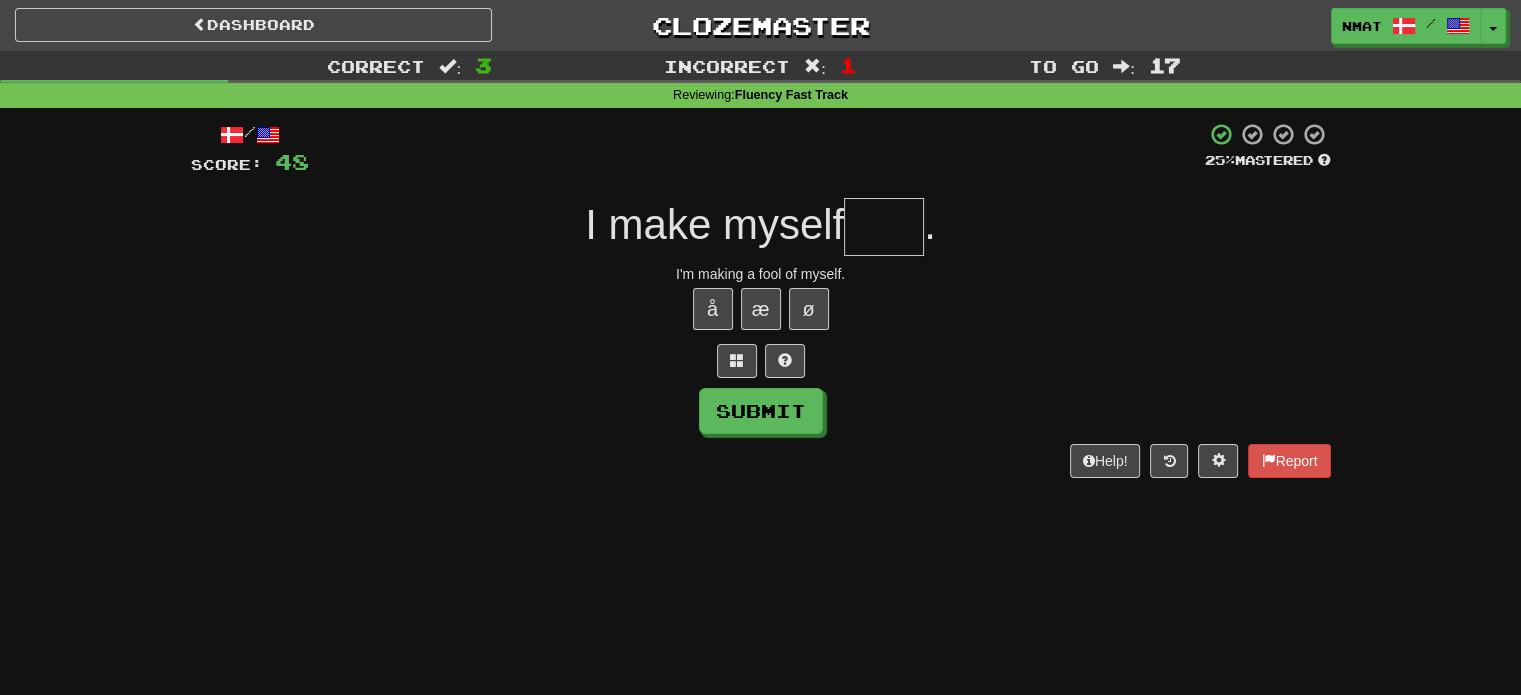 type on "****" 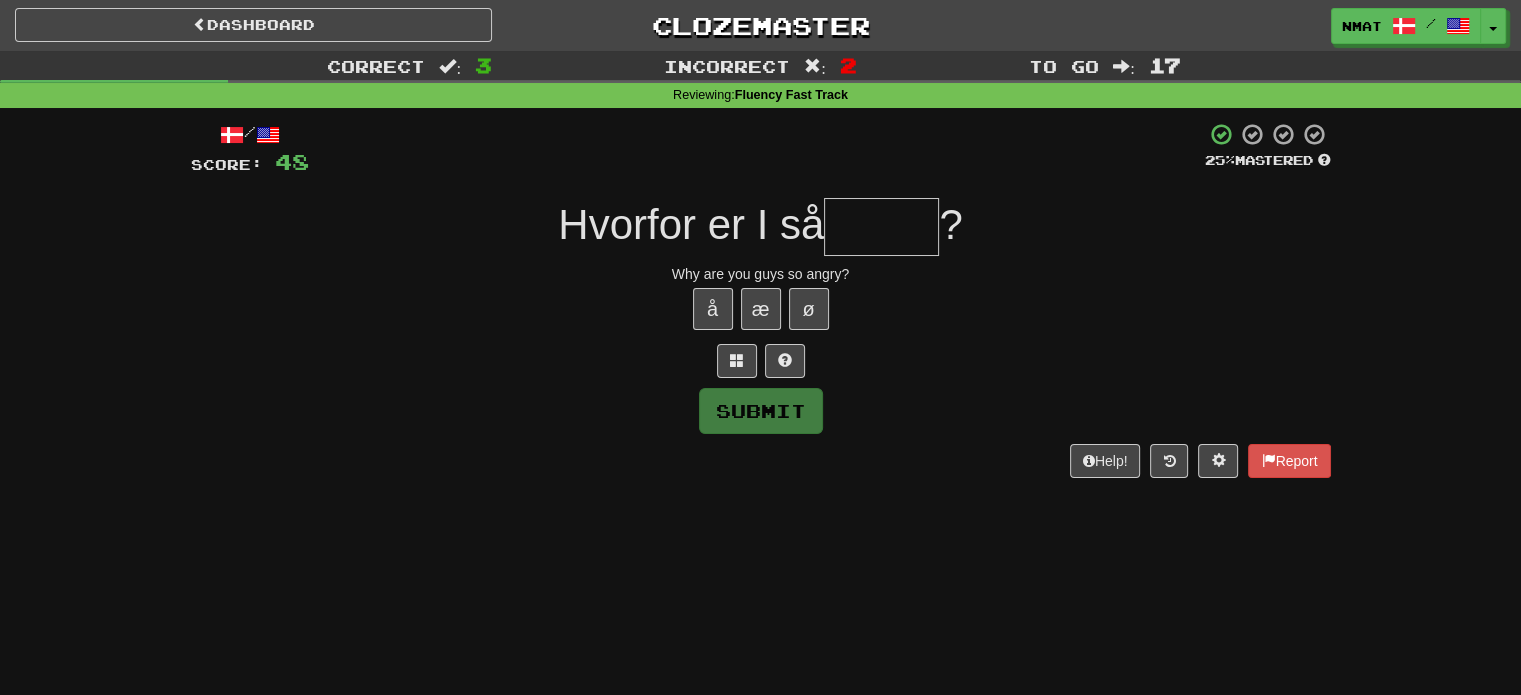 type on "*" 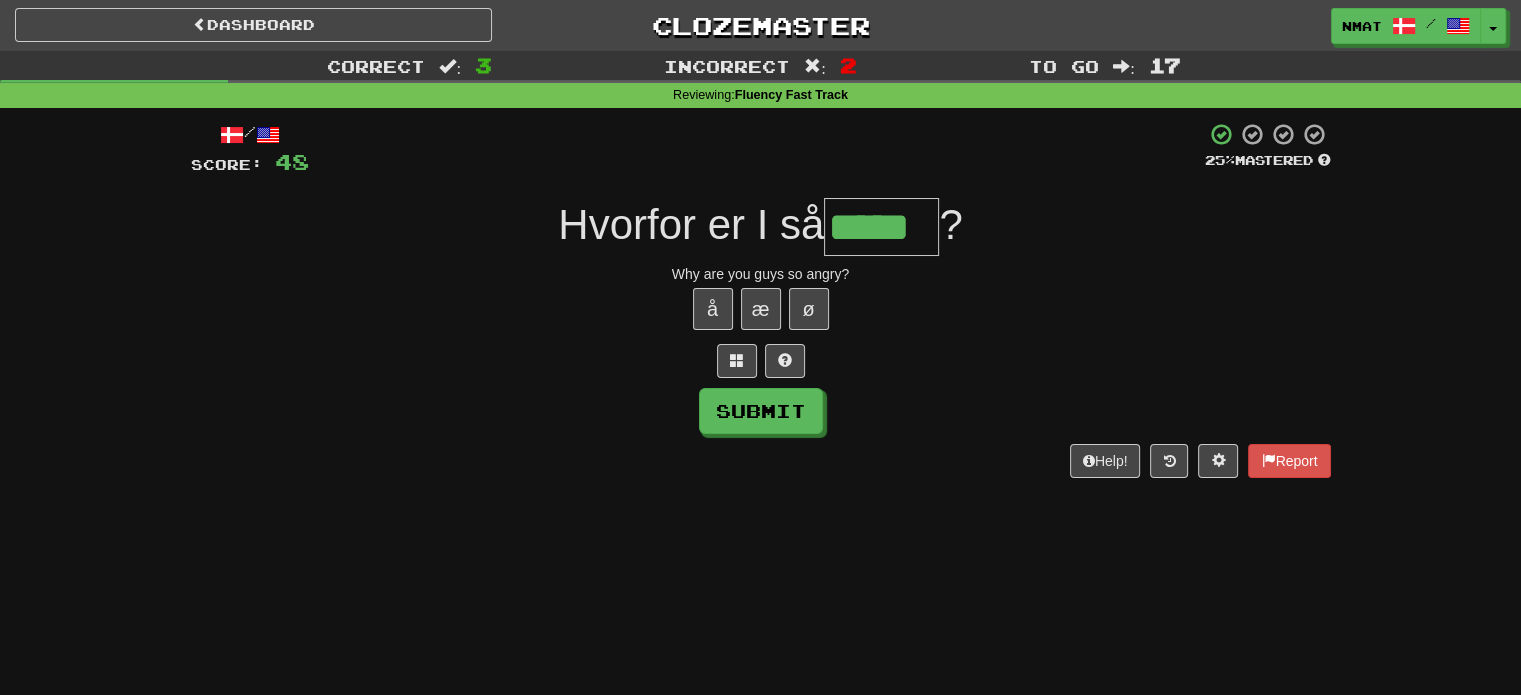 type on "*****" 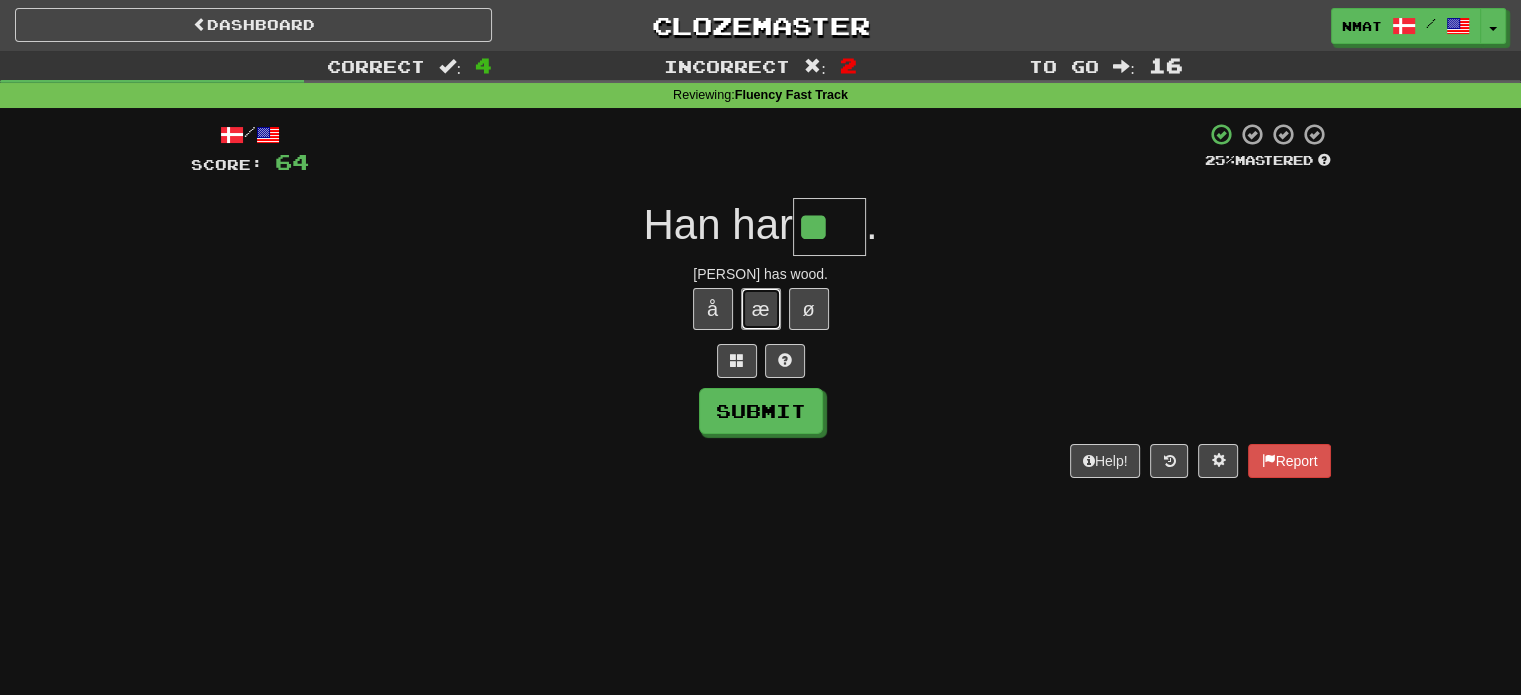 click on "æ" at bounding box center [761, 309] 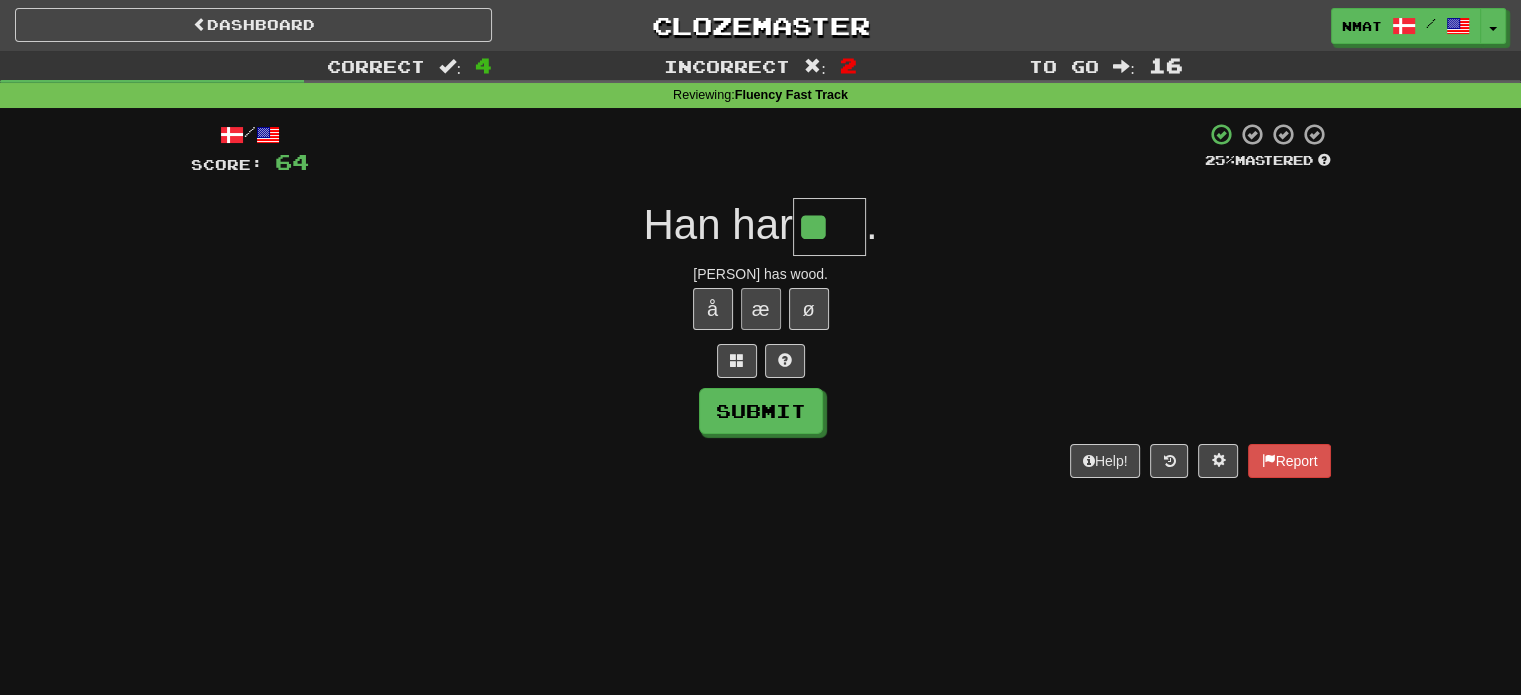 type on "***" 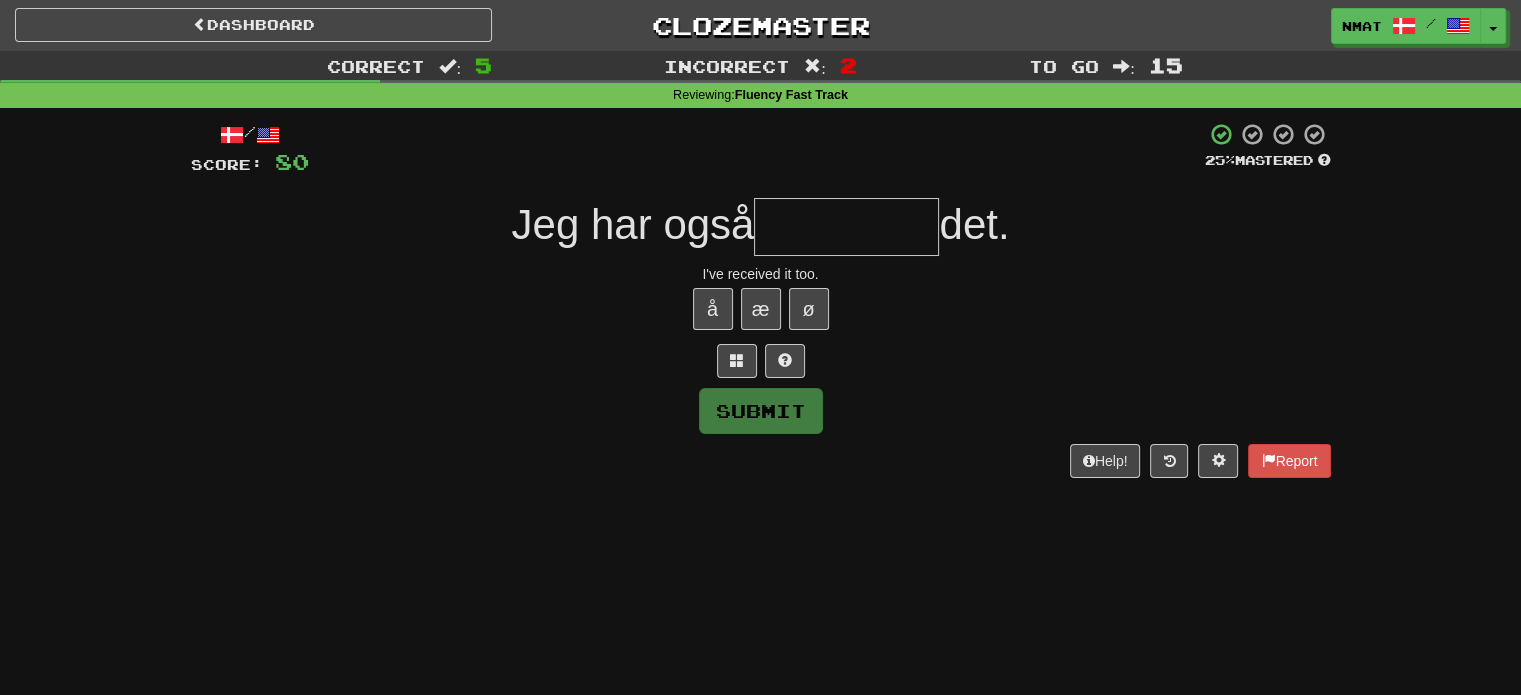 type on "*" 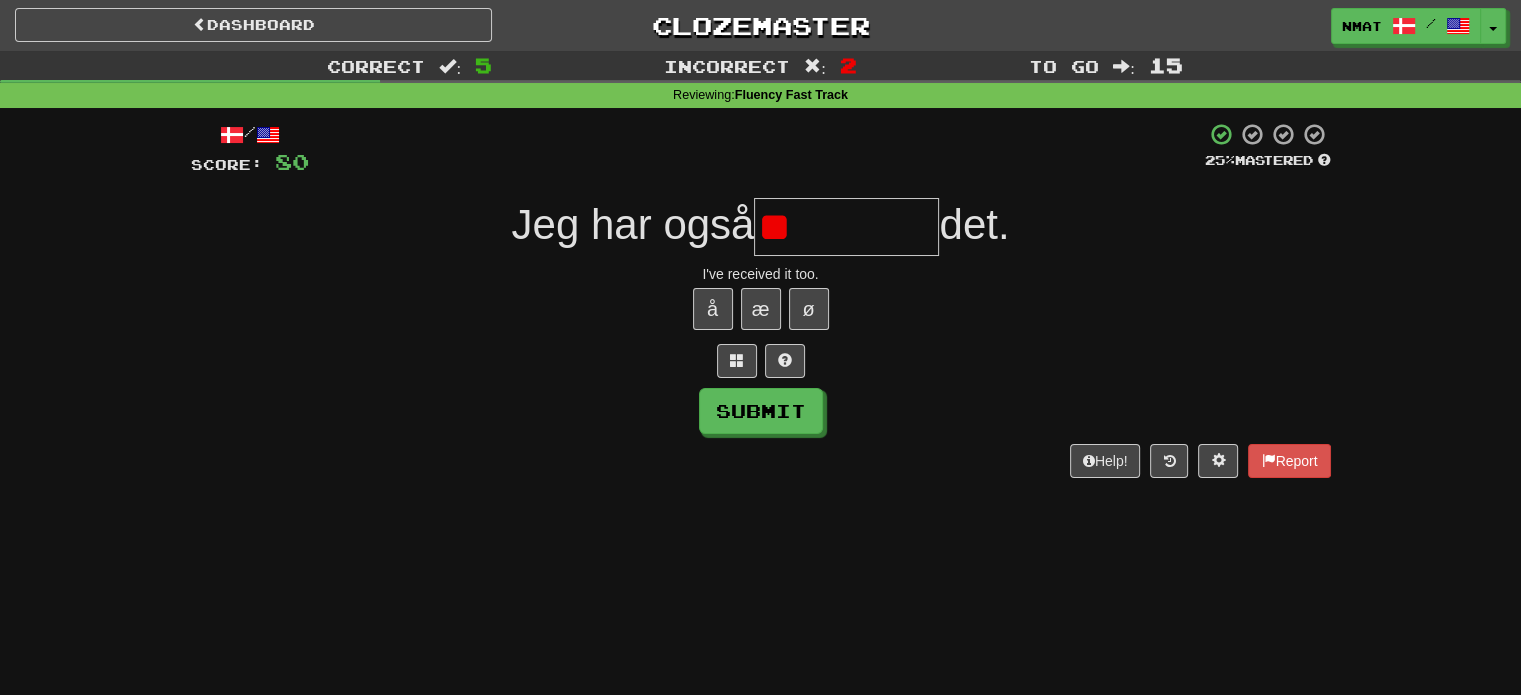 type on "*" 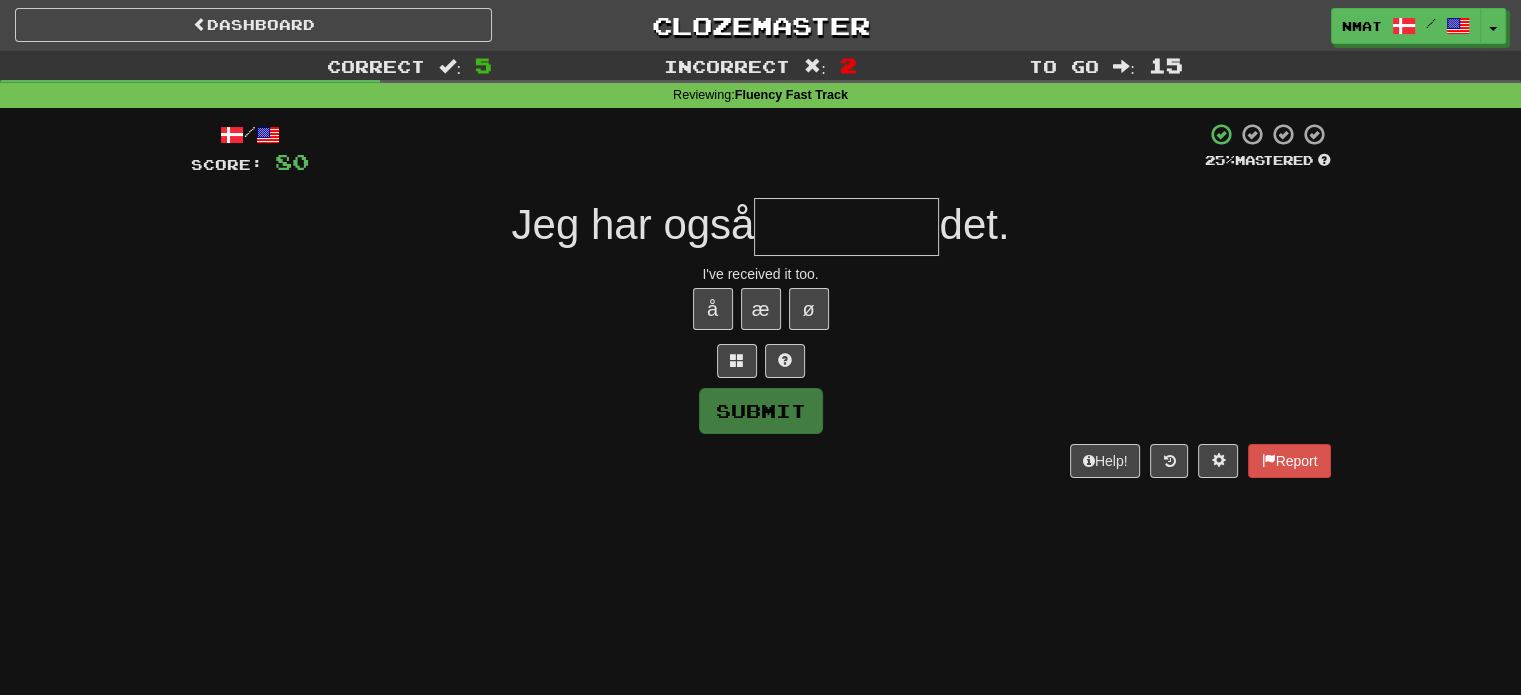 type on "********" 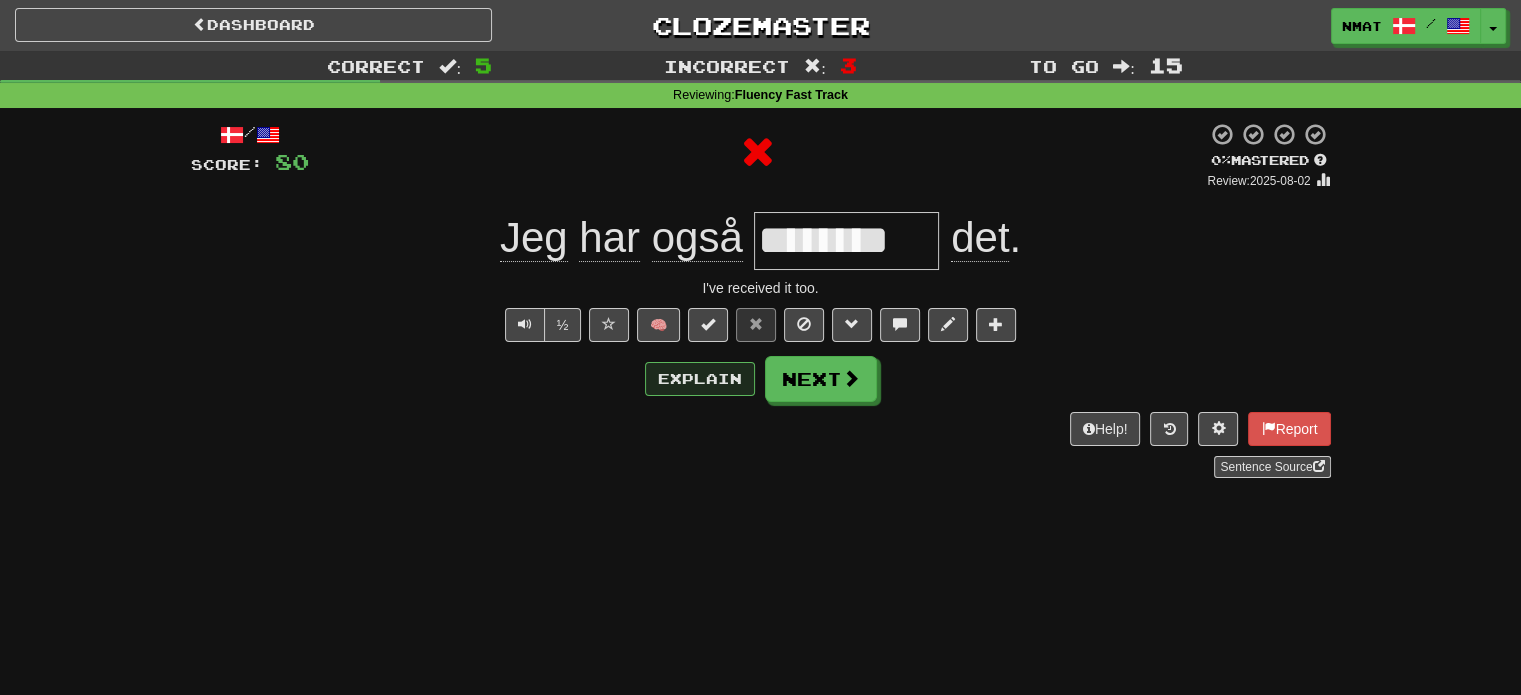 click on "Explain" at bounding box center [700, 379] 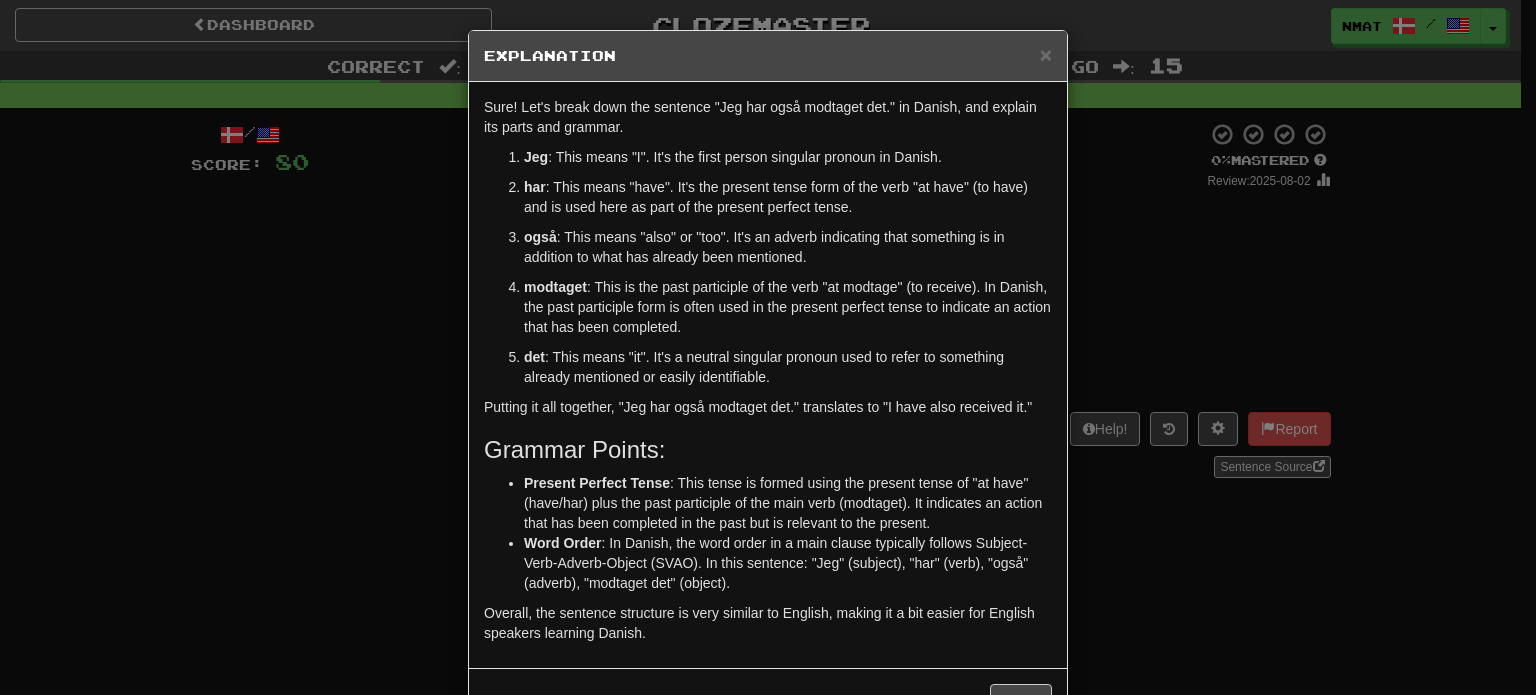 click on "× Explanation Sure! Let's break down the sentence "Jeg har også modtaget det." in Danish, and explain its parts and grammar.
Jeg : This means "I". It's the first person singular pronoun in Danish.
har : This means "have". It's the present tense form of the verb "at have" (to have) and is used here as part of the present perfect tense.
også : This means "also" or "too". It's an adverb indicating that something is in addition to what has already been mentioned.
modtaget : This is the past participle of the verb "at modtage" (to receive). In Danish, the past participle form is often used in the present perfect tense to indicate an action that has been completed.
det : This means "it". It's a neutral singular pronoun used to refer to something already mentioned or easily identifiable.
Putting it all together, "Jeg har også modtaget det." translates to "I have also received it."
Grammar Points:
Present Perfect Tense
Word Order
Let us know ! Close" at bounding box center (768, 347) 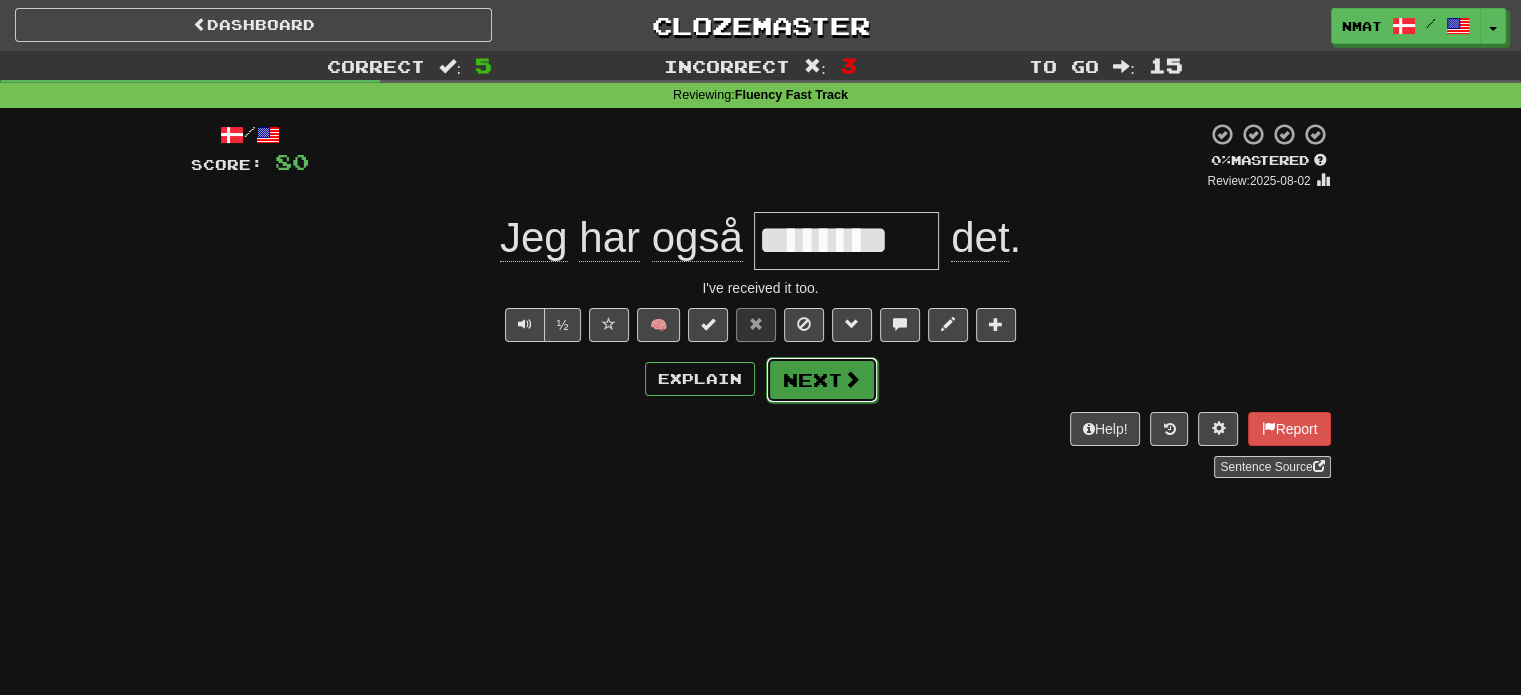 click on "Next" at bounding box center (822, 380) 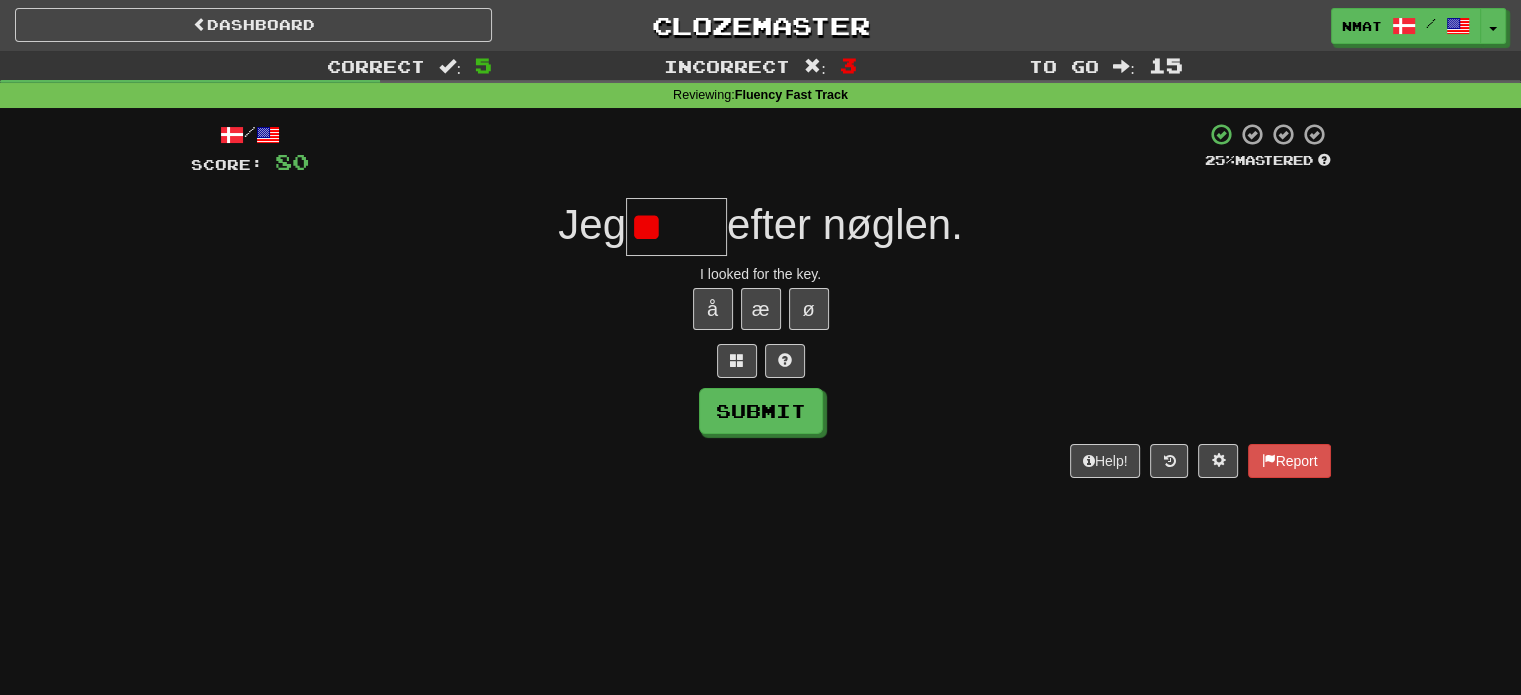 type on "*" 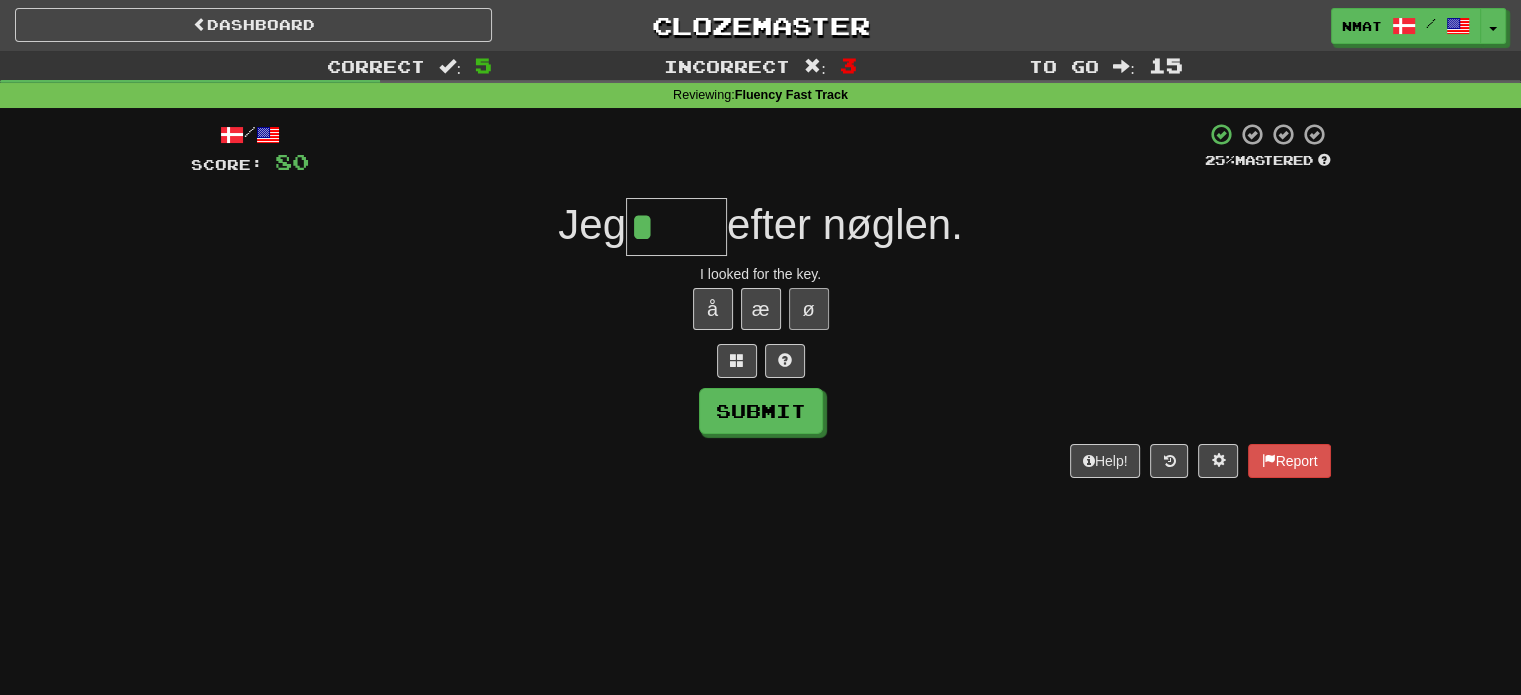 click on "ø" at bounding box center [809, 309] 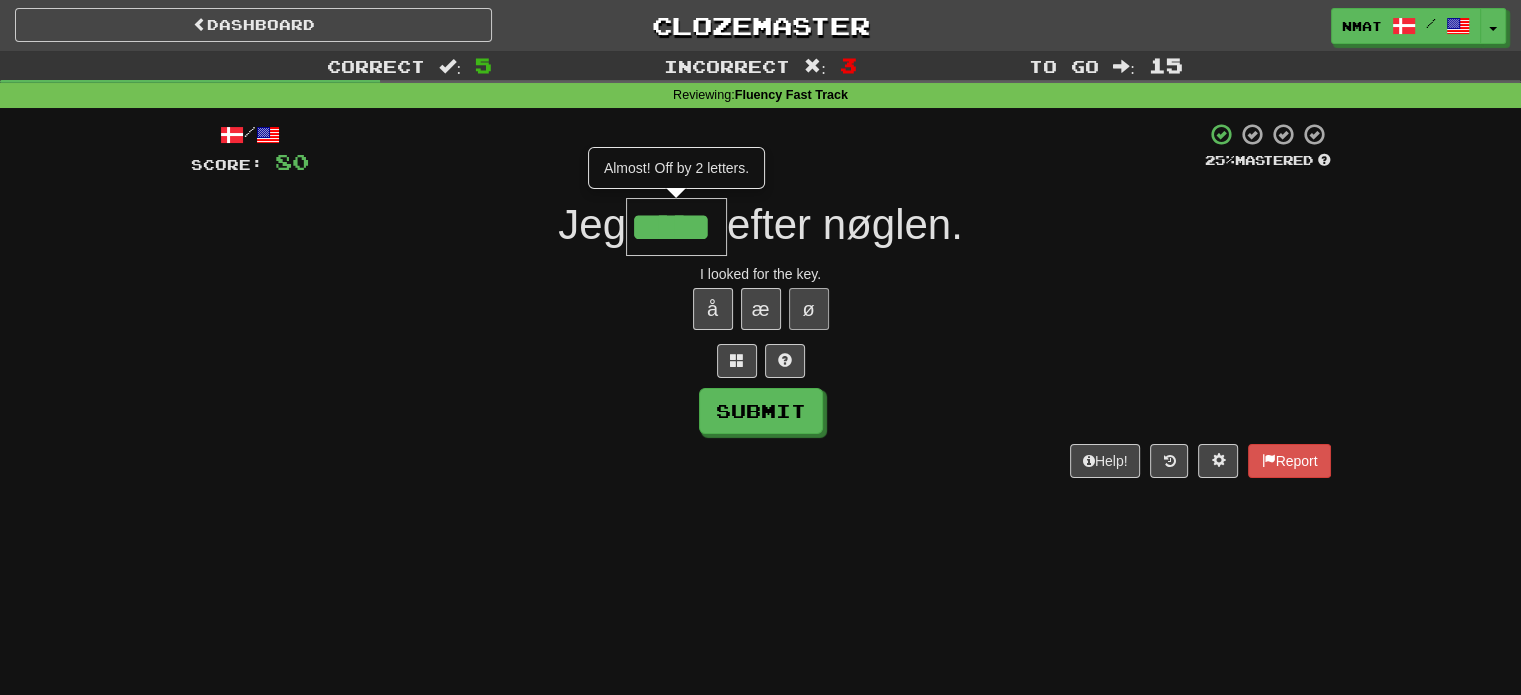 type on "*****" 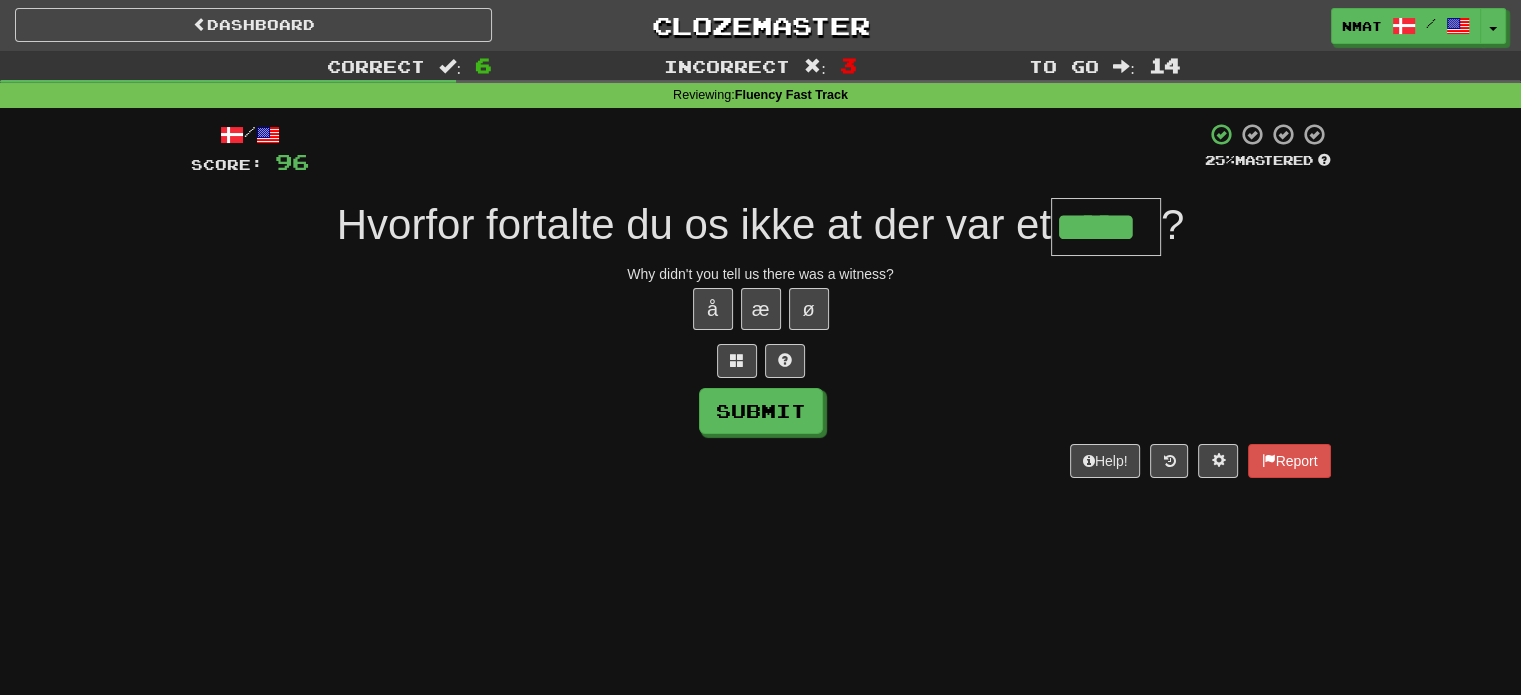 type on "*****" 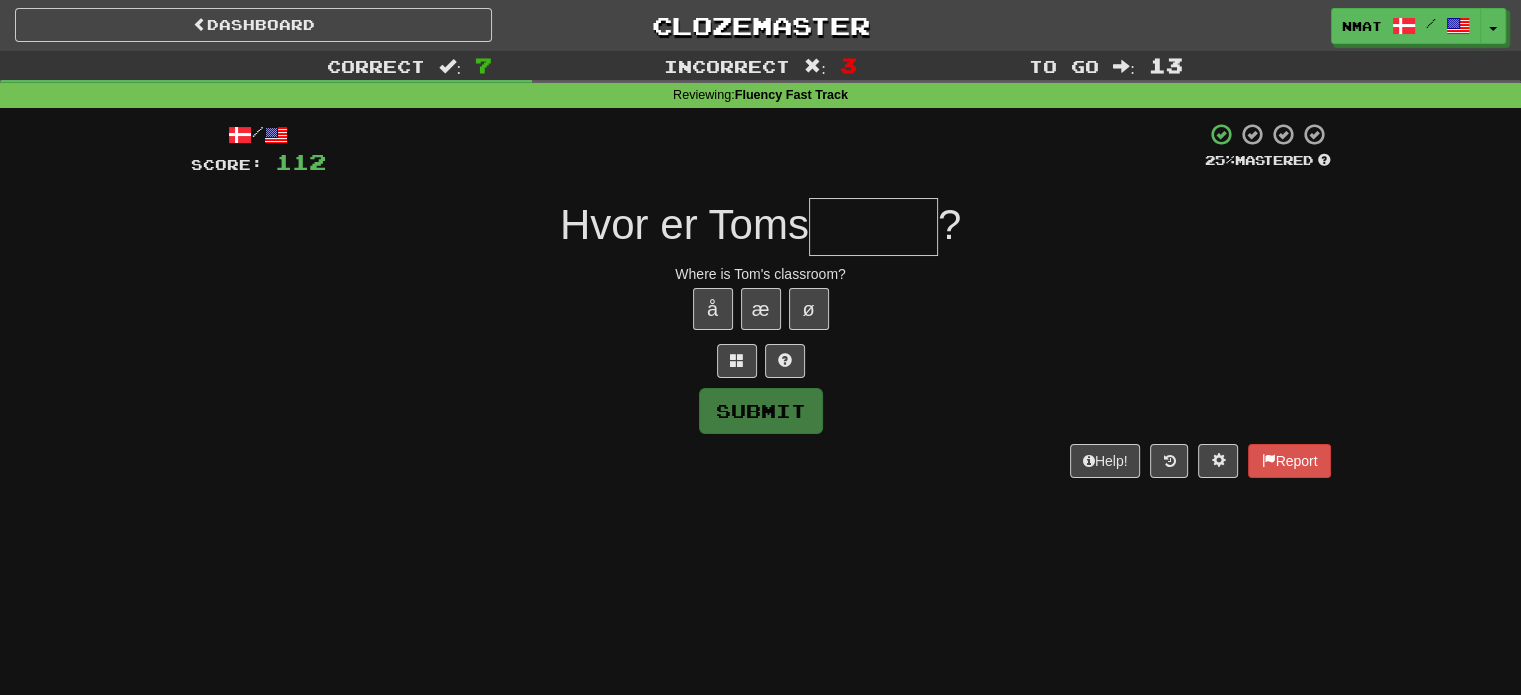 type on "*" 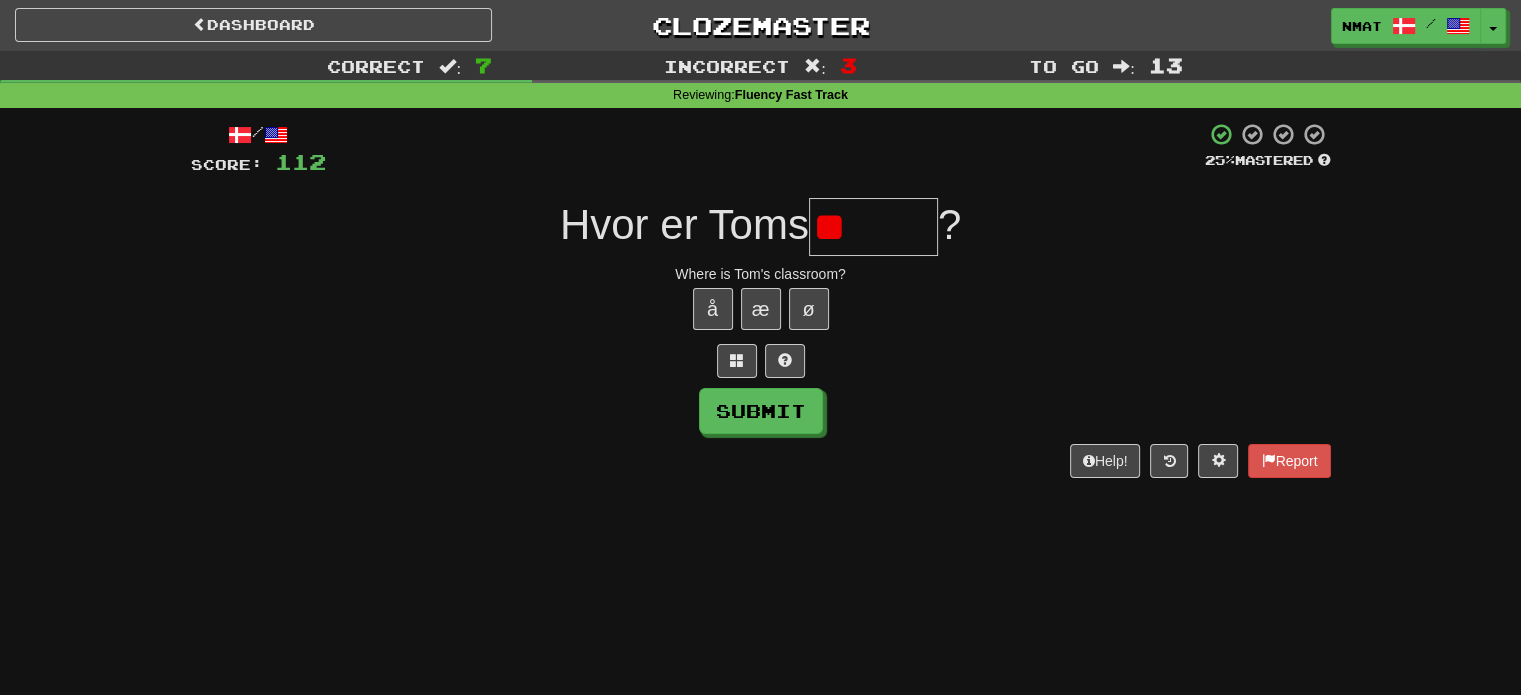 type on "*" 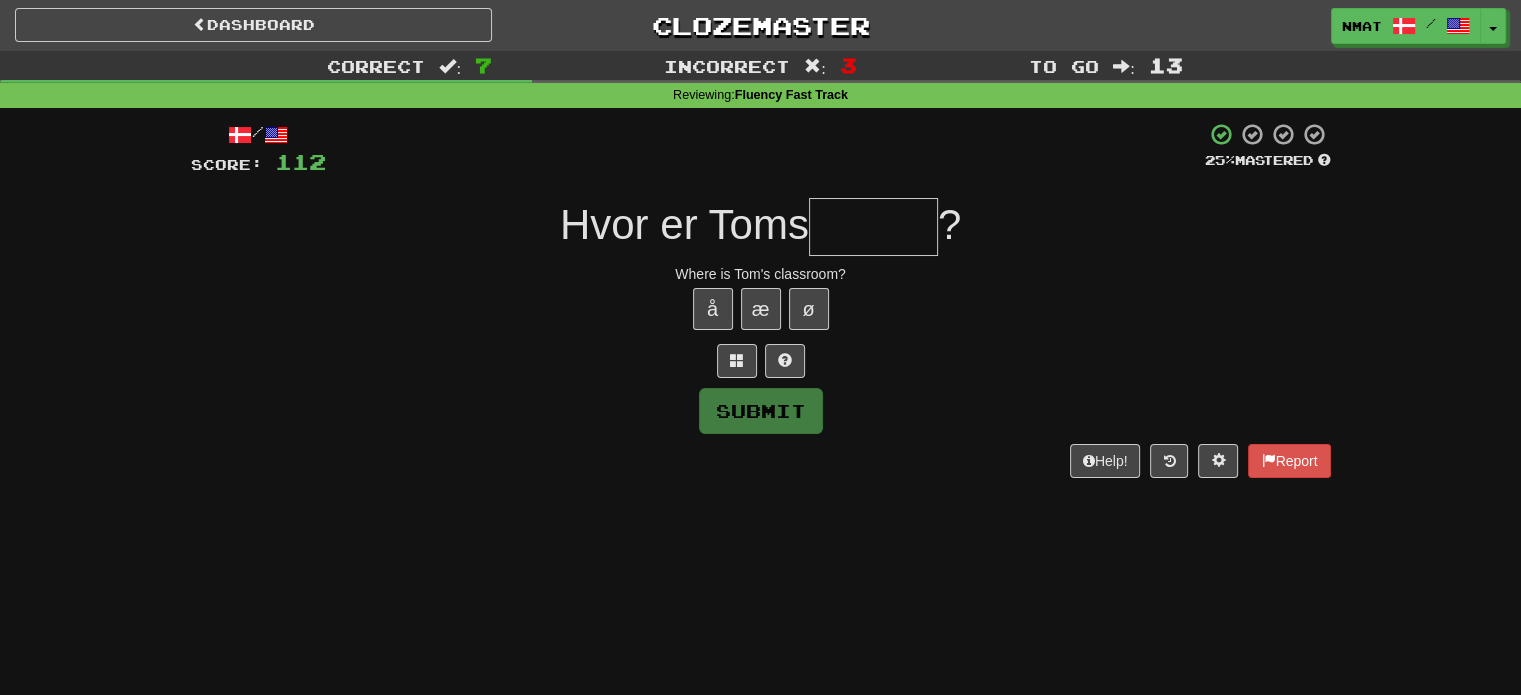 type on "*" 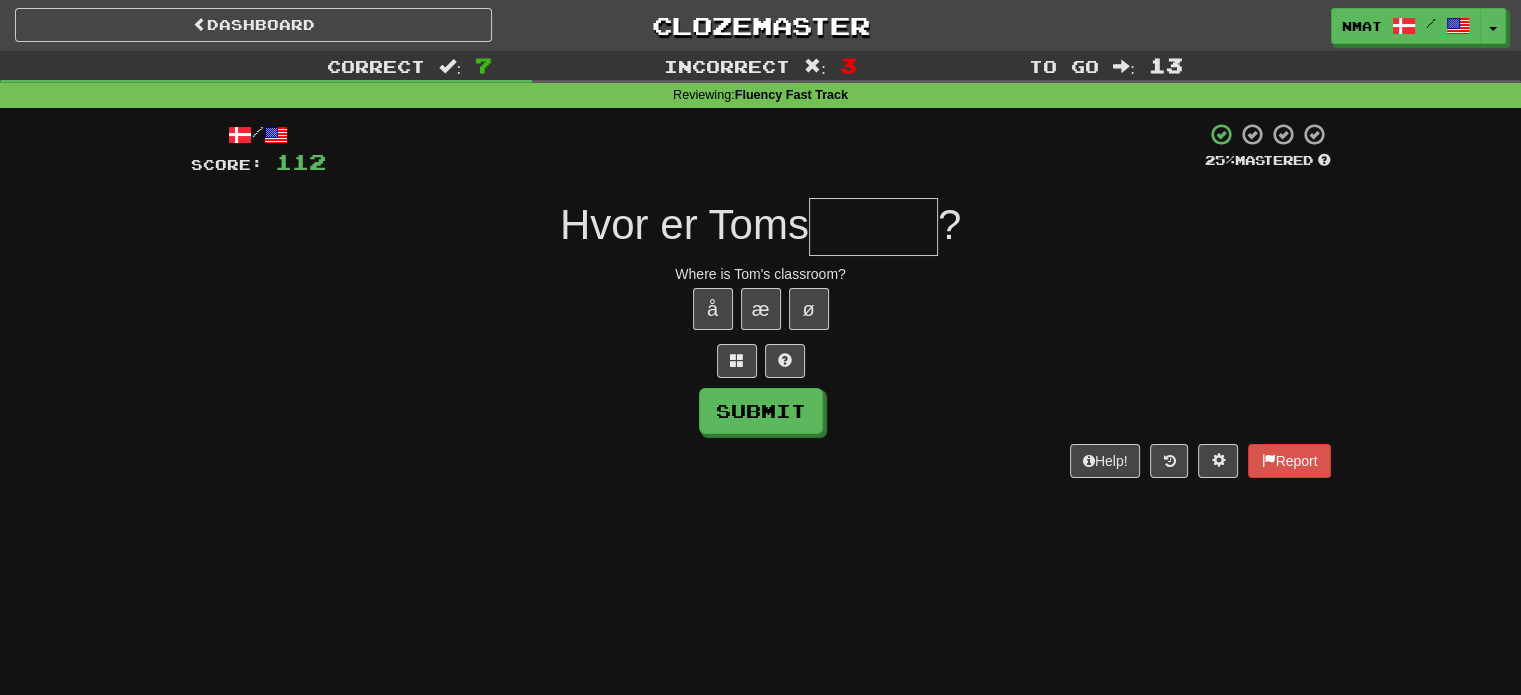 type on "******" 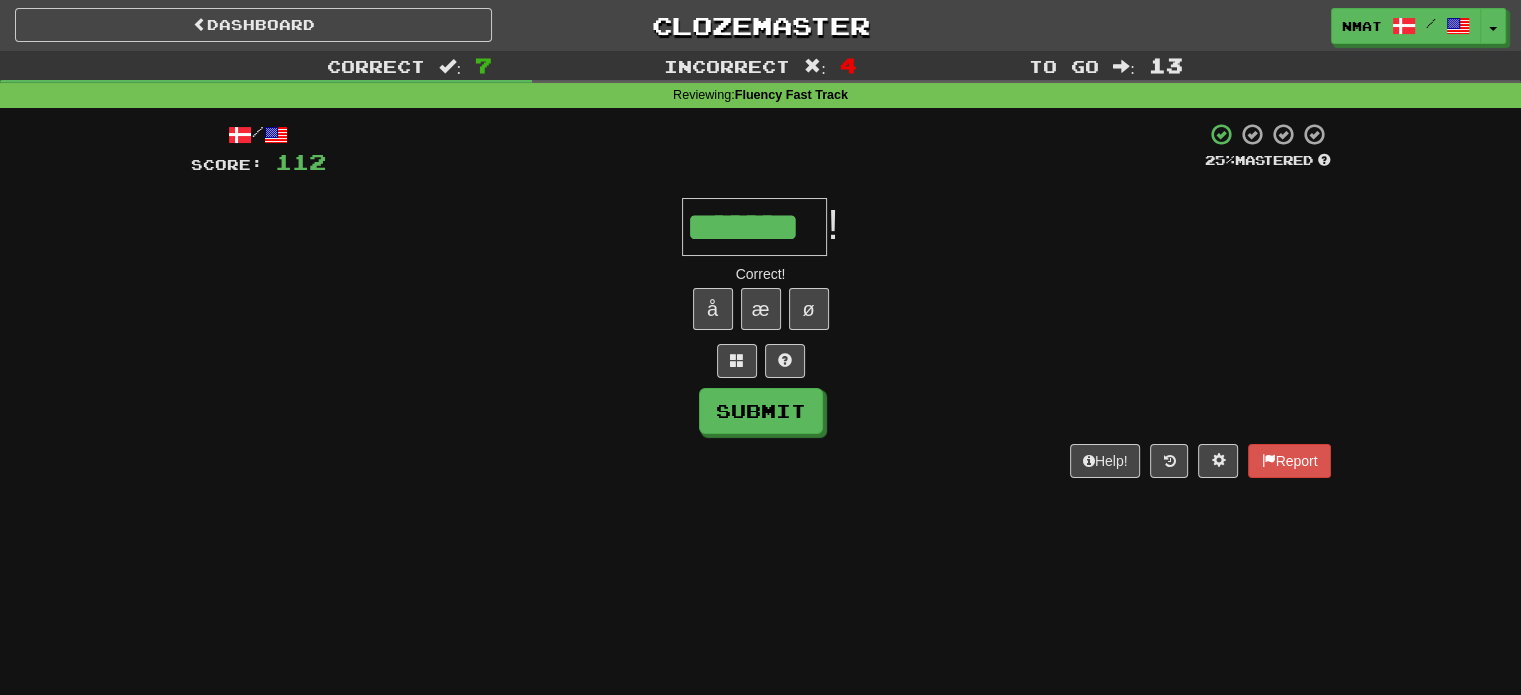 type on "*******" 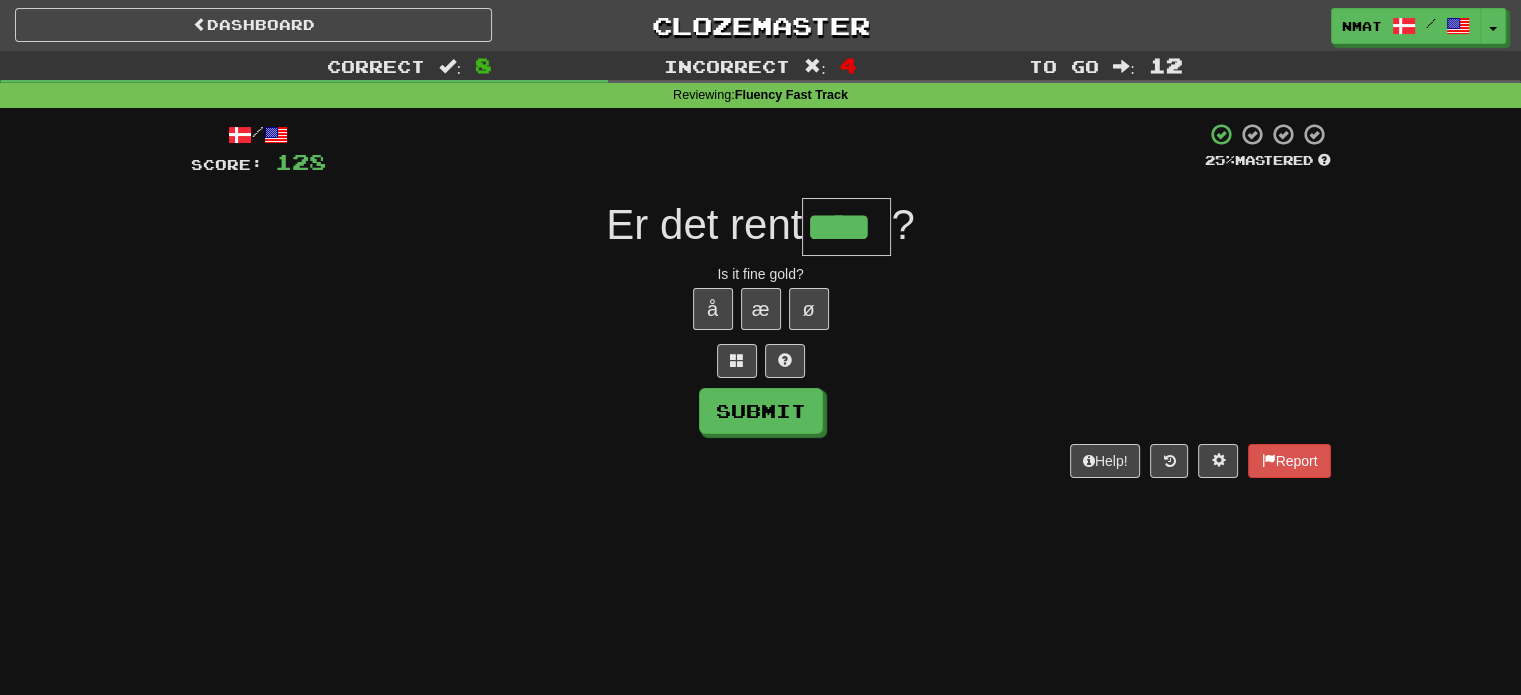 type on "****" 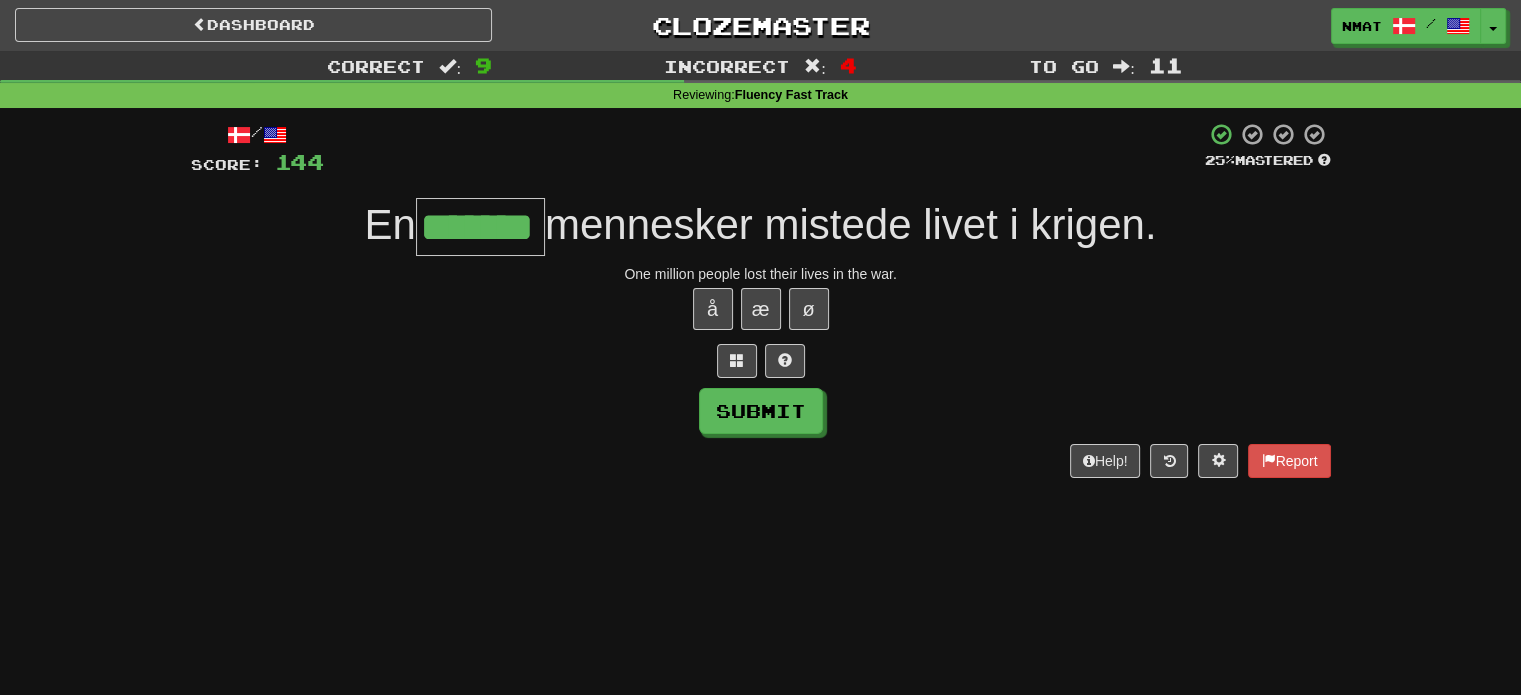 type on "*******" 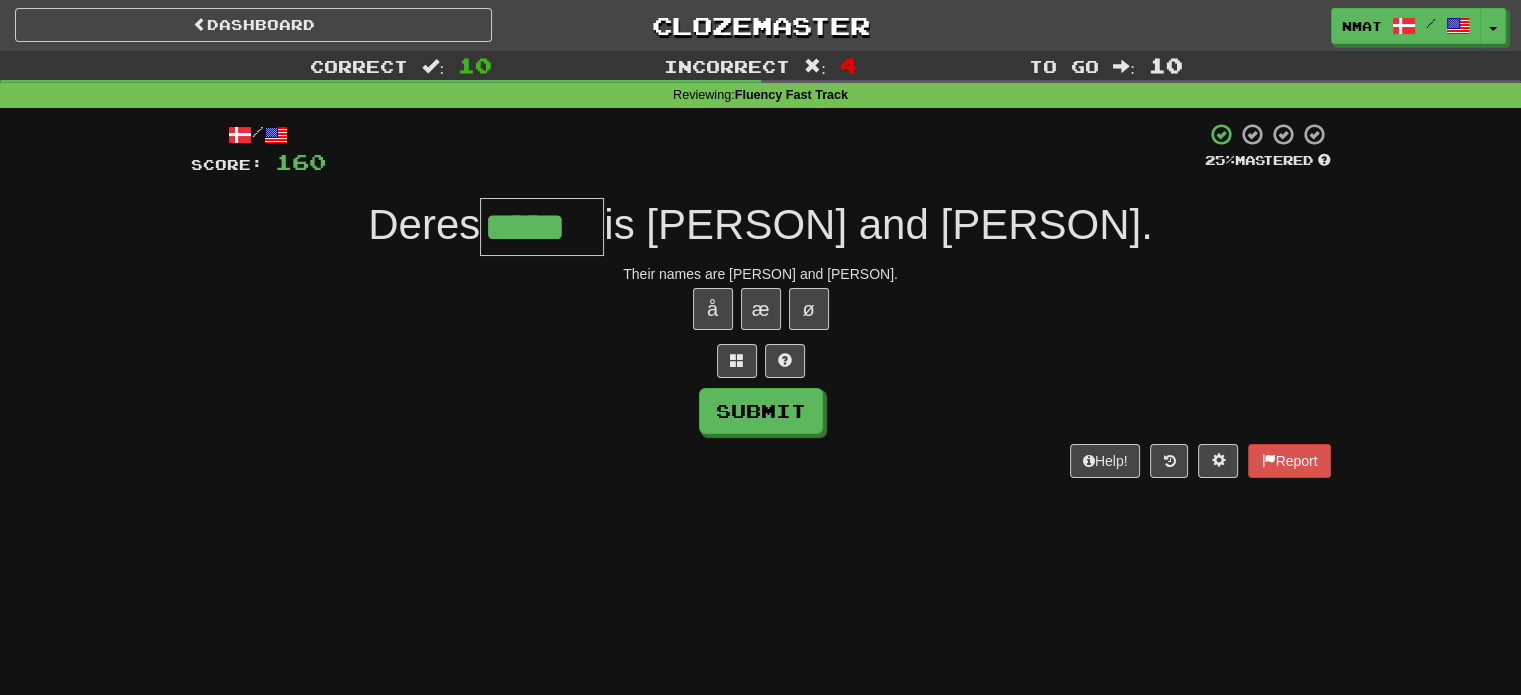 type on "*****" 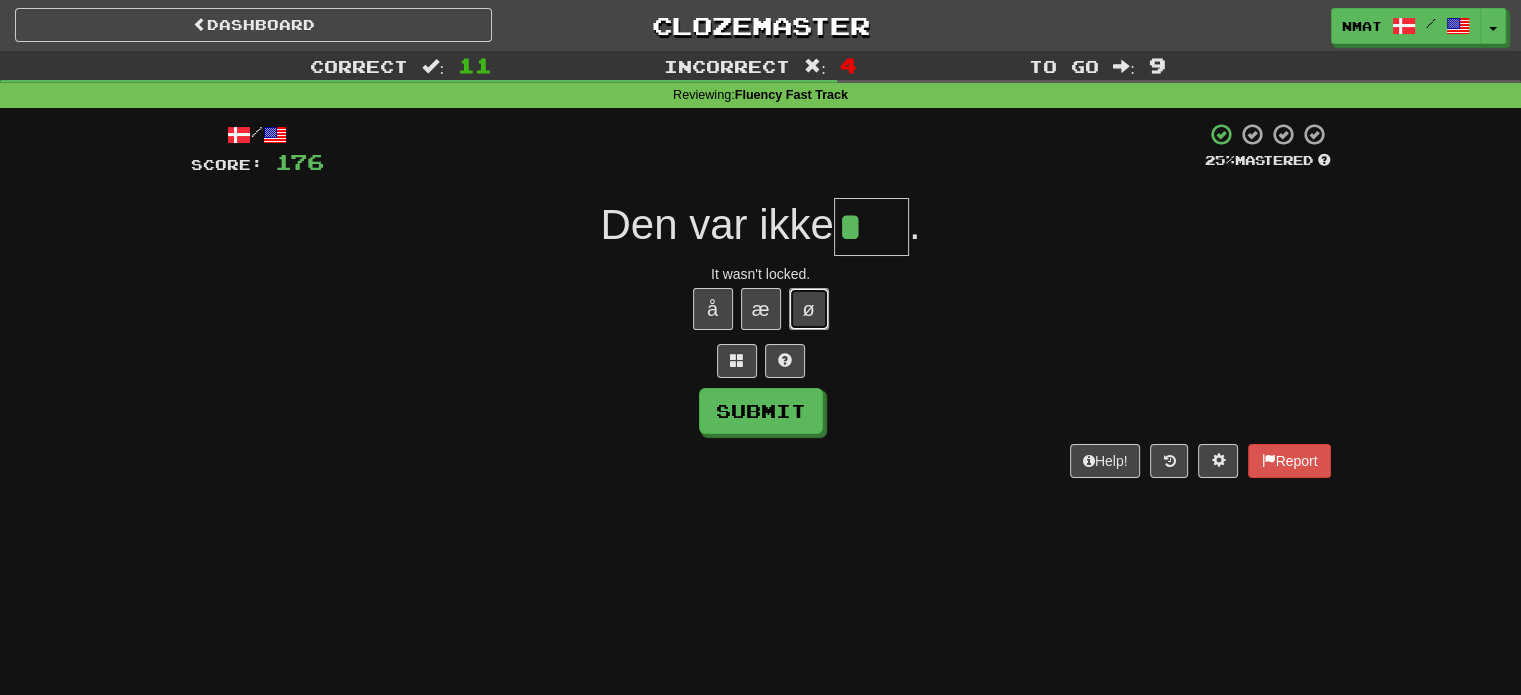 click on "ø" at bounding box center (809, 309) 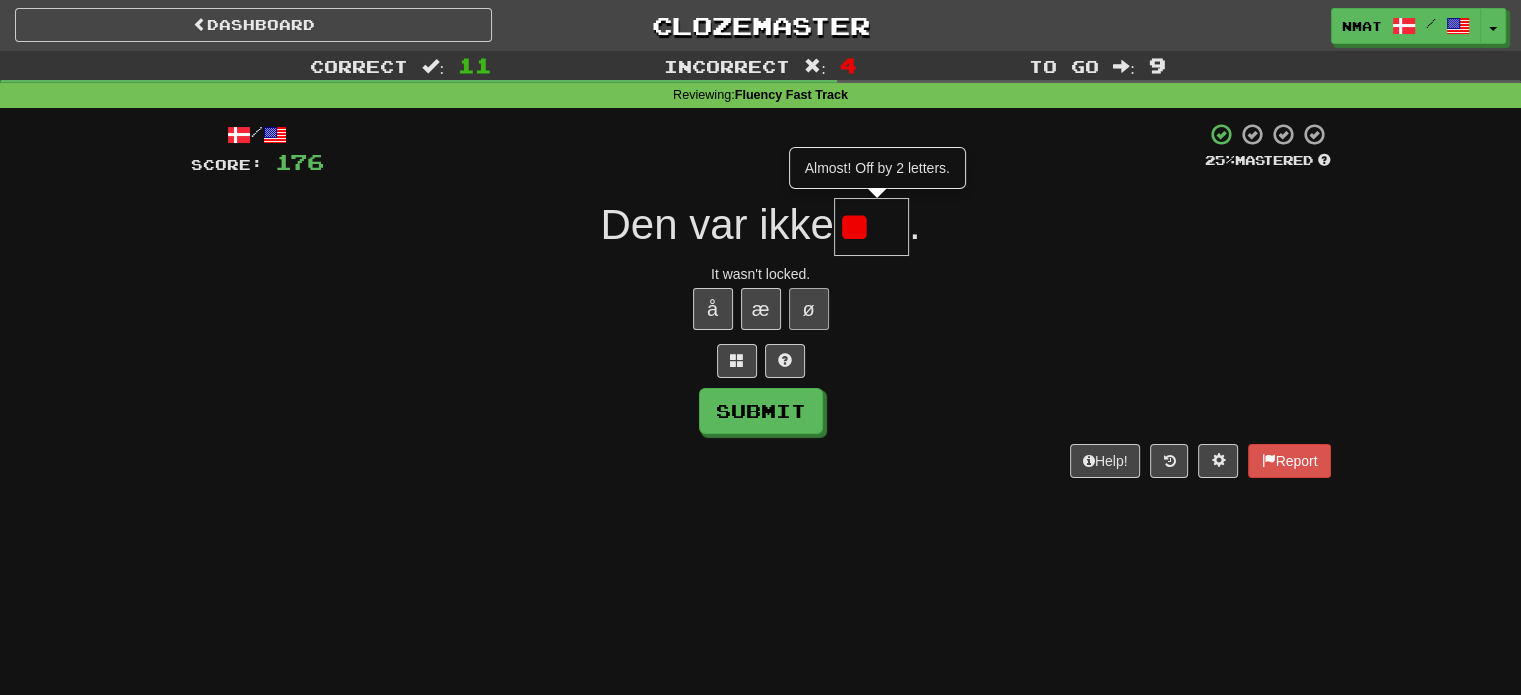 type on "****" 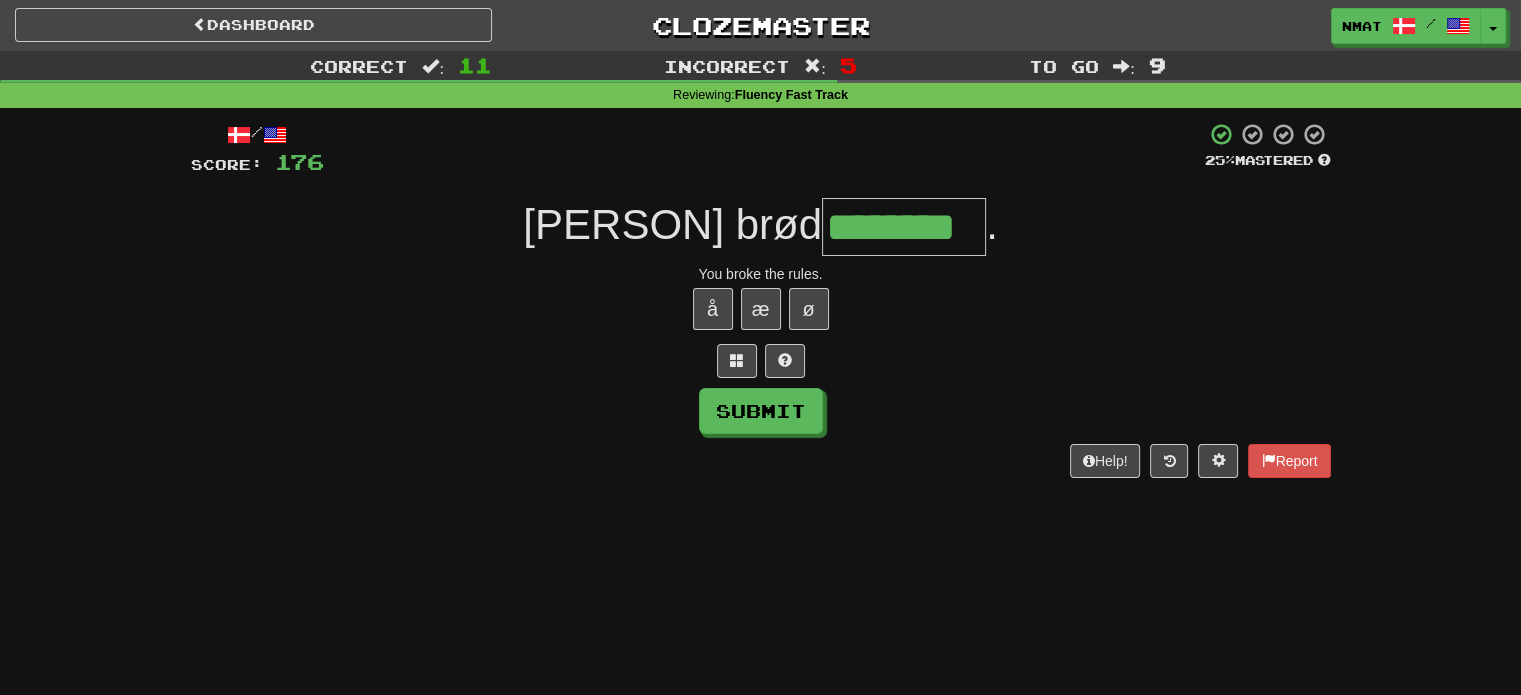 type on "********" 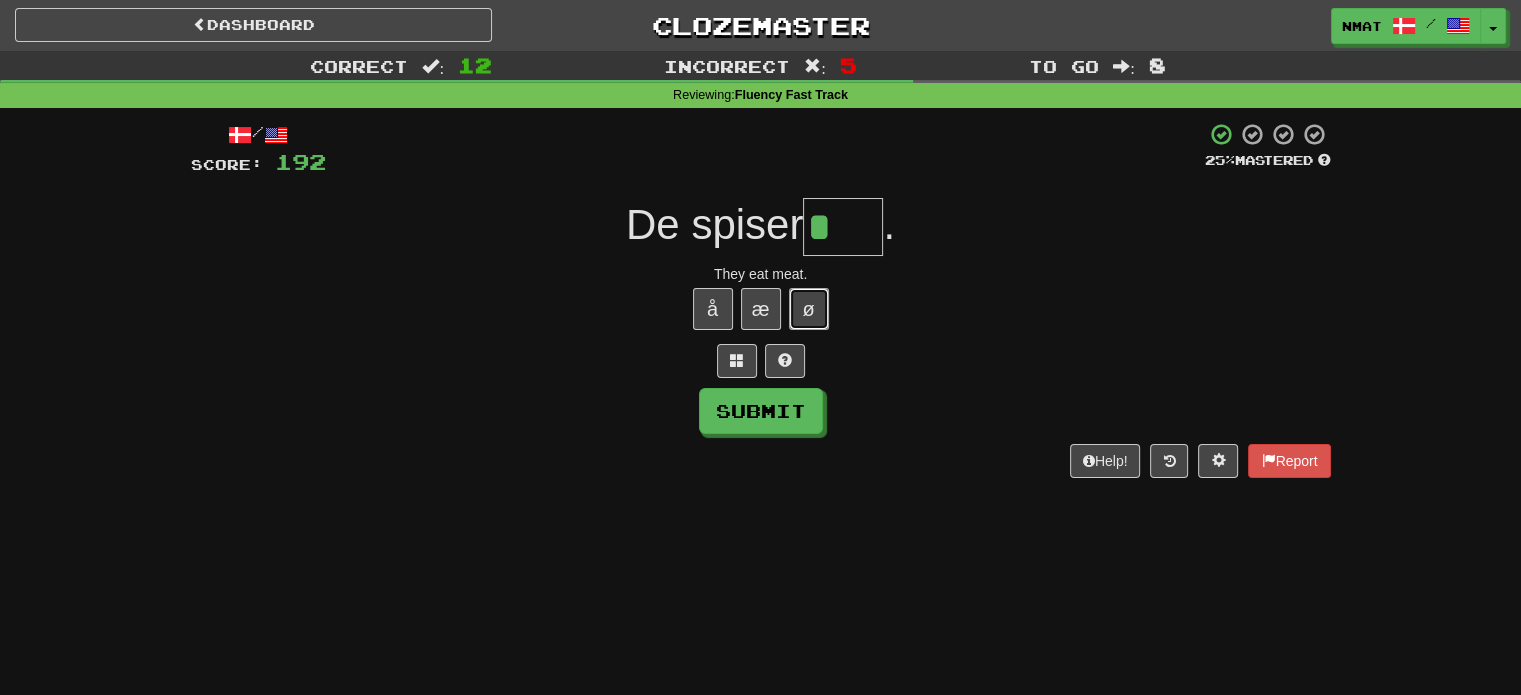 click on "ø" at bounding box center [809, 309] 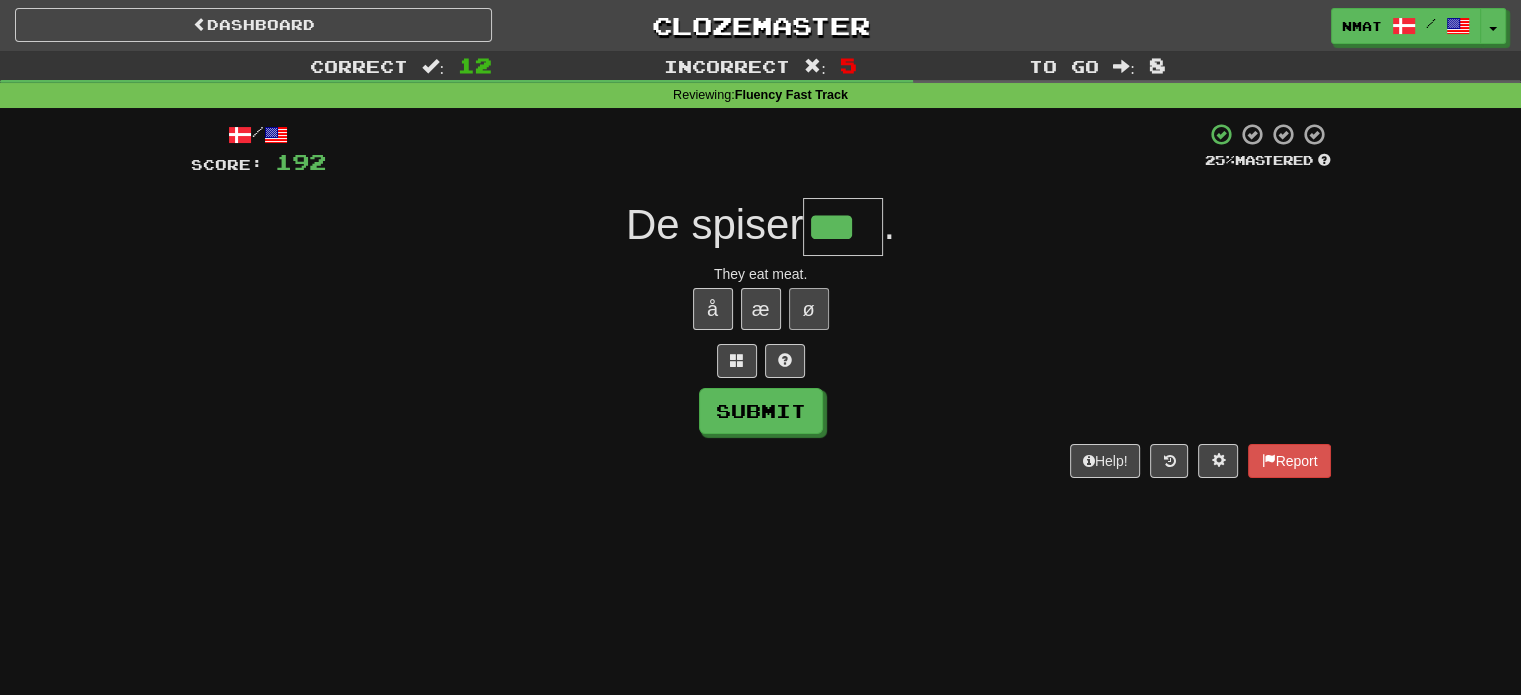 type on "***" 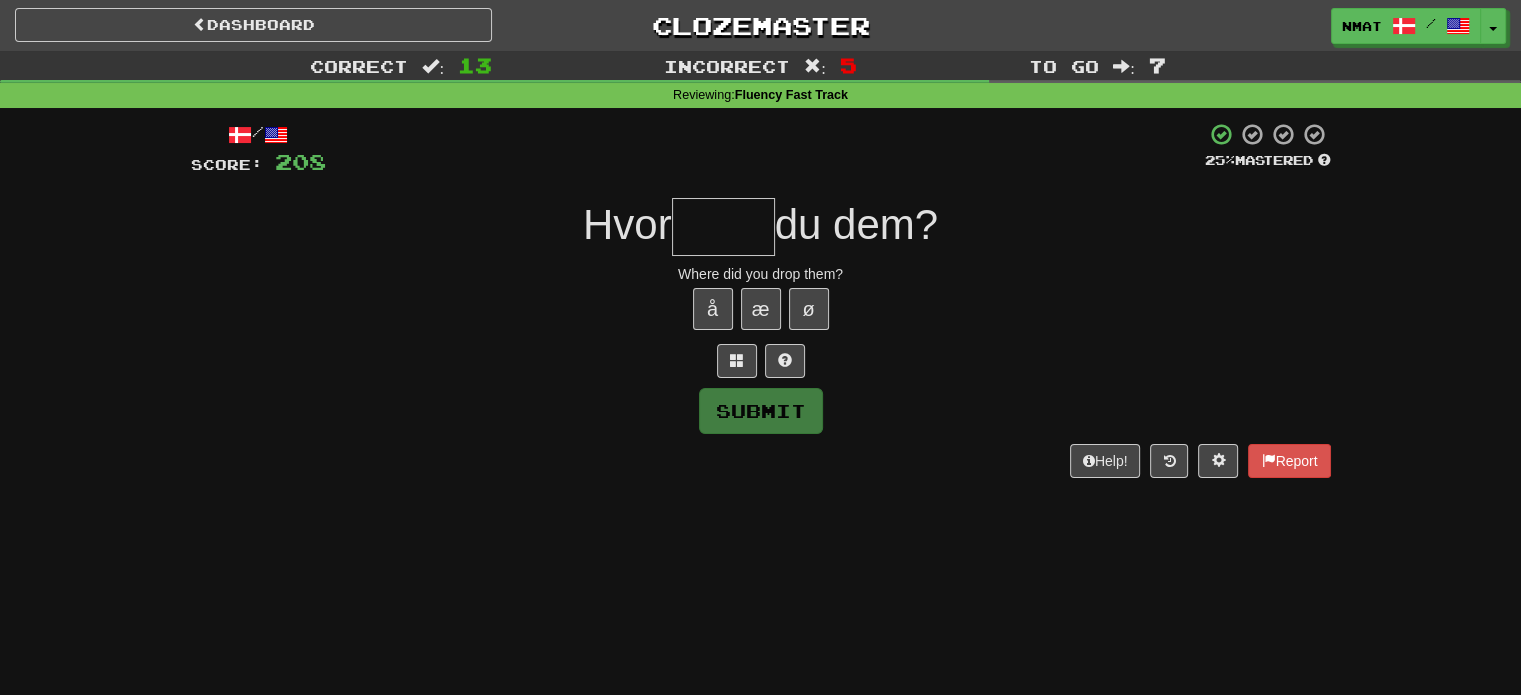 type on "*" 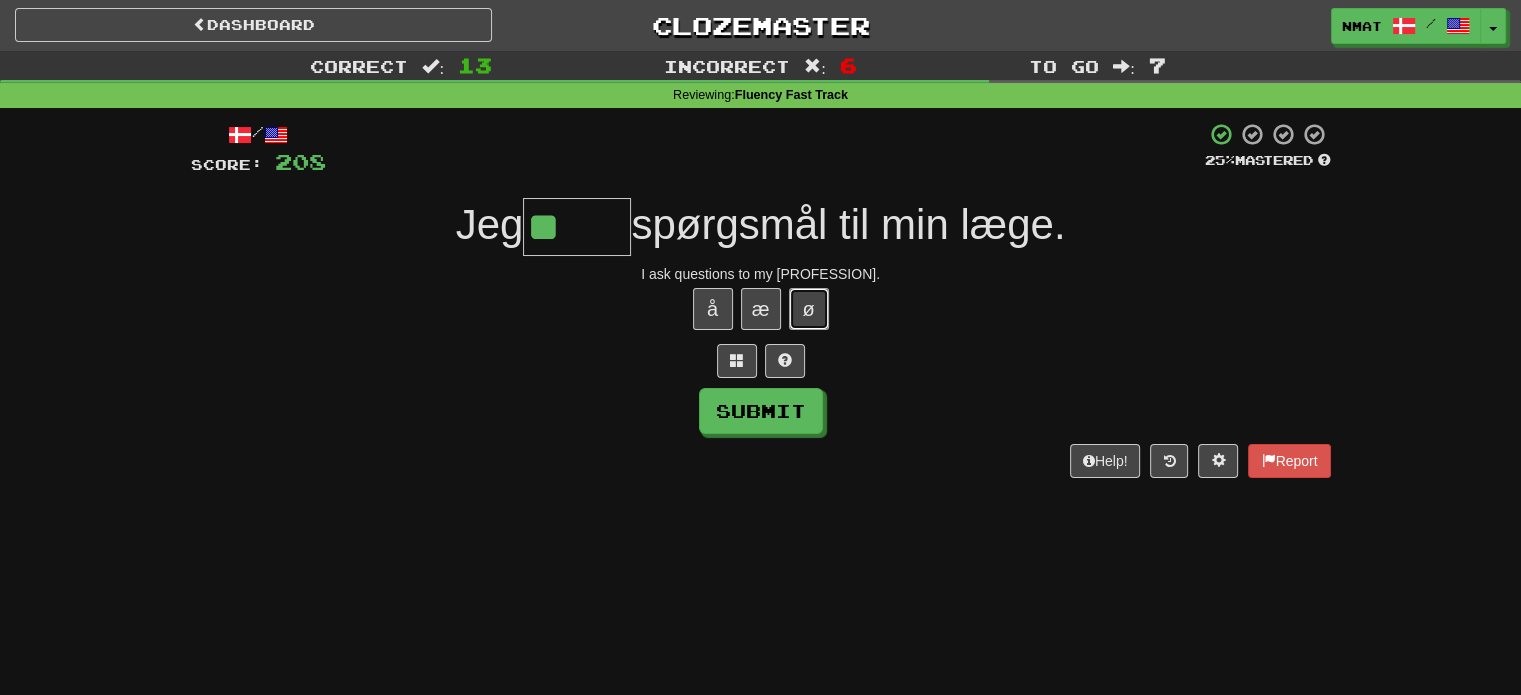 click on "ø" at bounding box center (809, 309) 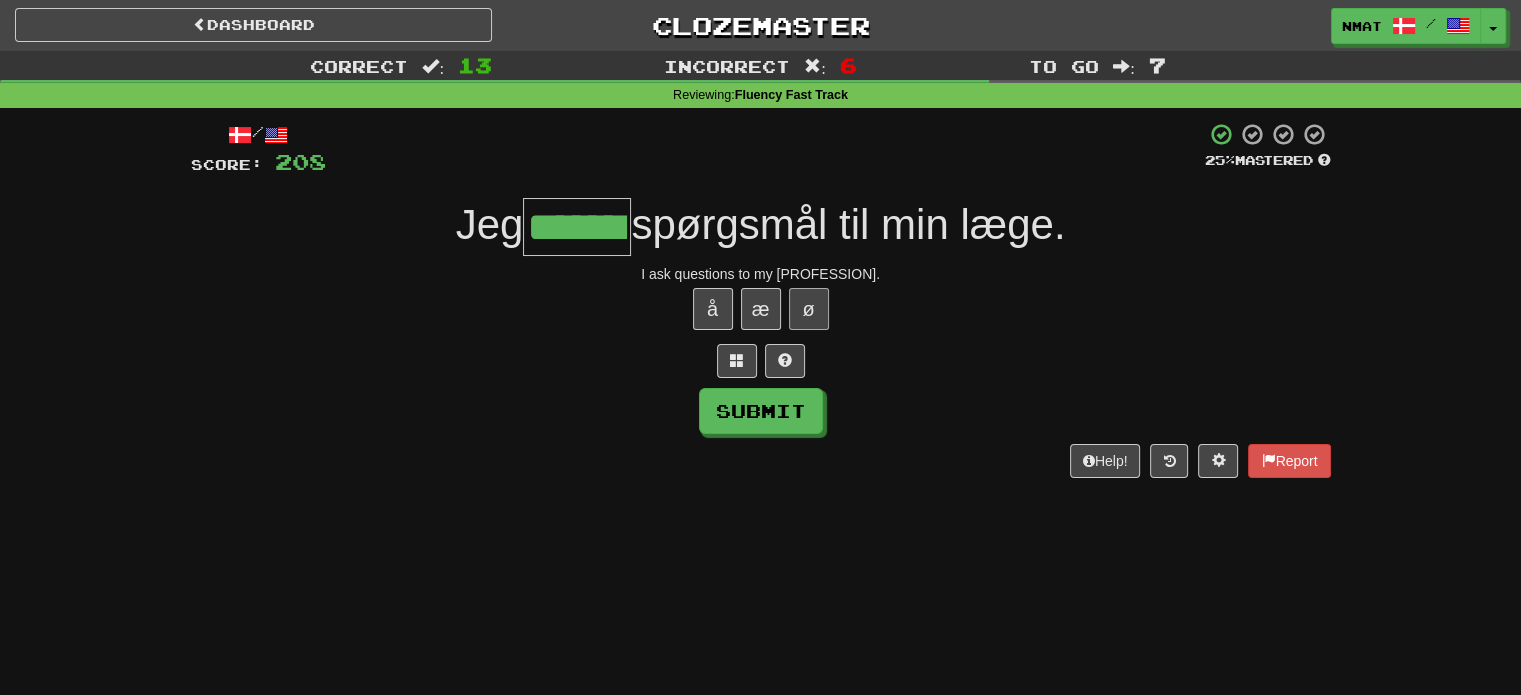 type on "*******" 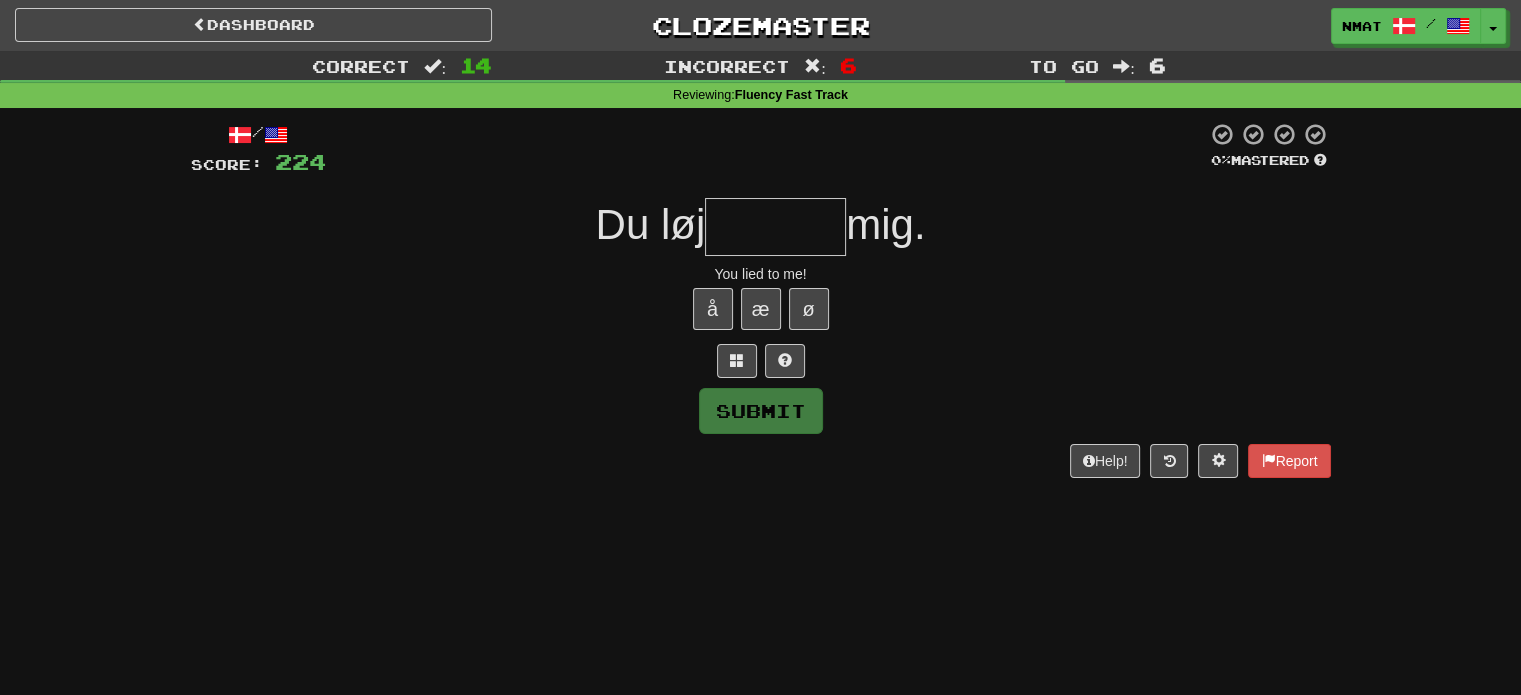 type on "*" 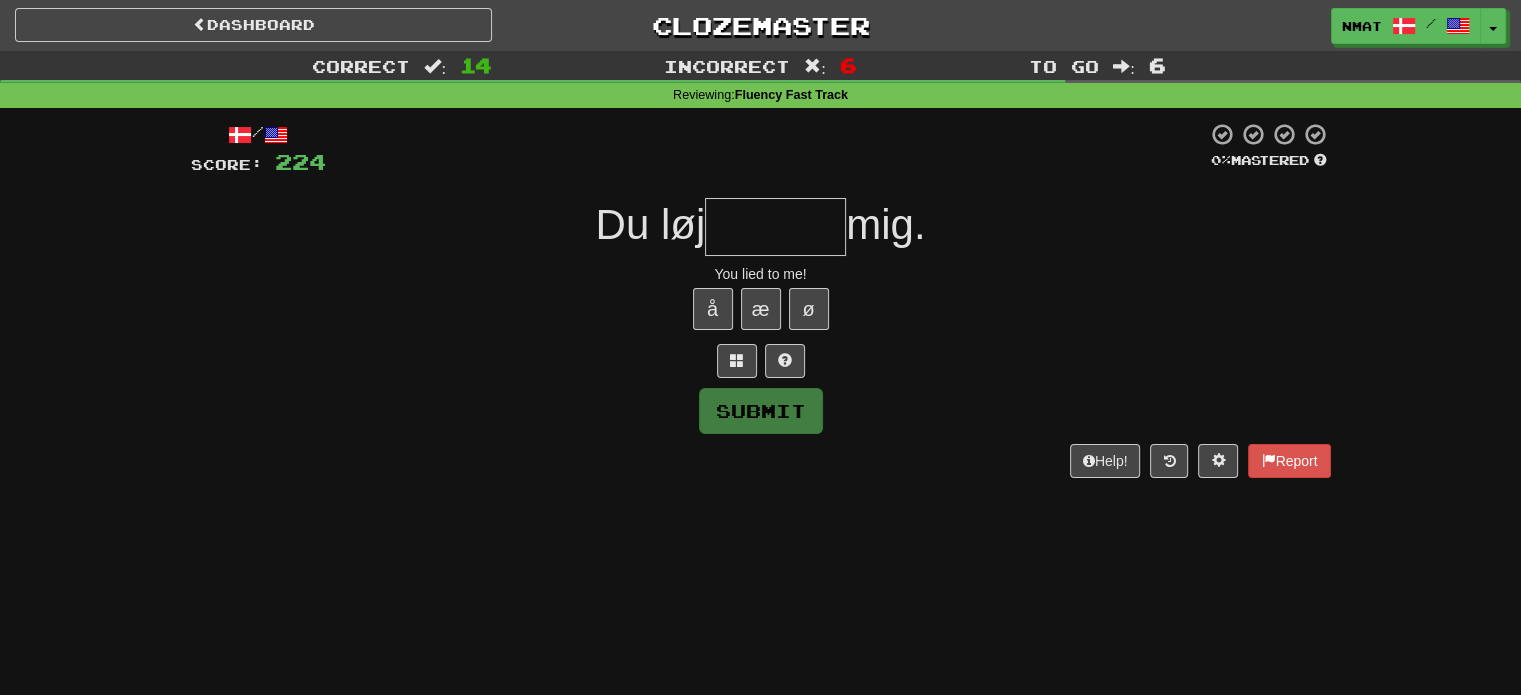 type on "*******" 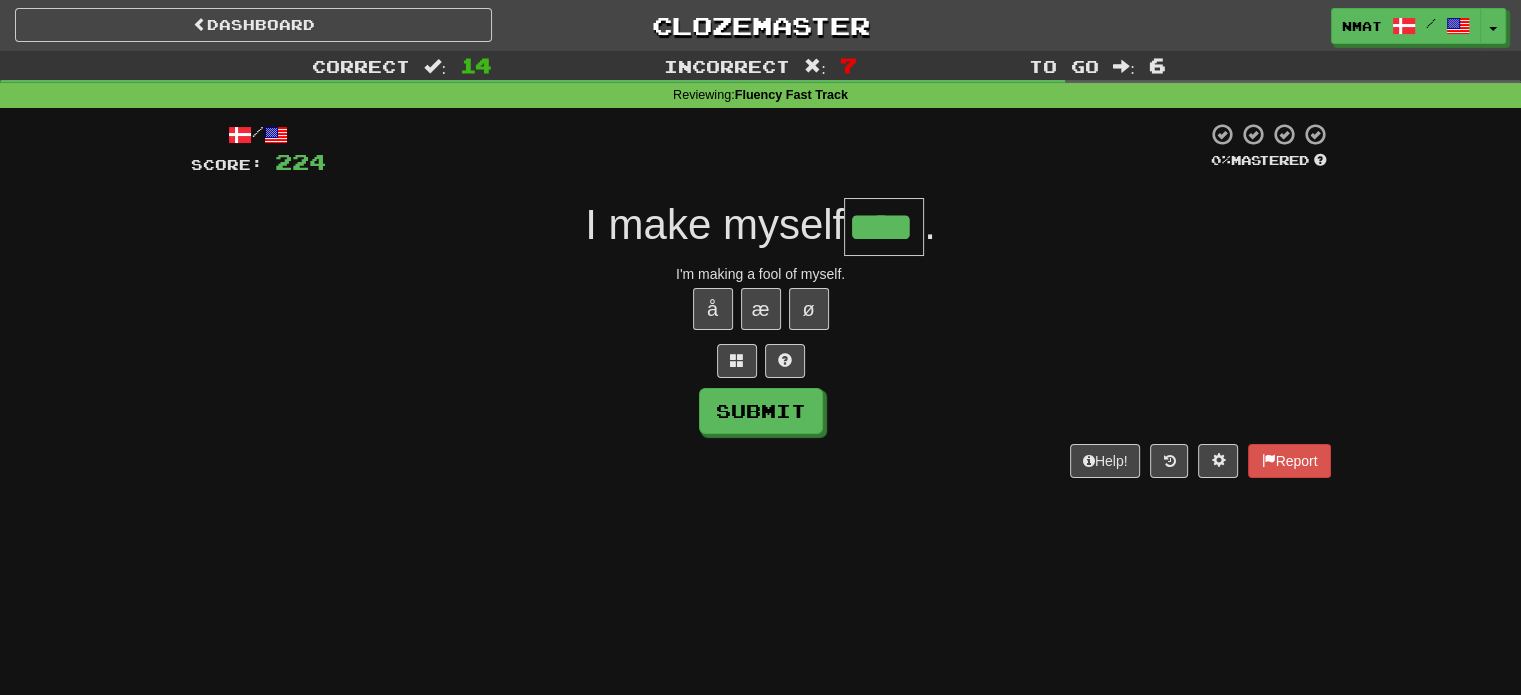 type on "****" 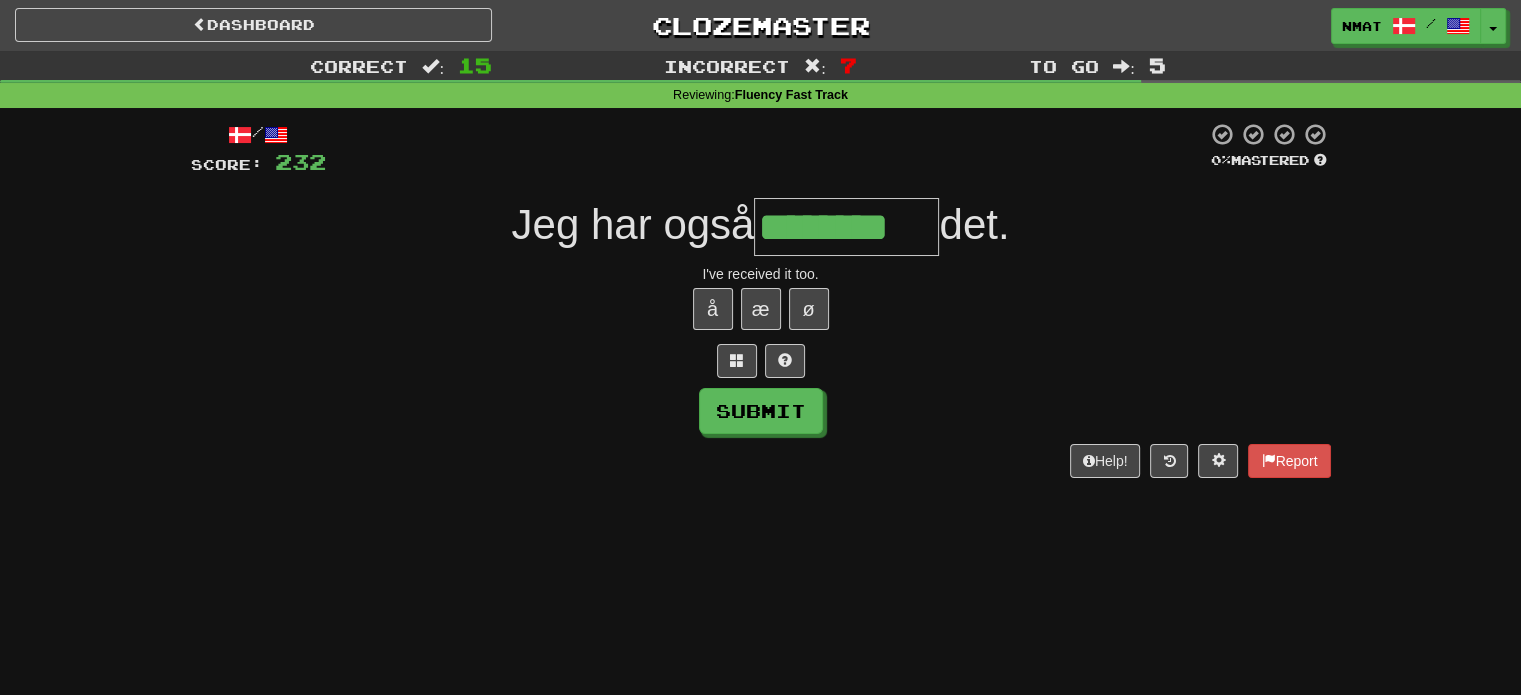 type on "********" 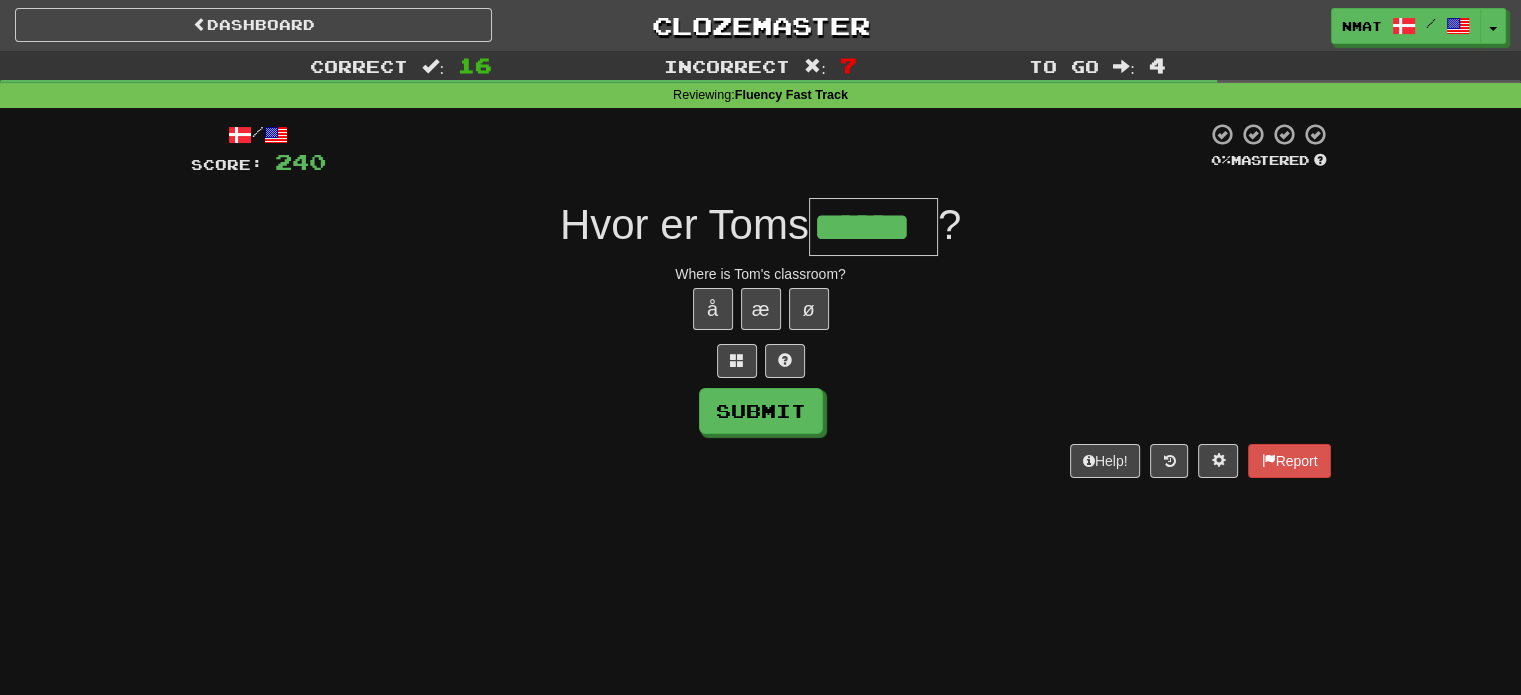 type on "******" 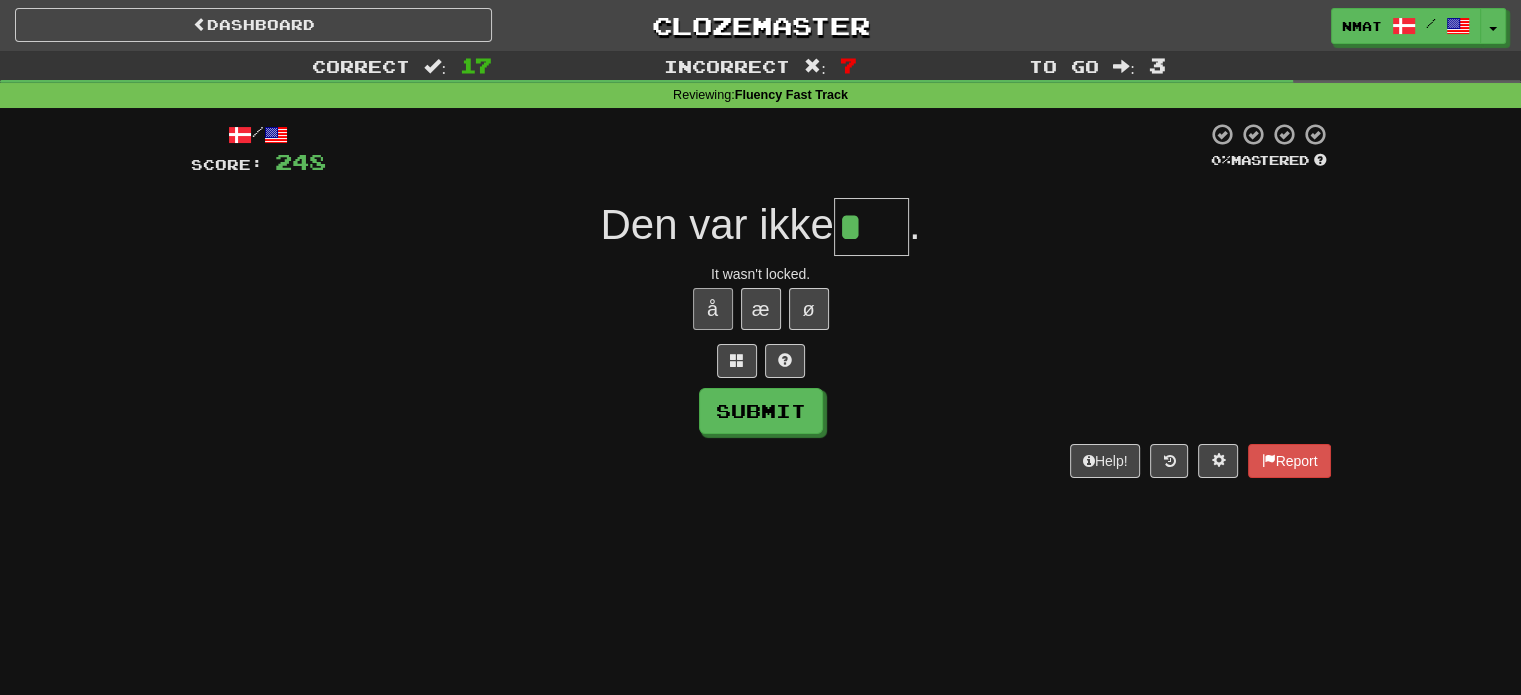 click on "å" at bounding box center [713, 309] 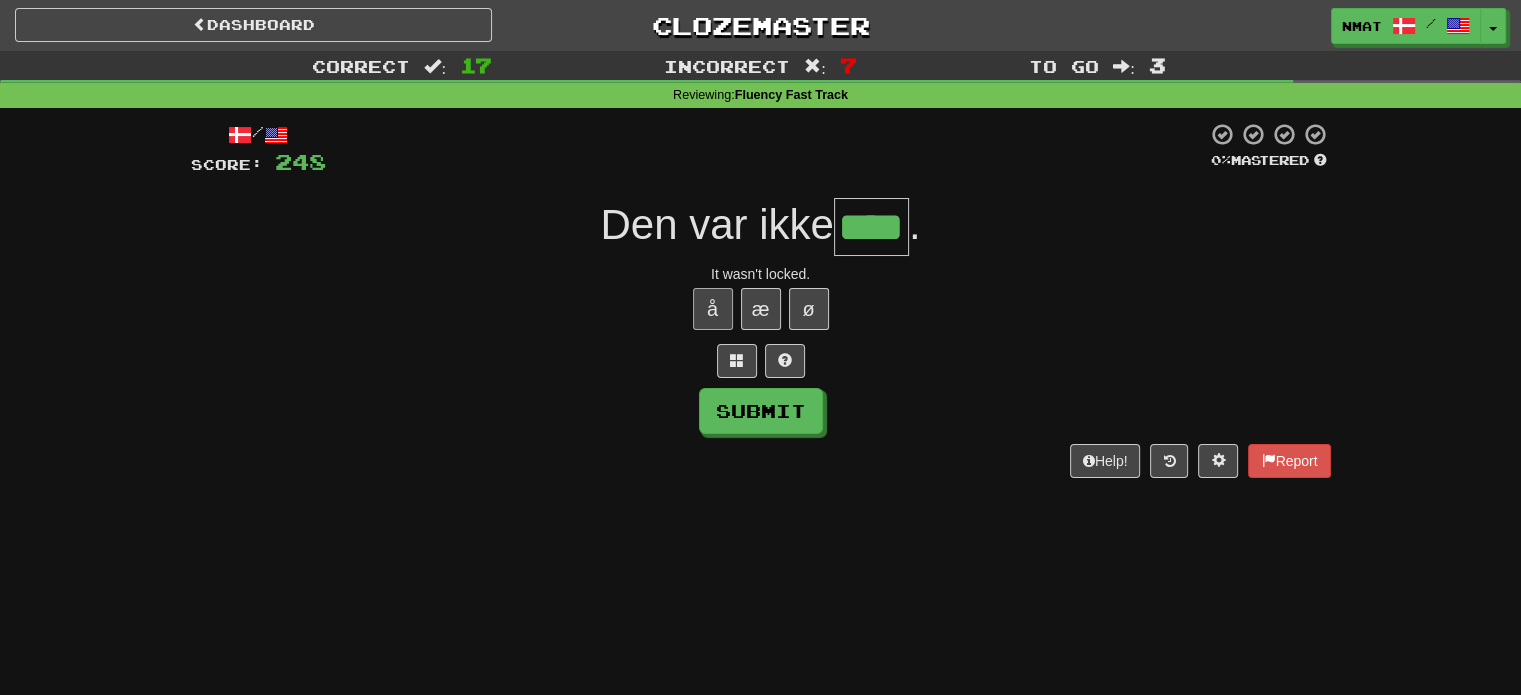 type on "****" 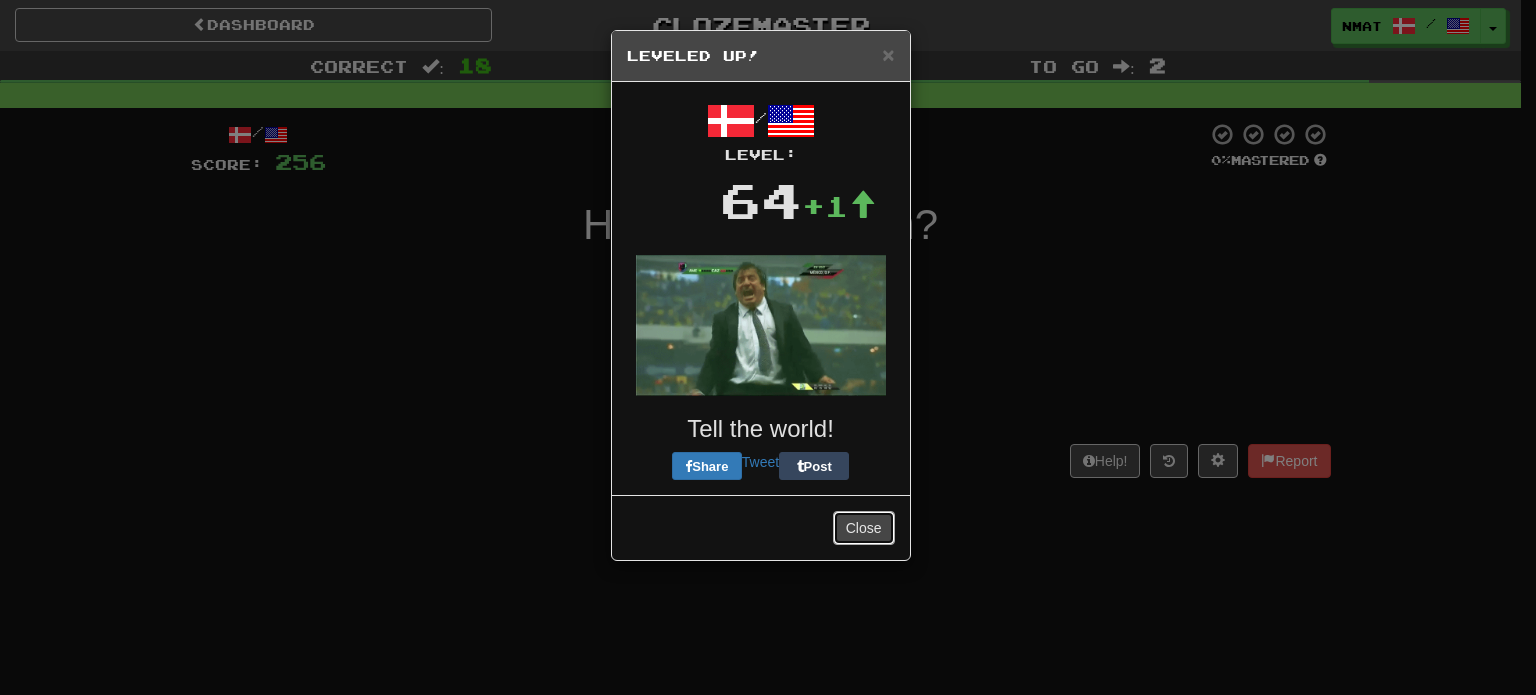 click on "Close" at bounding box center [864, 528] 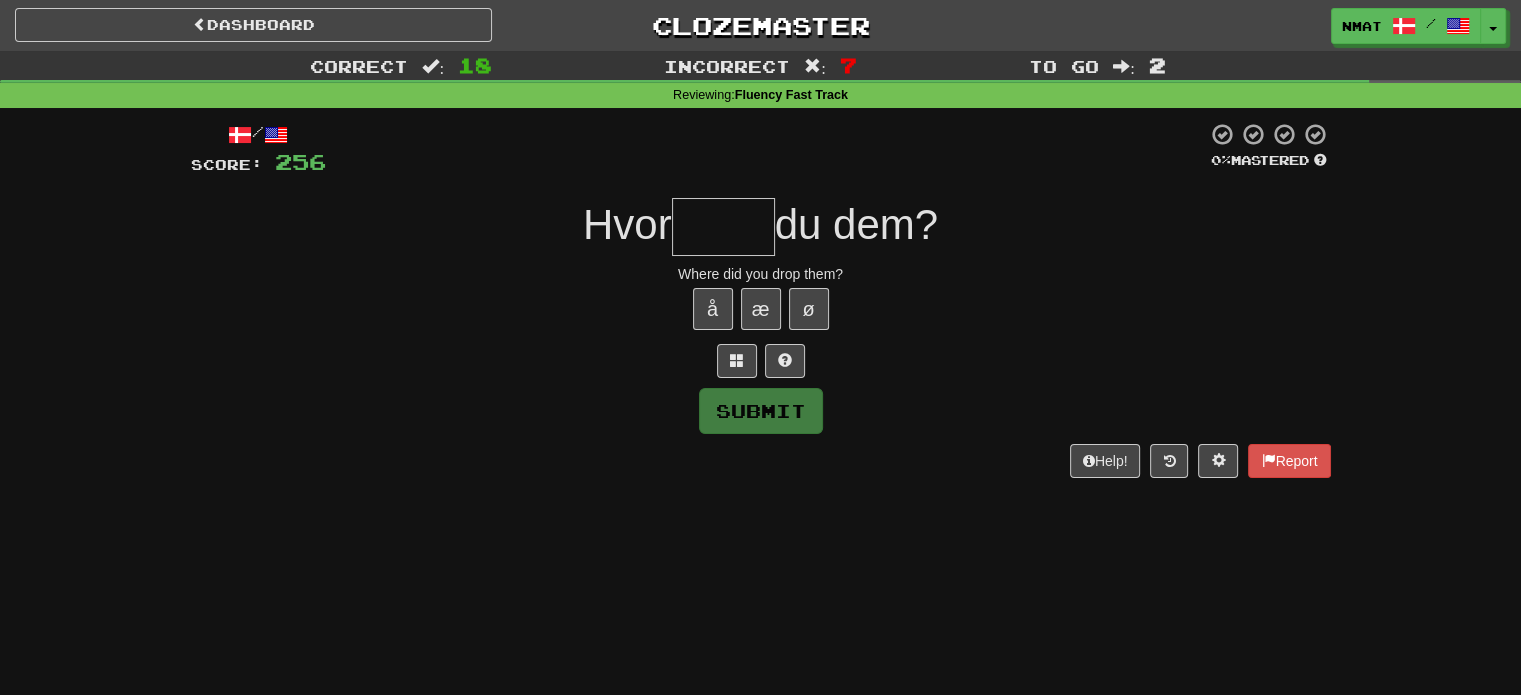 click at bounding box center (723, 227) 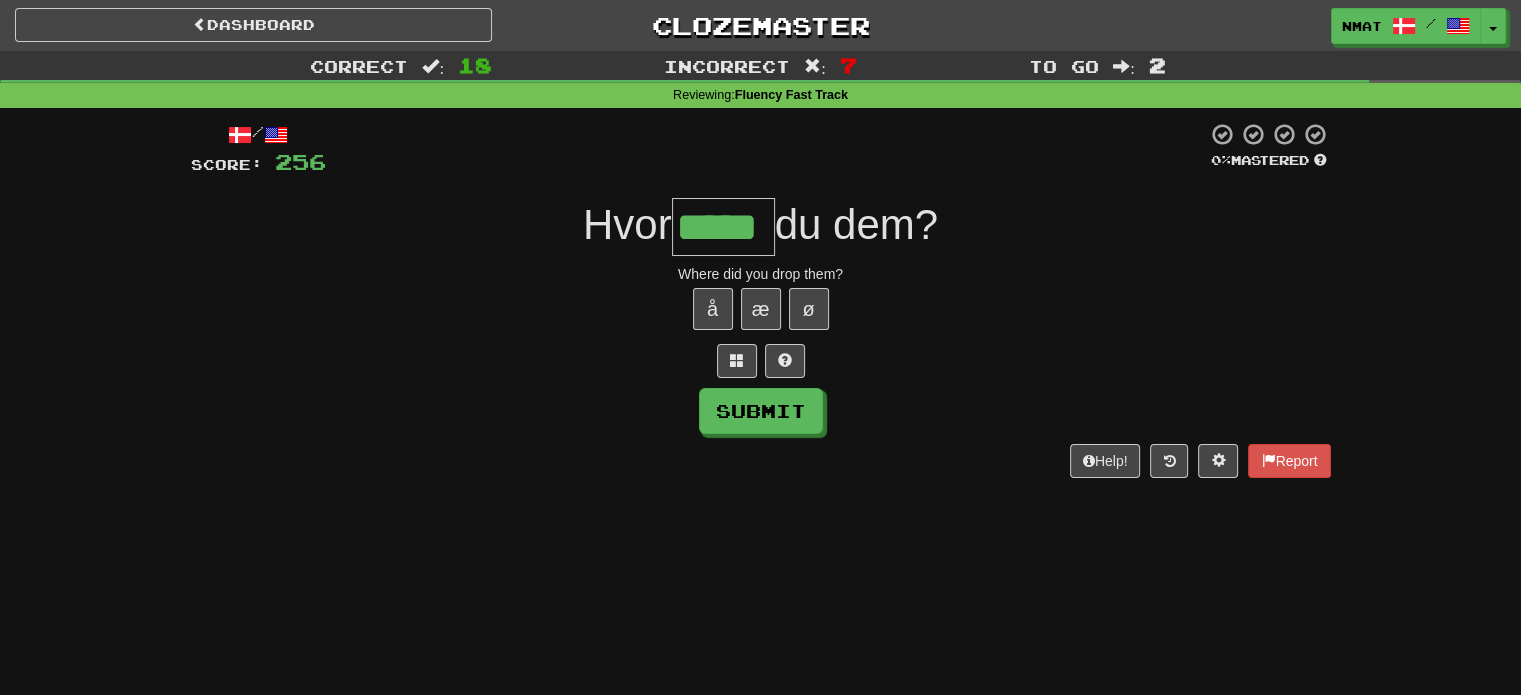 type on "*****" 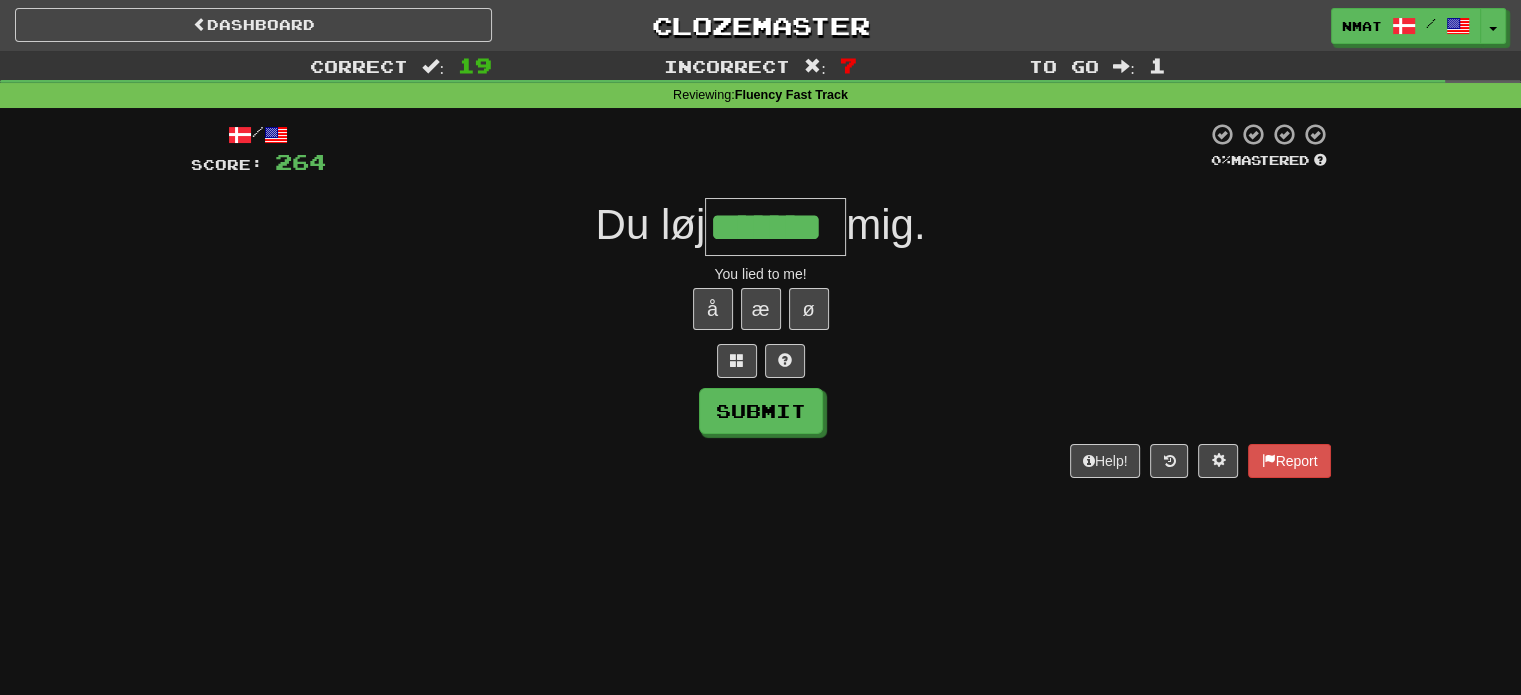 type on "*******" 